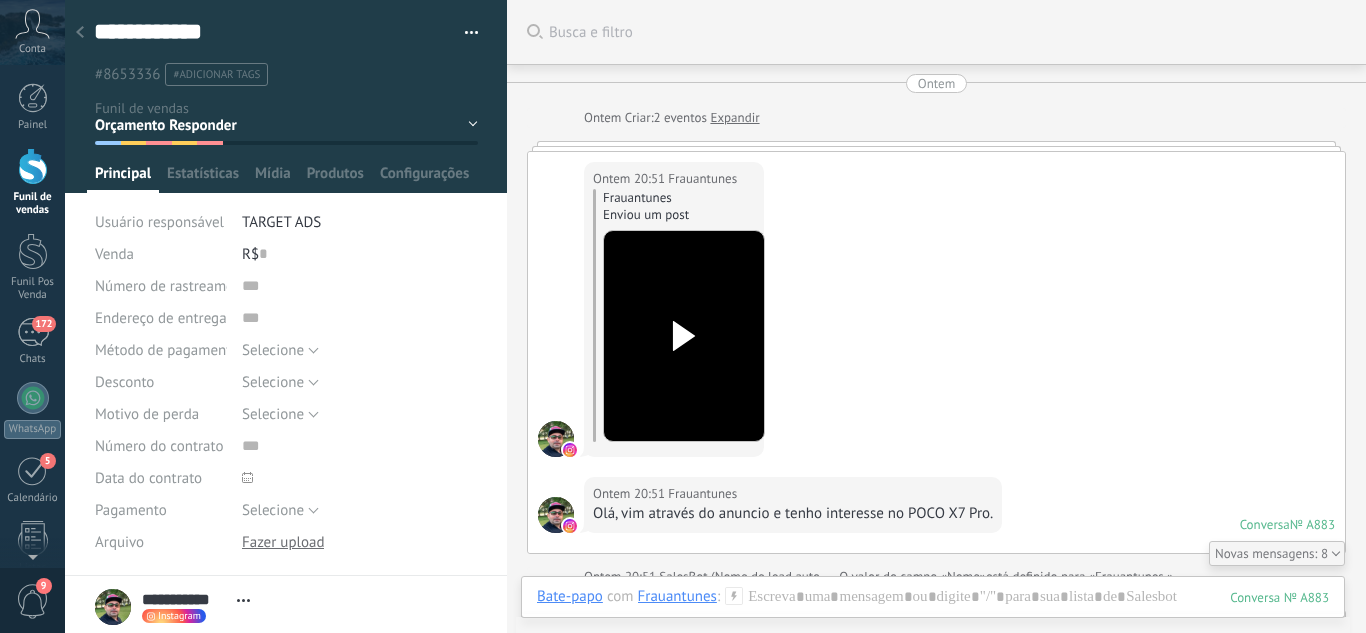 scroll, scrollTop: 0, scrollLeft: 0, axis: both 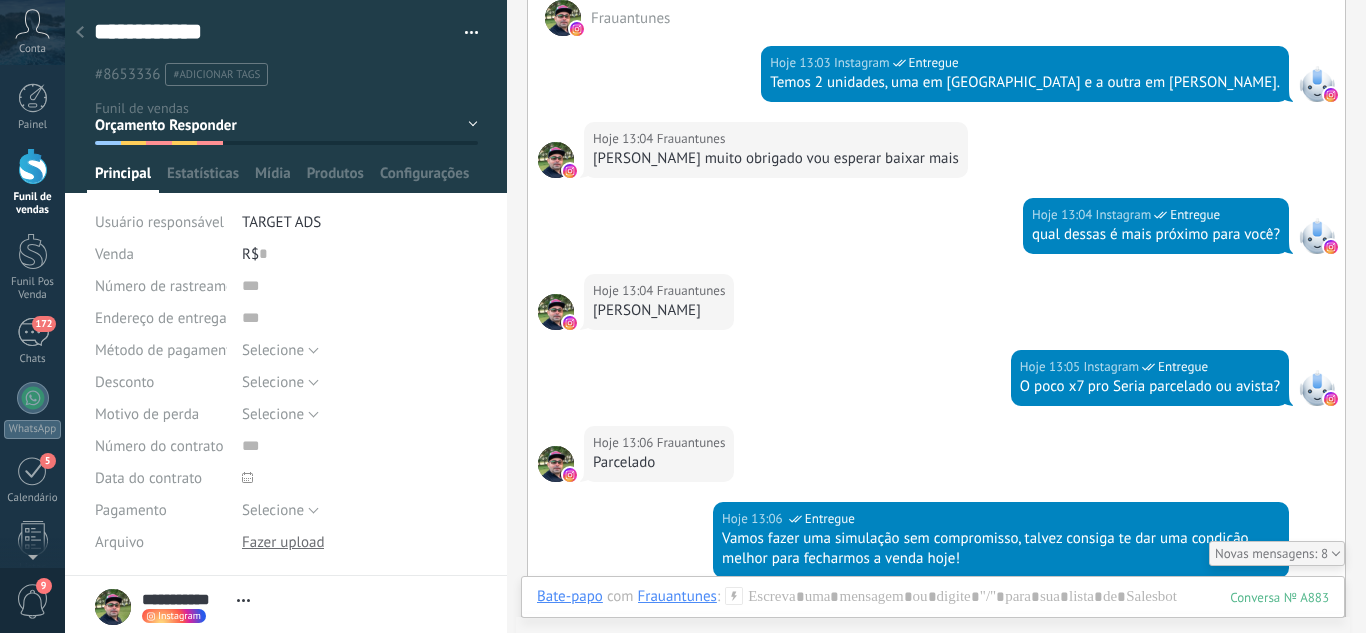 click on "Funil de vendas" at bounding box center (33, 204) 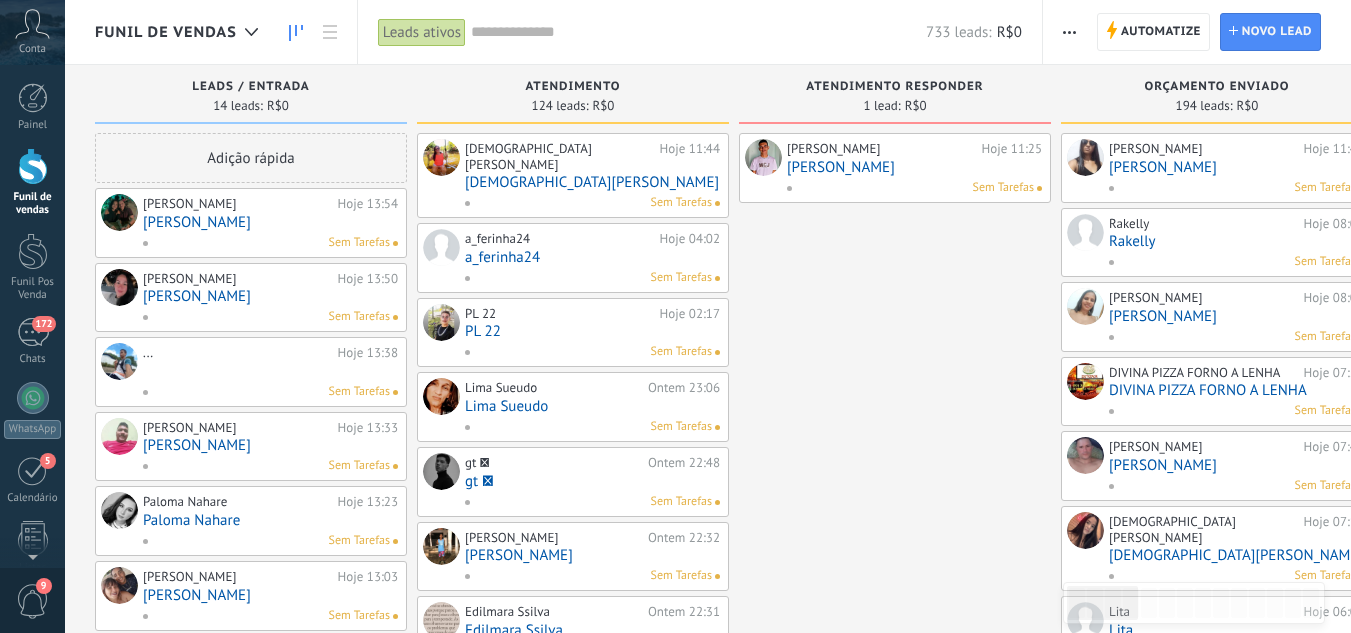 click on "[PERSON_NAME]" at bounding box center (914, 167) 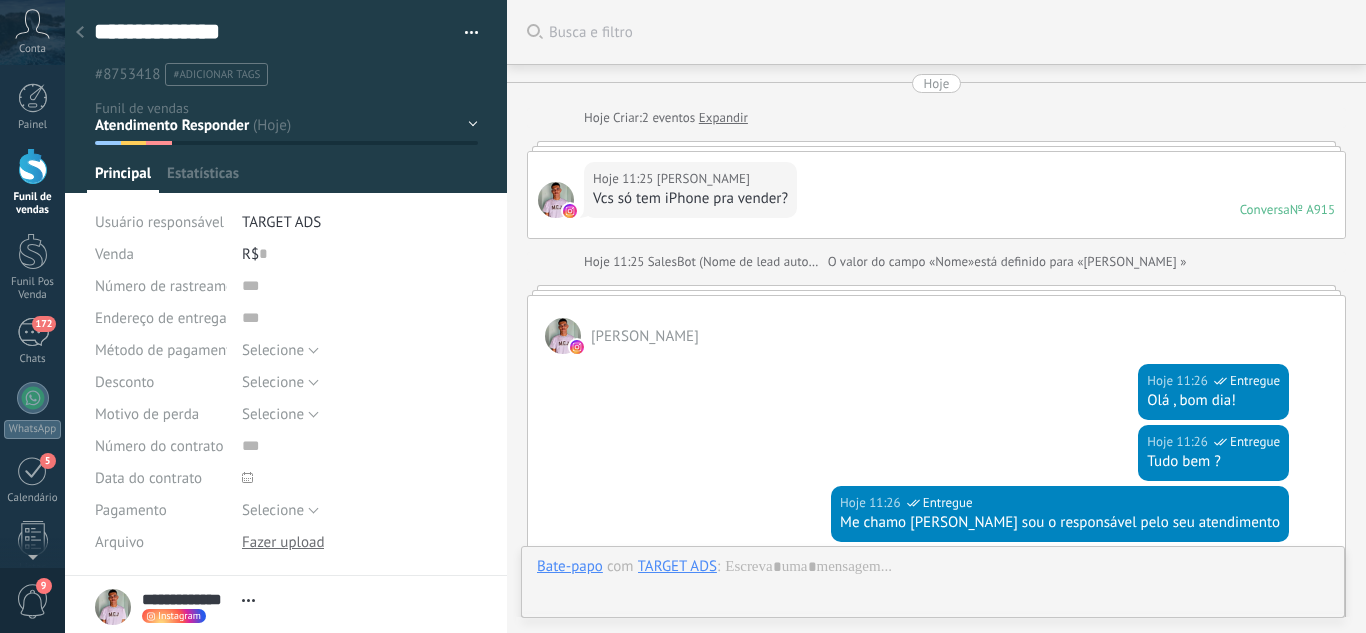 scroll, scrollTop: 1602, scrollLeft: 0, axis: vertical 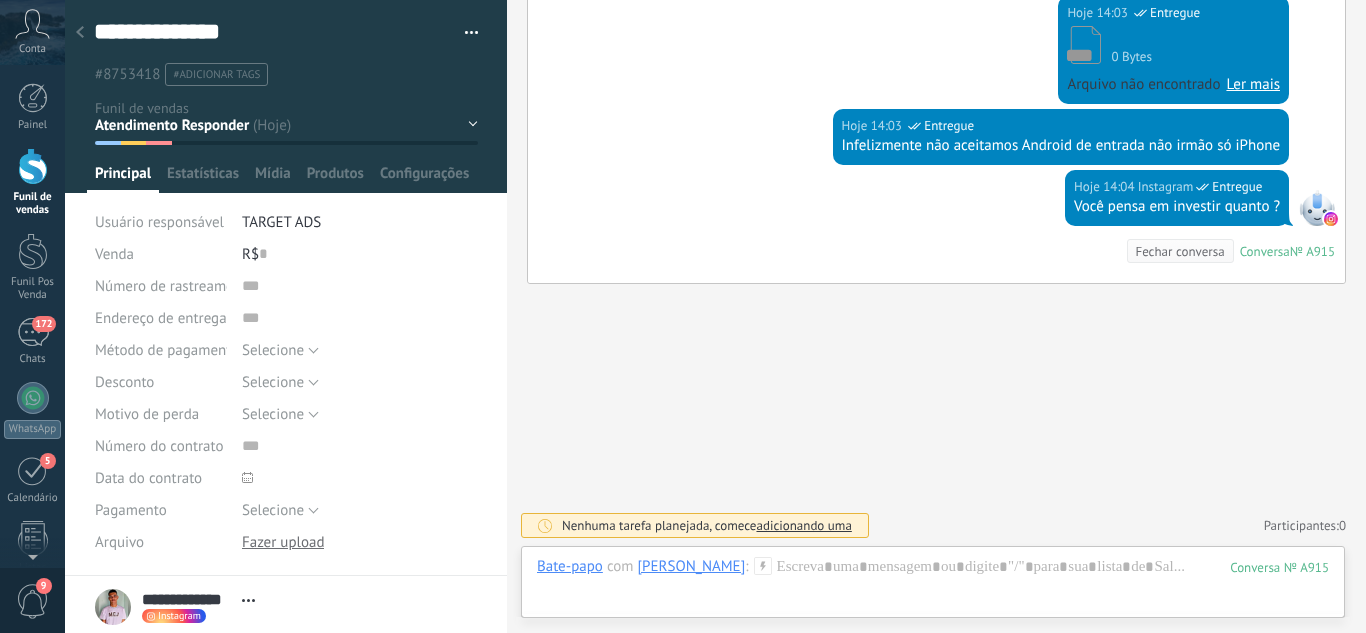 click on "Leads / Entrada
Atendimento
Atendimento Responder
Orçamento Enviado
Orçamento Responder
Negociação / Fechamento
-" at bounding box center [0, 0] 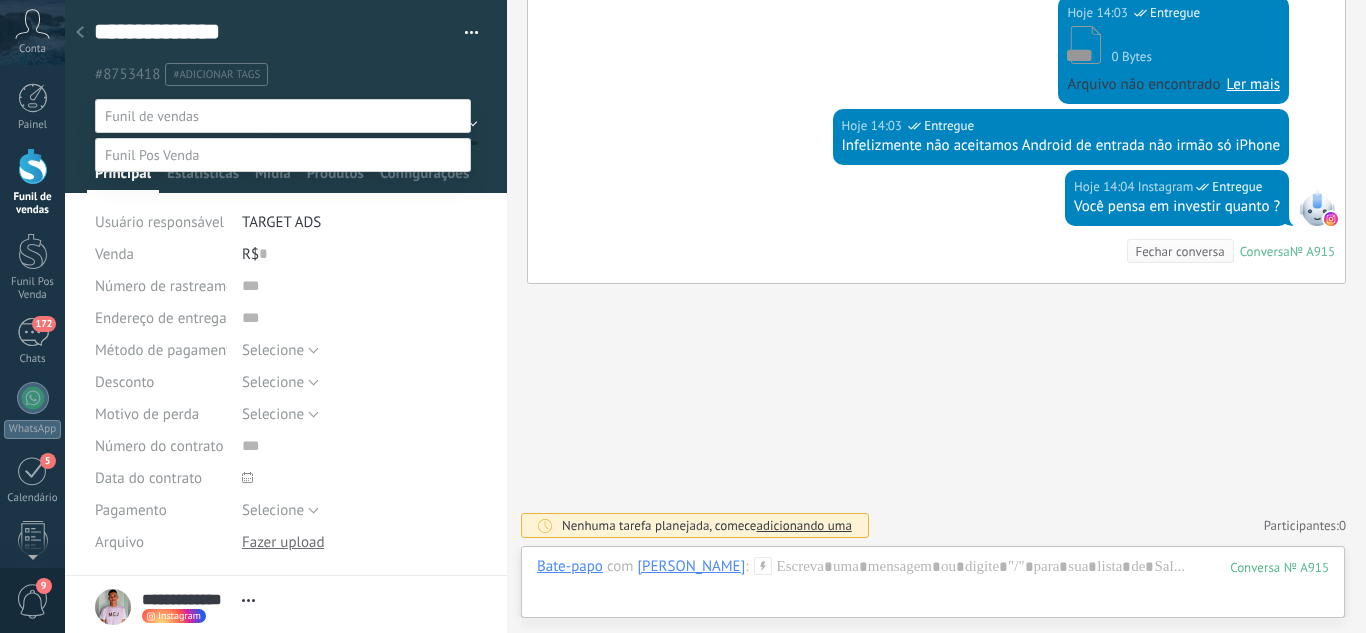 click on "Perdido / Desqualificado" at bounding box center (0, 0) 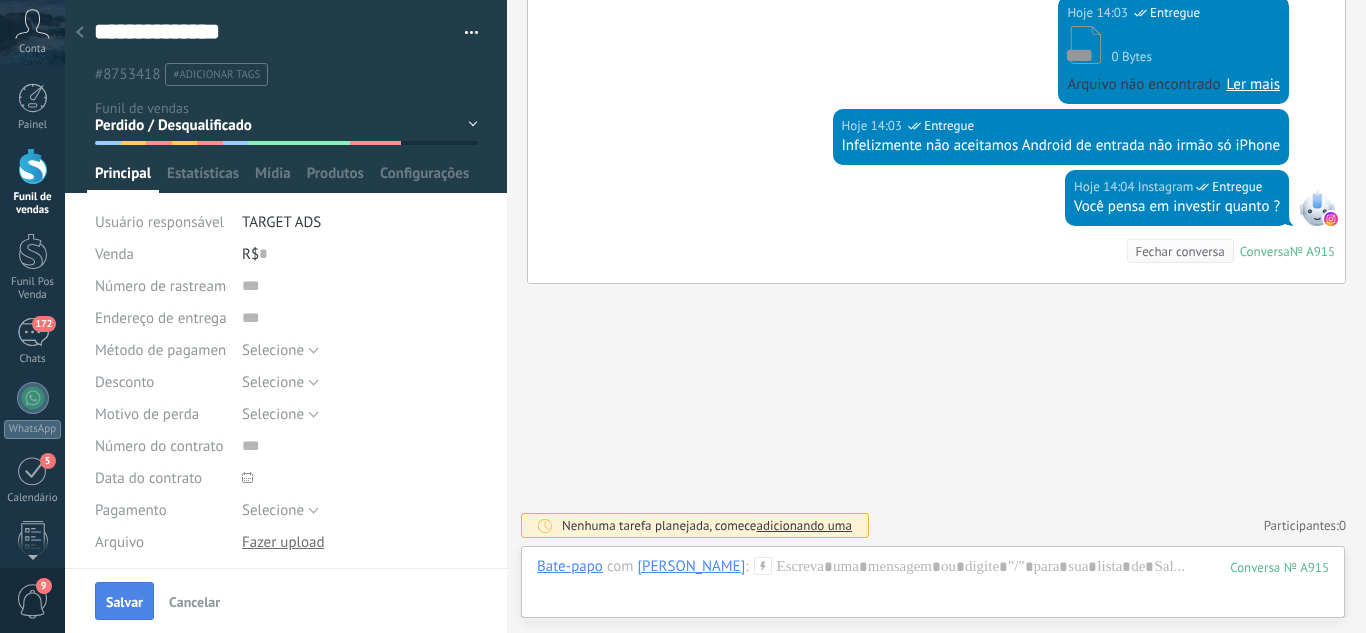 click on "Salvar" at bounding box center [124, 601] 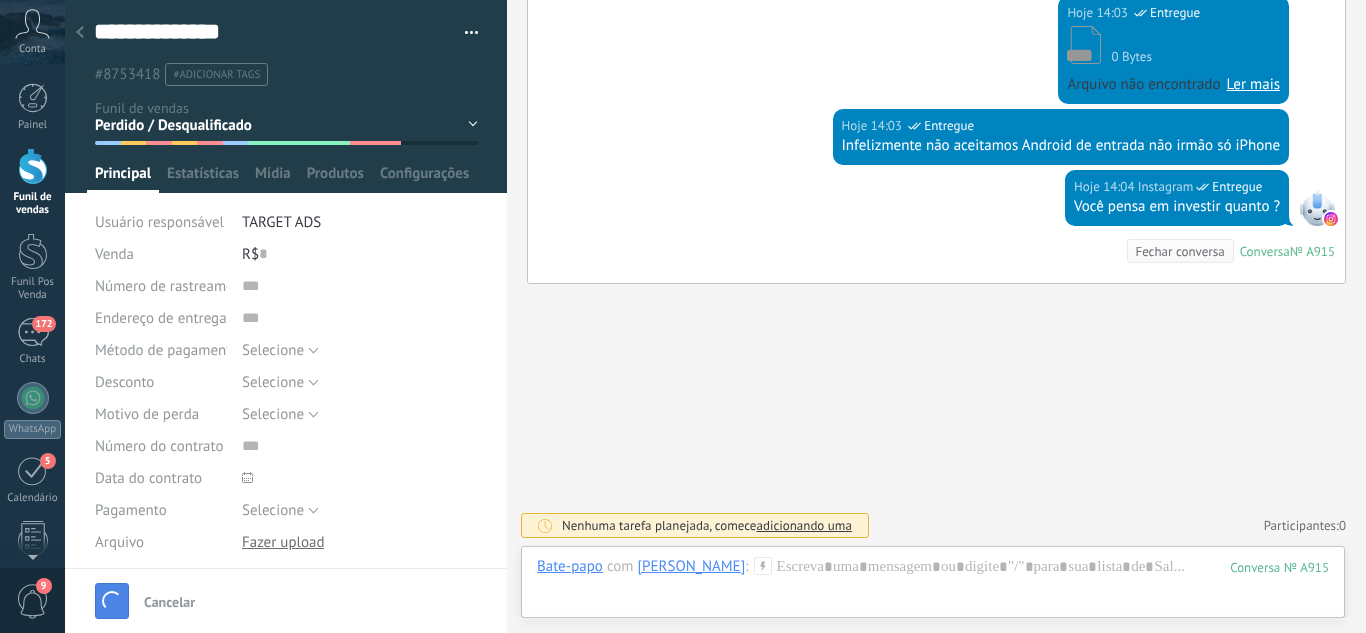 scroll, scrollTop: 1635, scrollLeft: 0, axis: vertical 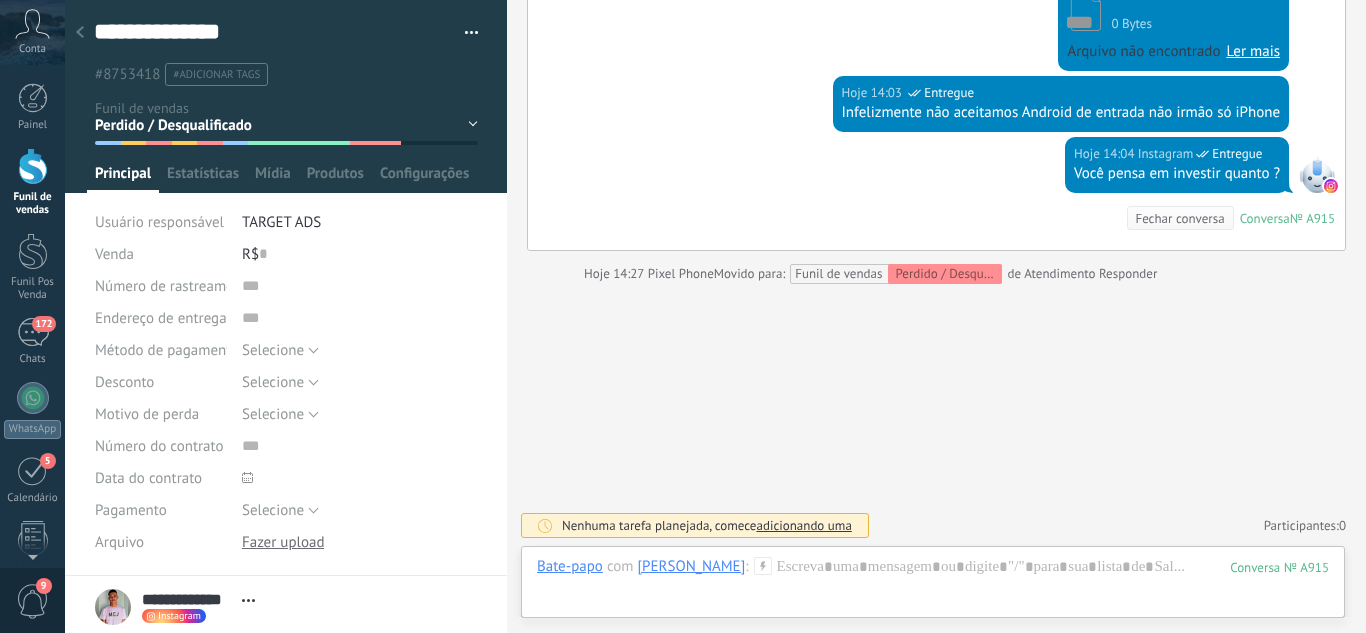 click at bounding box center [80, 33] 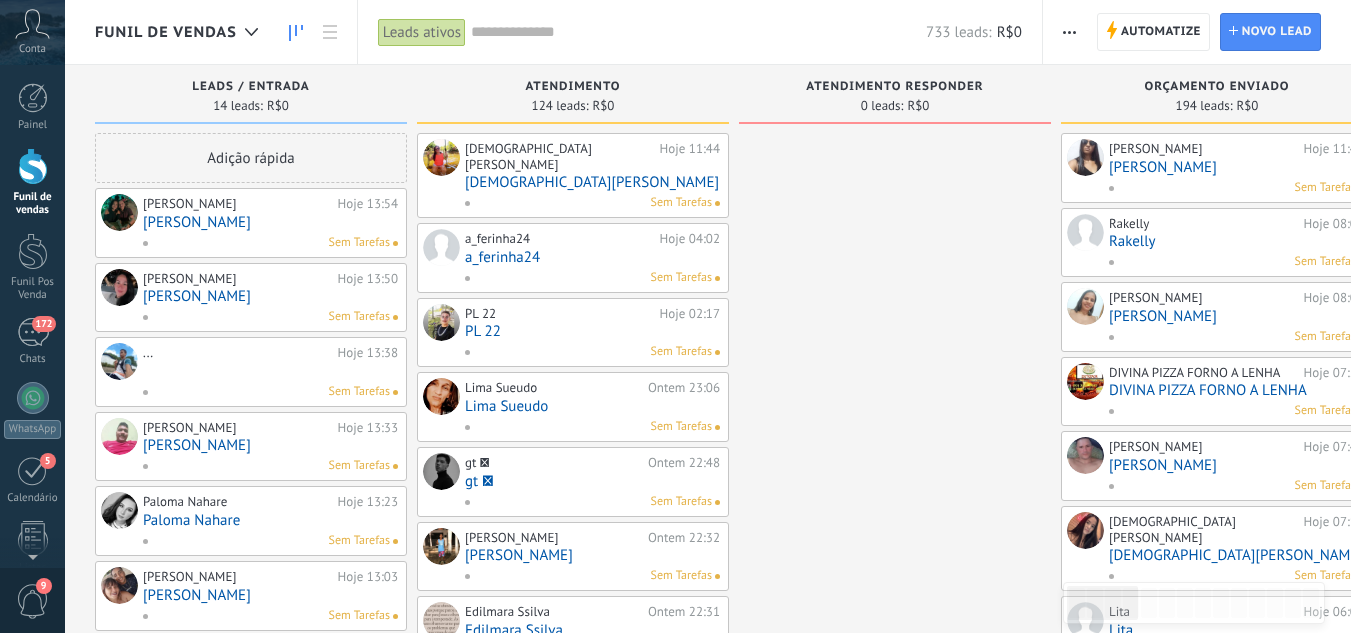 click on "[PERSON_NAME]" at bounding box center (270, 222) 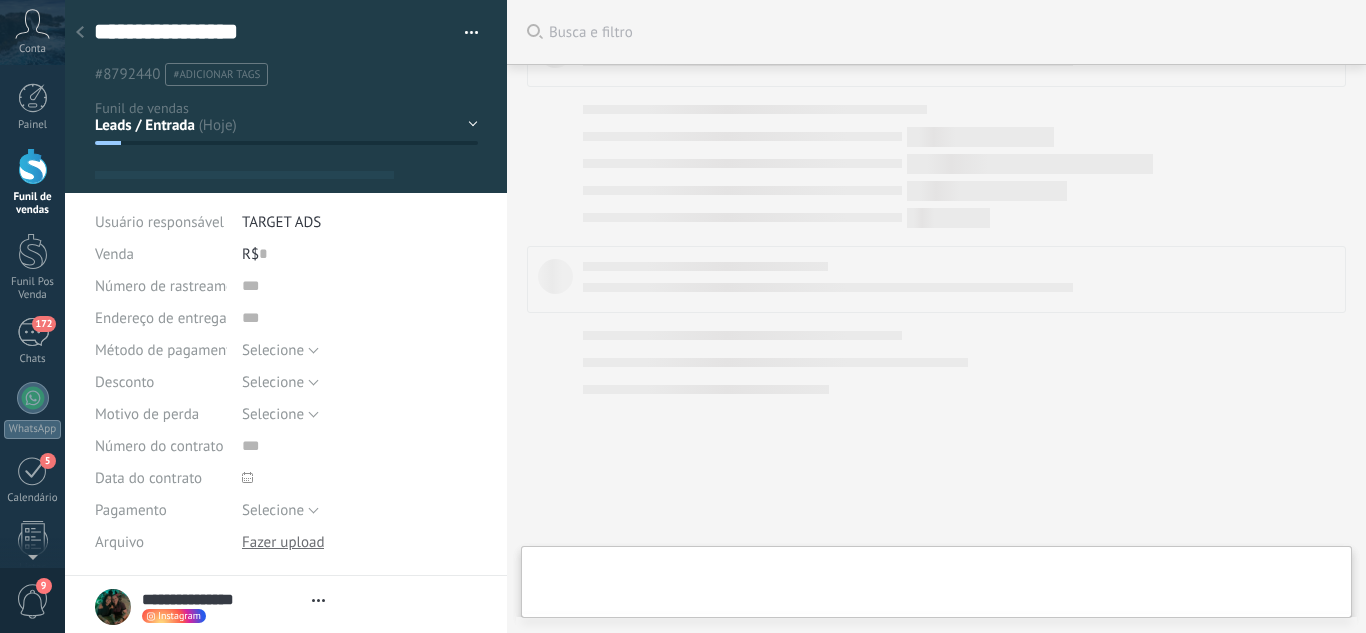 scroll, scrollTop: 458, scrollLeft: 0, axis: vertical 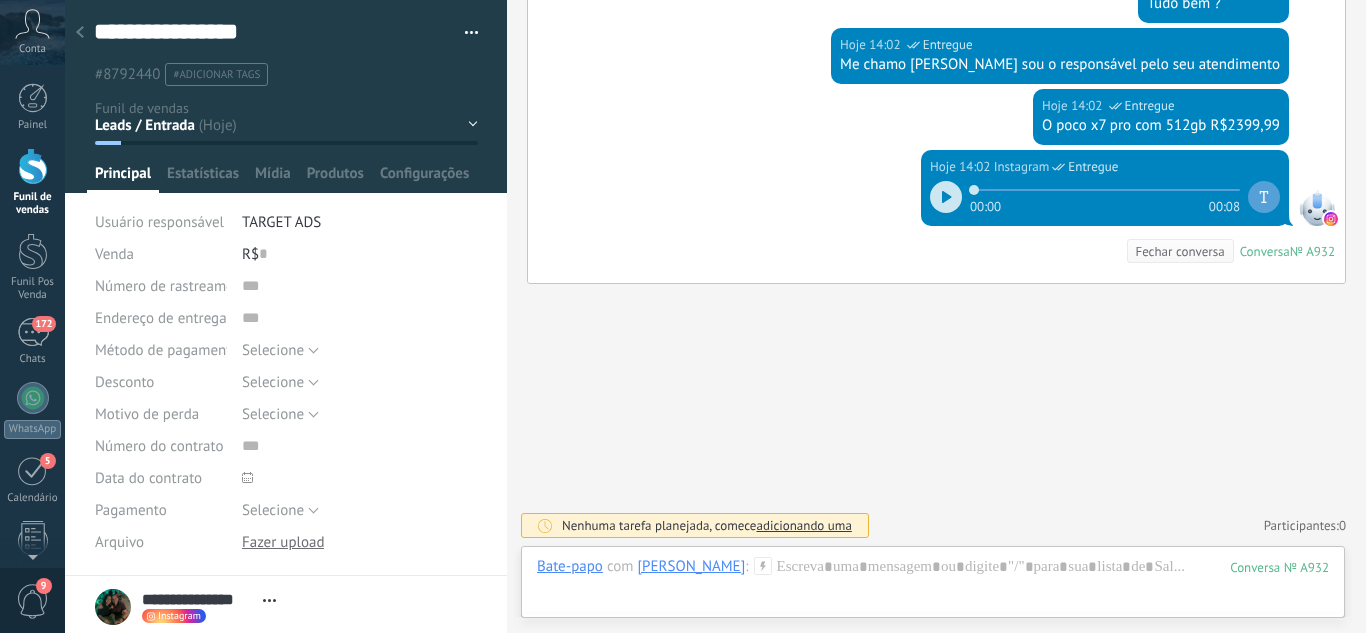 click on "Leads / Entrada
Atendimento
Atendimento Responder
Orçamento Enviado
Orçamento Responder
Negociação / Fechamento
-" at bounding box center [0, 0] 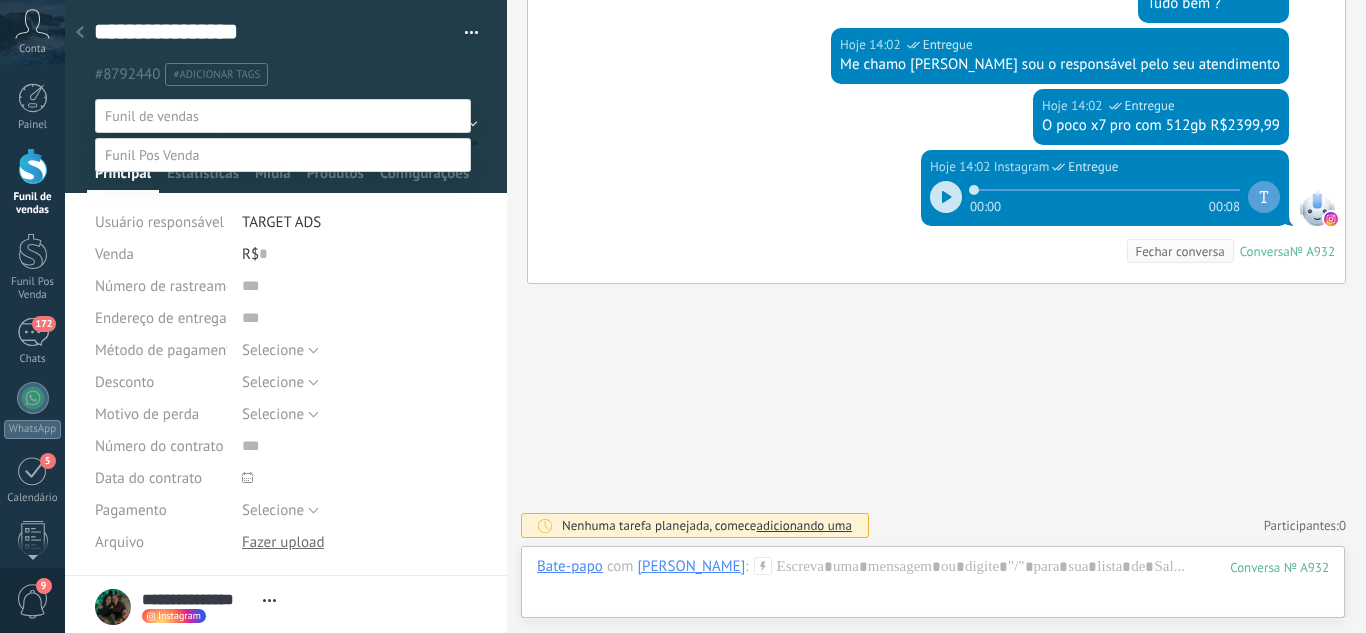 click on "Orçamento Enviado" at bounding box center (0, 0) 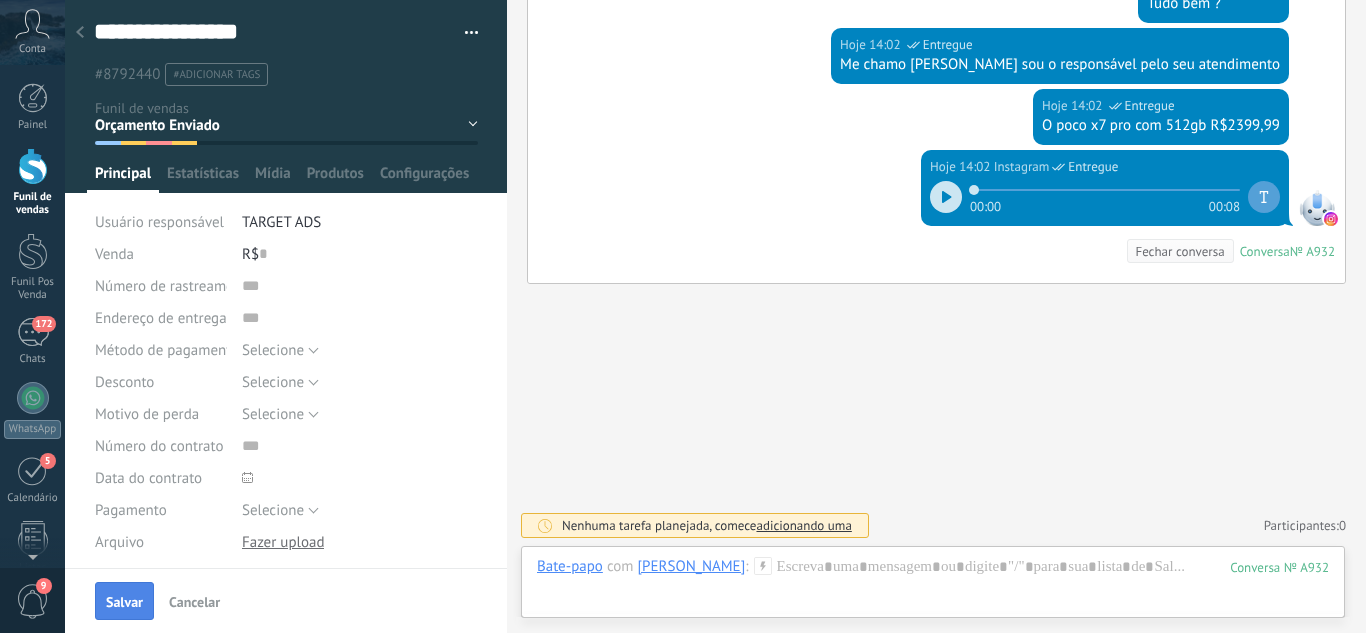 click on "Salvar" at bounding box center [124, 602] 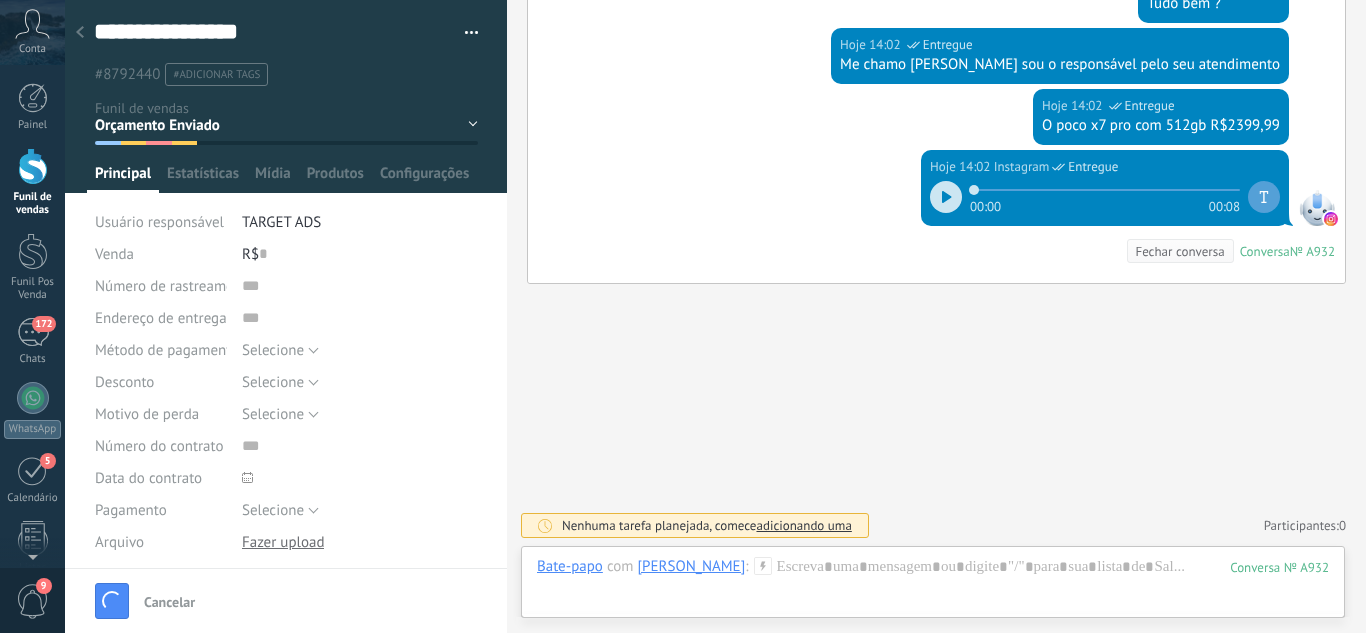 scroll, scrollTop: 491, scrollLeft: 0, axis: vertical 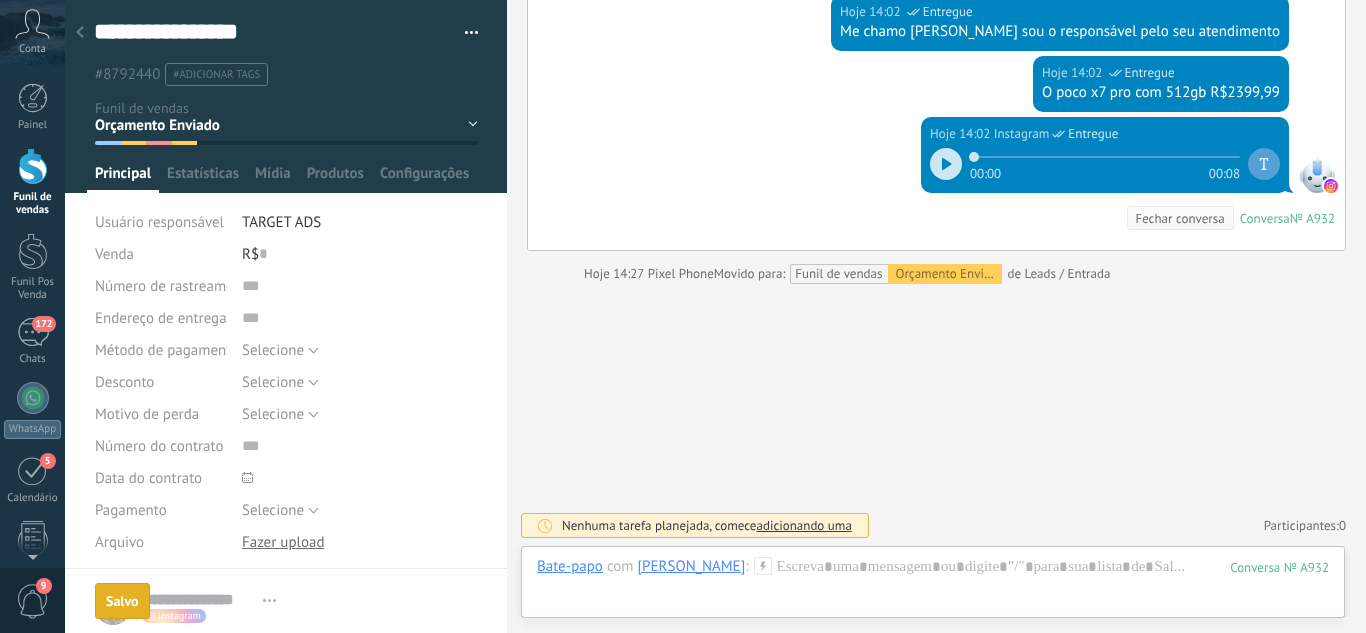 click at bounding box center [80, 33] 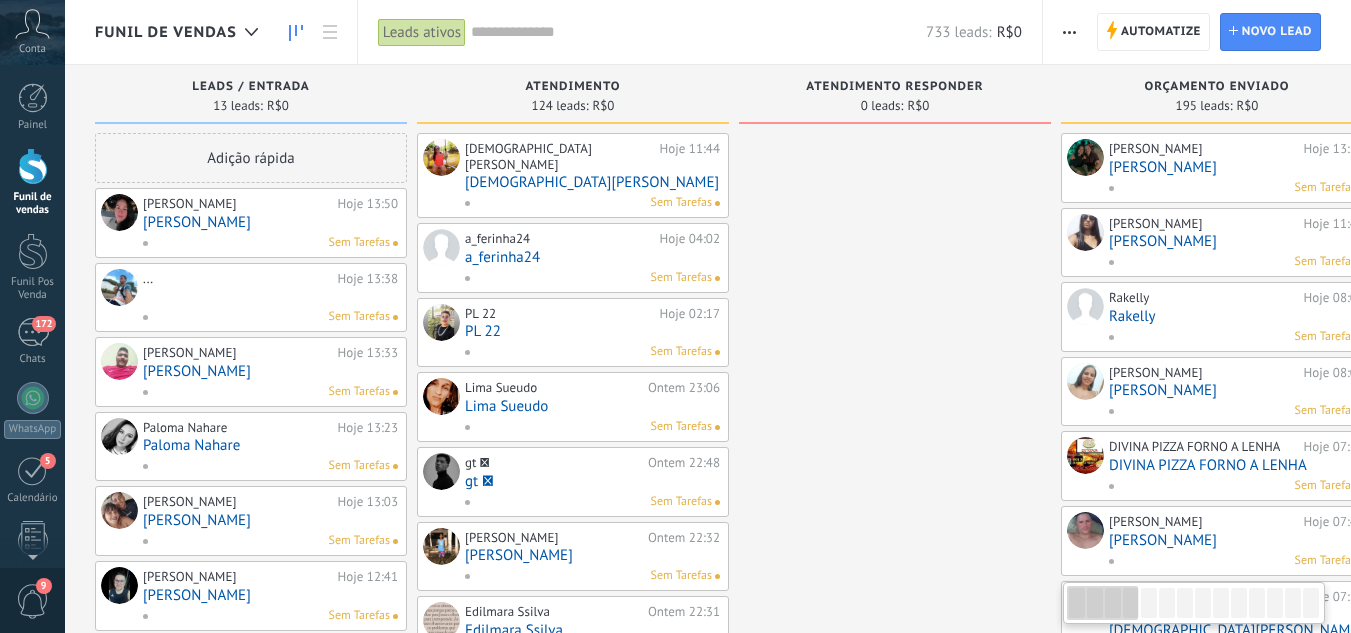 click on "[PERSON_NAME]" at bounding box center [270, 222] 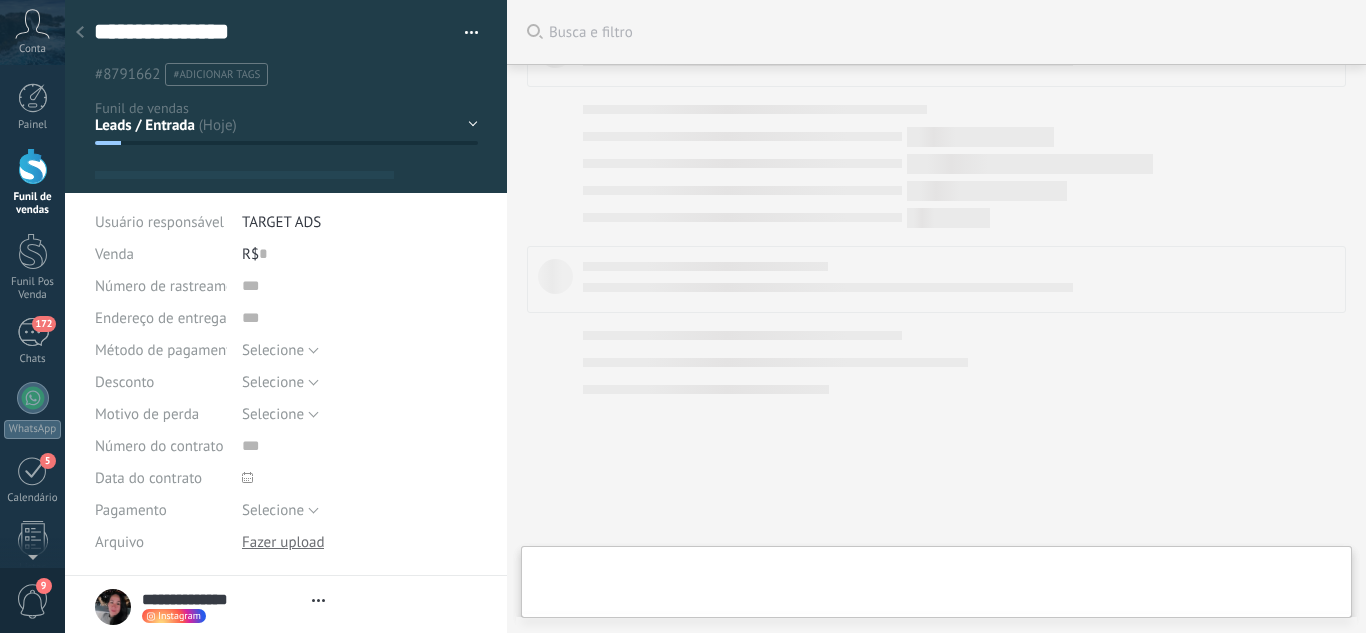 type on "**********" 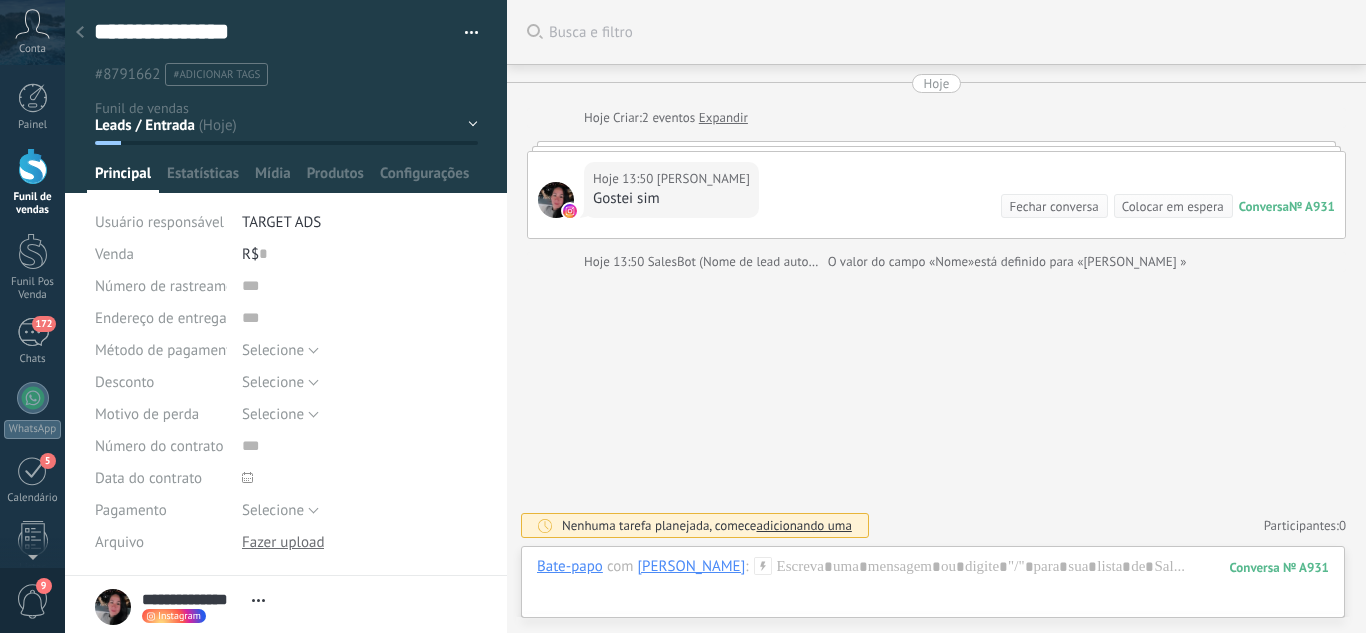 click 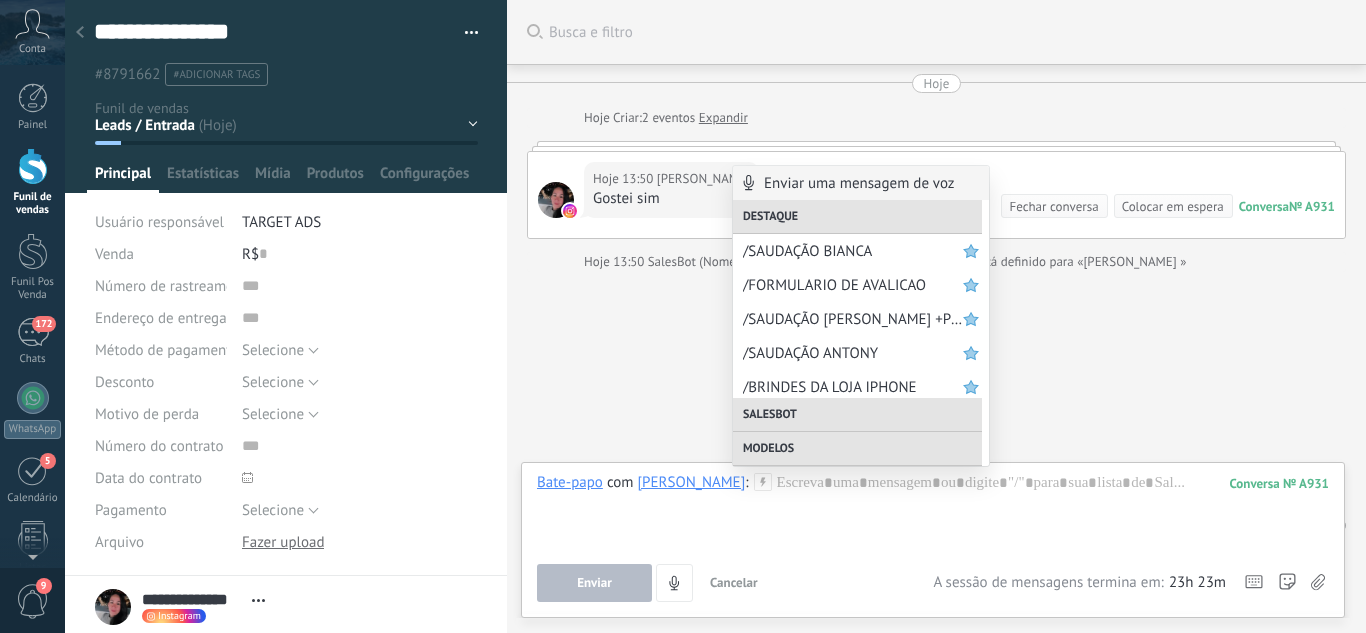 drag, startPoint x: 832, startPoint y: 312, endPoint x: 814, endPoint y: 309, distance: 18.248287 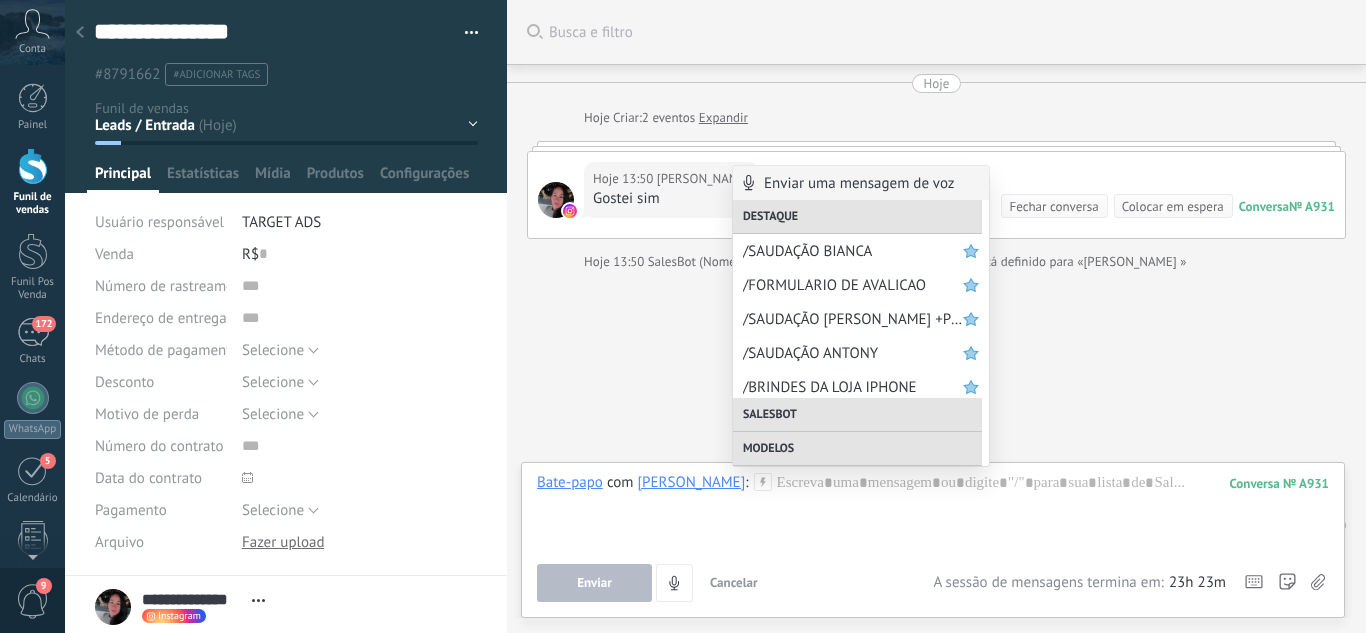 click on "/SAUDAÇÃO [PERSON_NAME] +PGT" at bounding box center [853, 319] 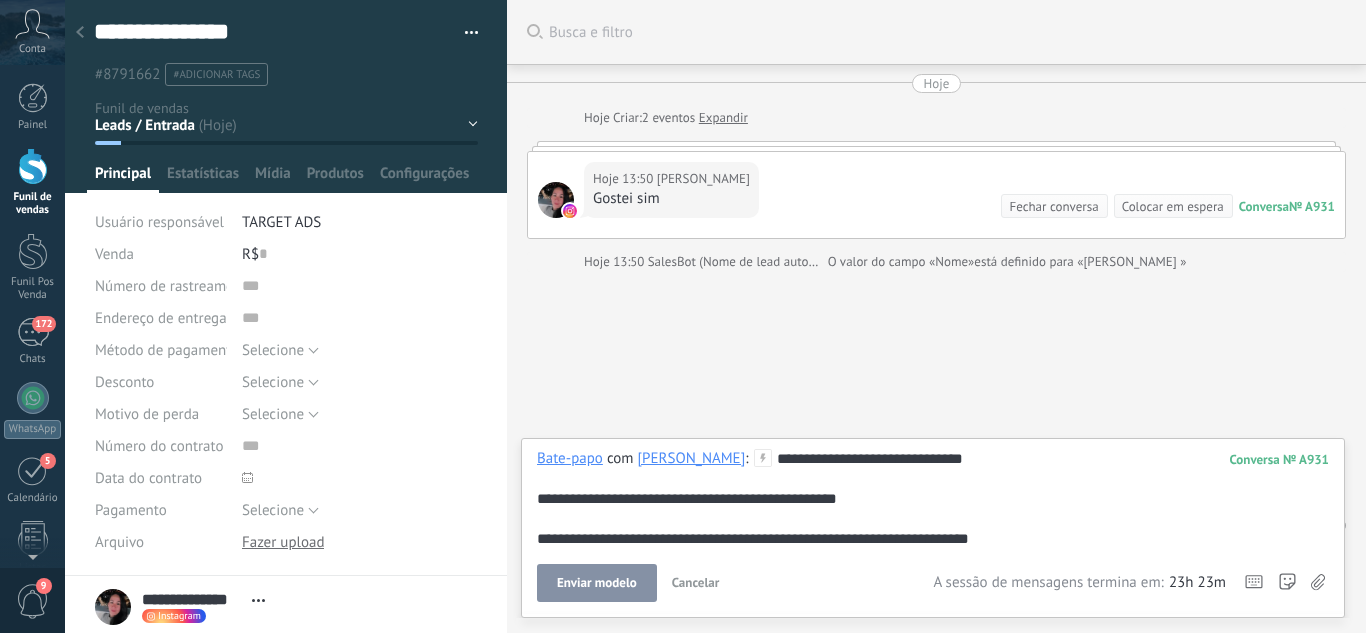 click on "Enviar modelo" at bounding box center [597, 583] 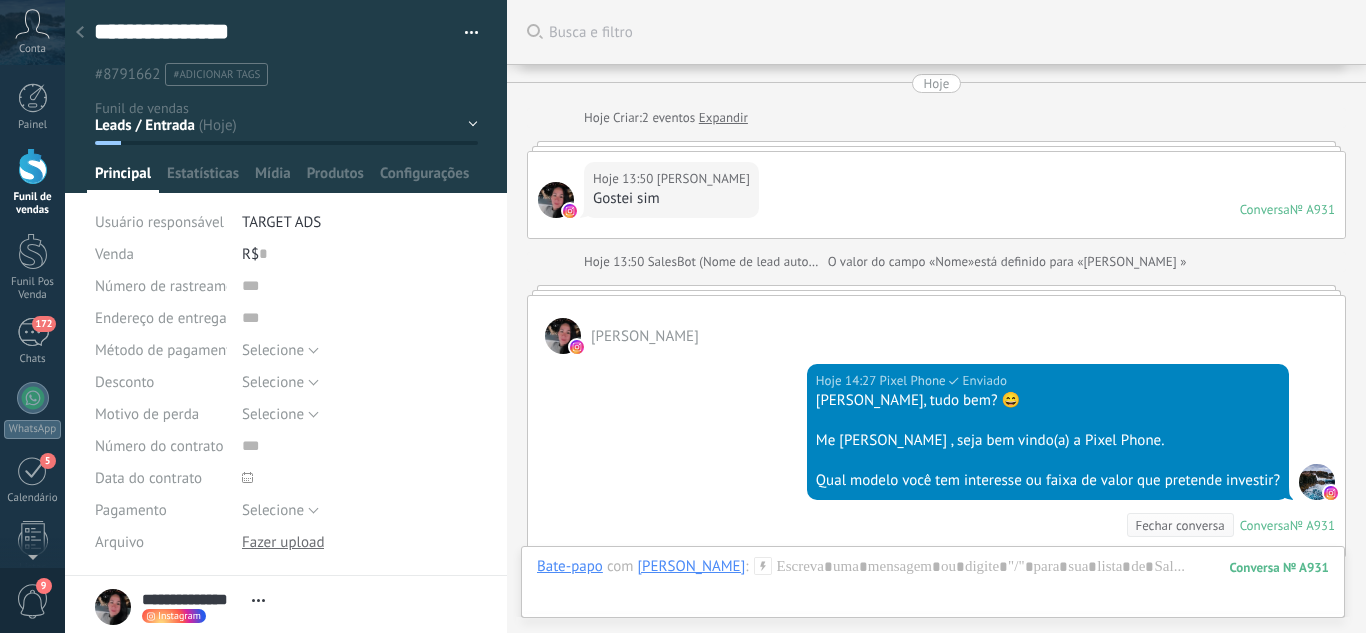 scroll, scrollTop: 274, scrollLeft: 0, axis: vertical 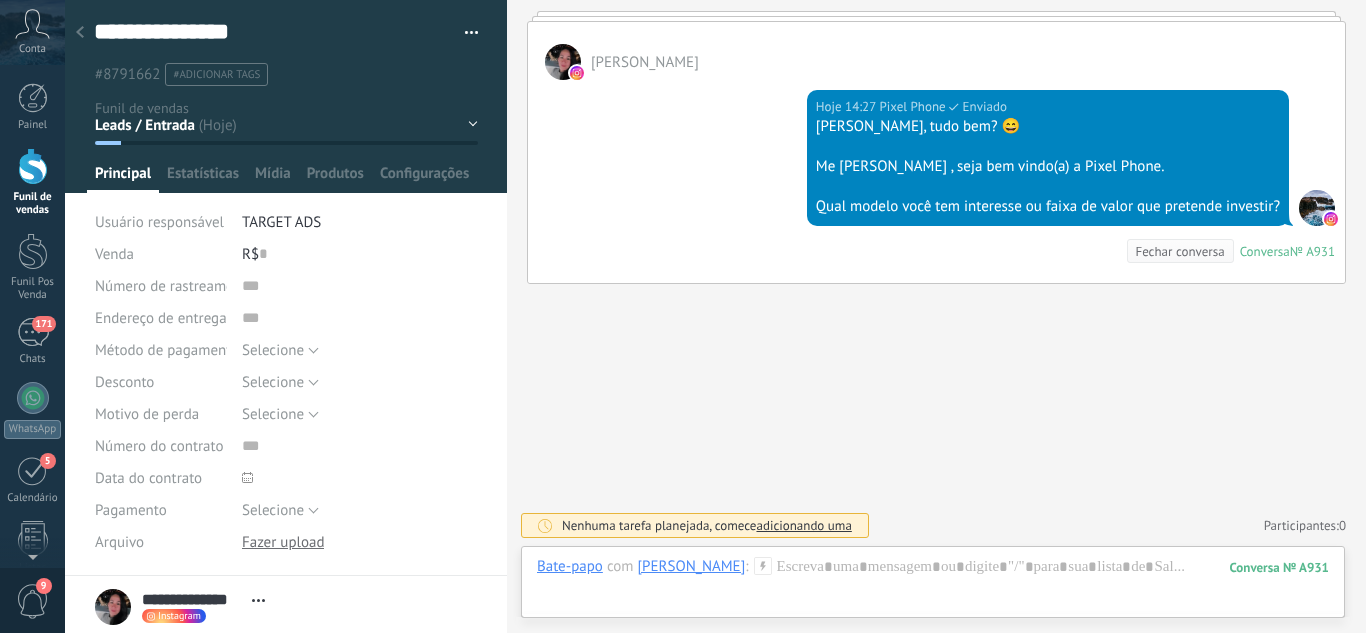 click on "Leads / Entrada
Atendimento
Atendimento Responder
Orçamento Enviado
Orçamento Responder
Negociação / Fechamento
-" at bounding box center [0, 0] 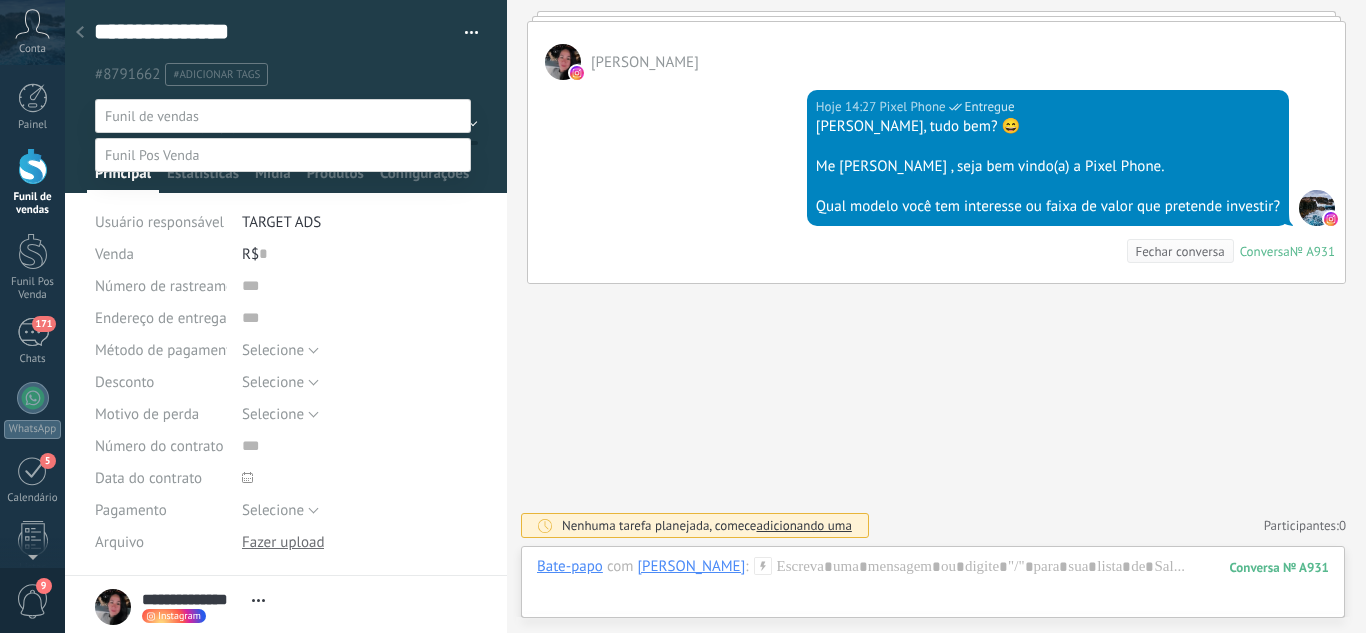 click on "Atendimento" at bounding box center (0, 0) 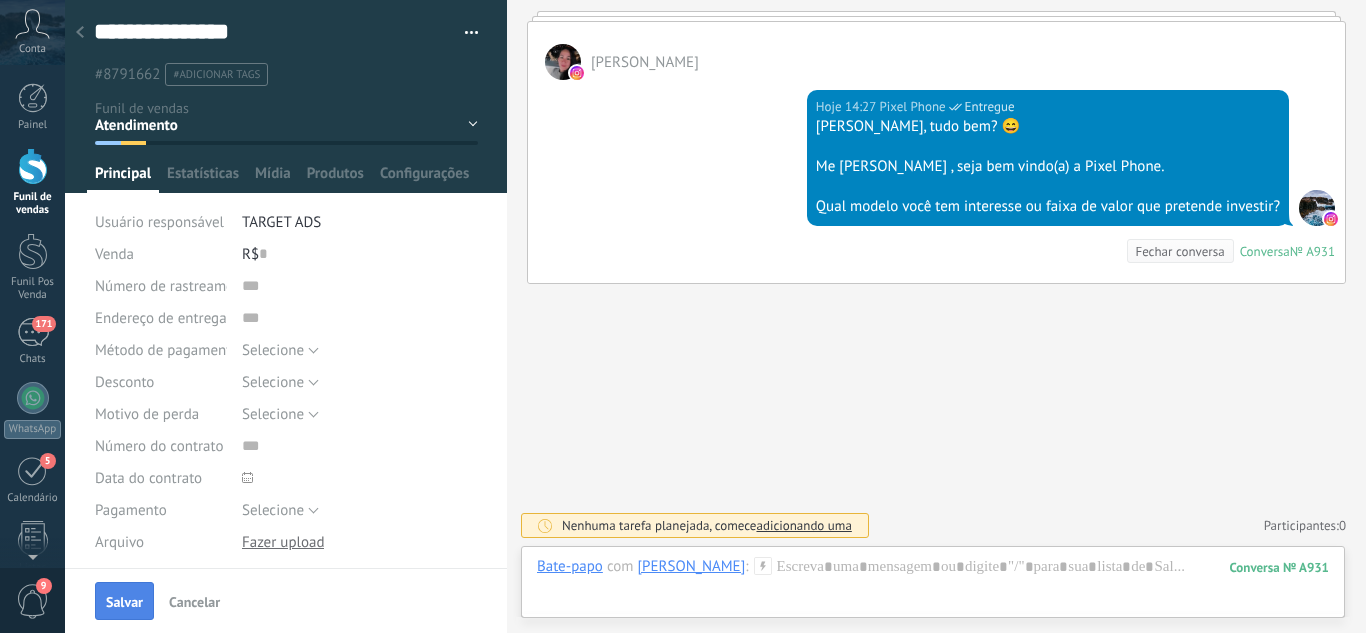 click on "Salvar" at bounding box center (124, 602) 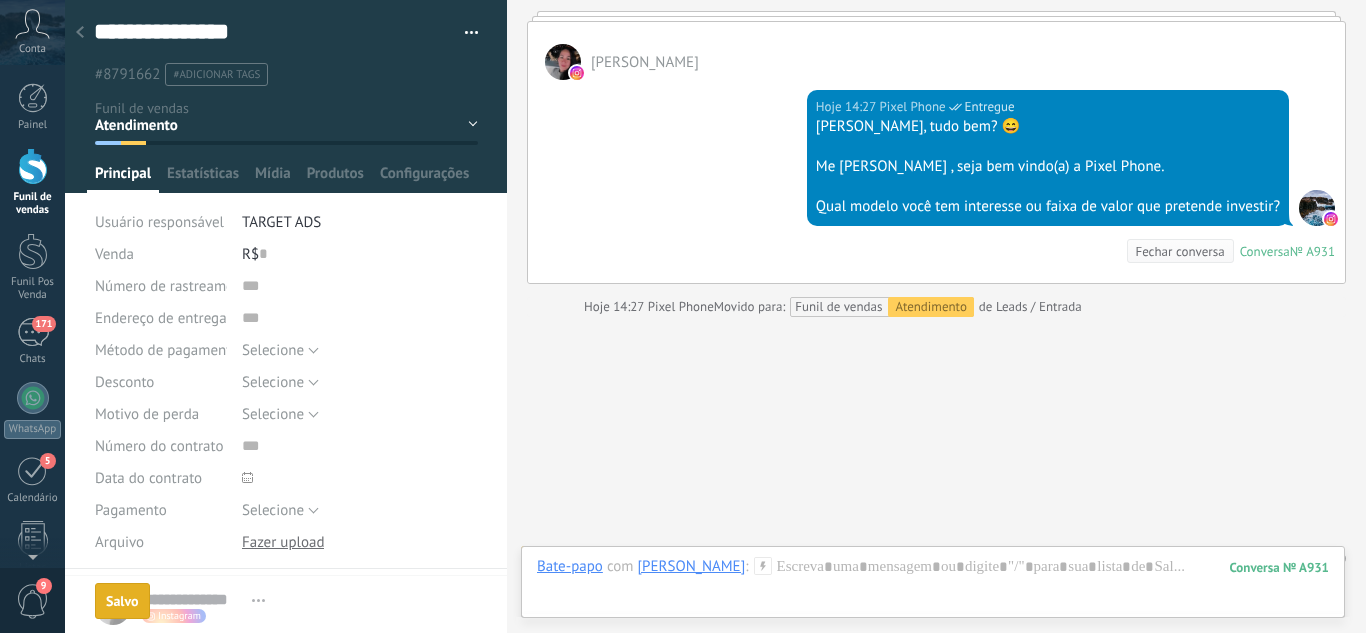 scroll, scrollTop: 307, scrollLeft: 0, axis: vertical 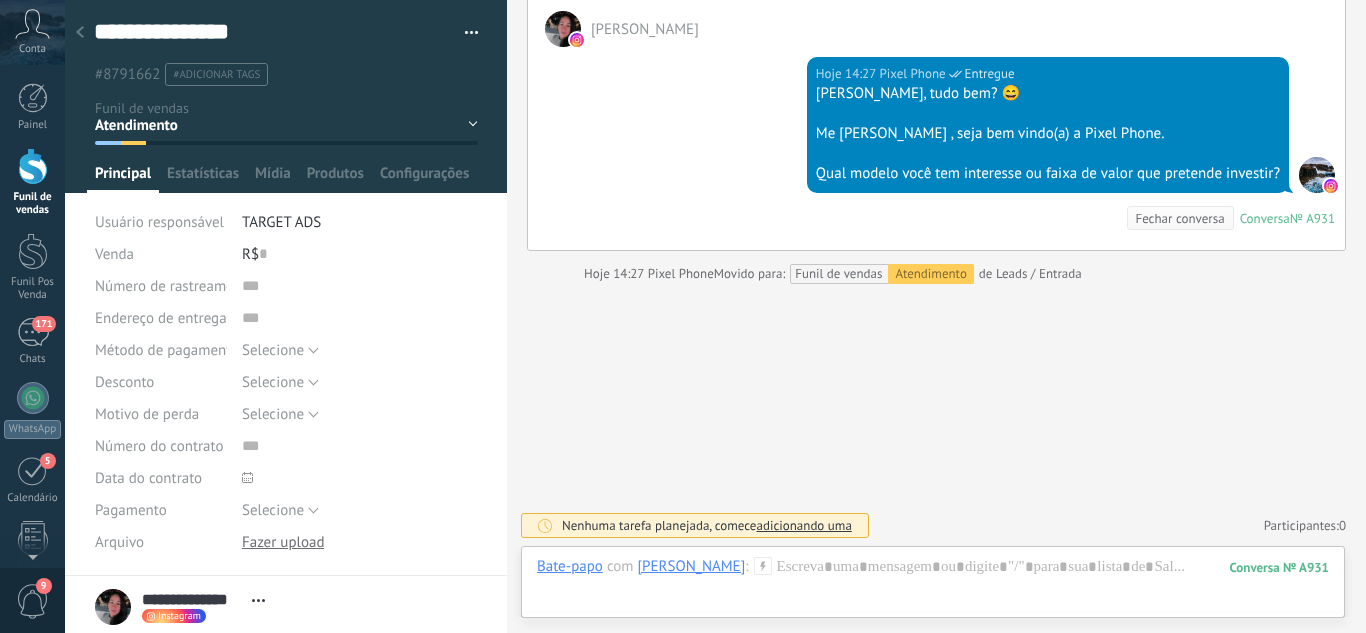 click at bounding box center [80, 33] 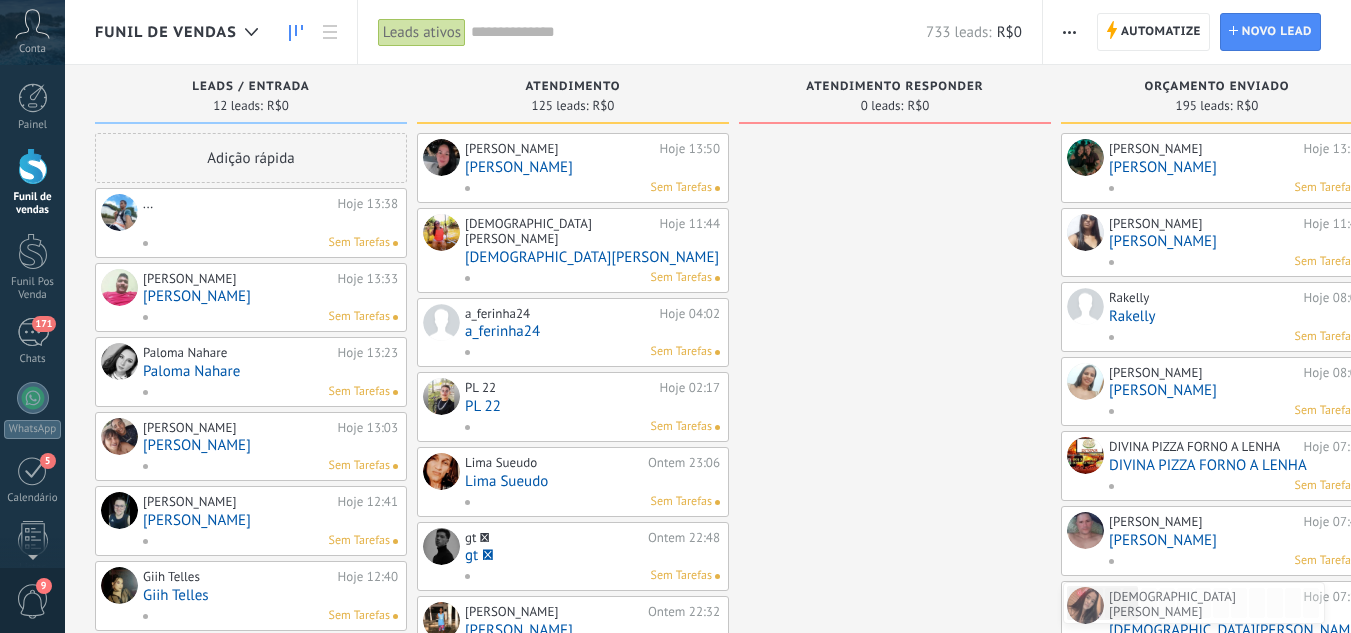 click at bounding box center (119, 212) 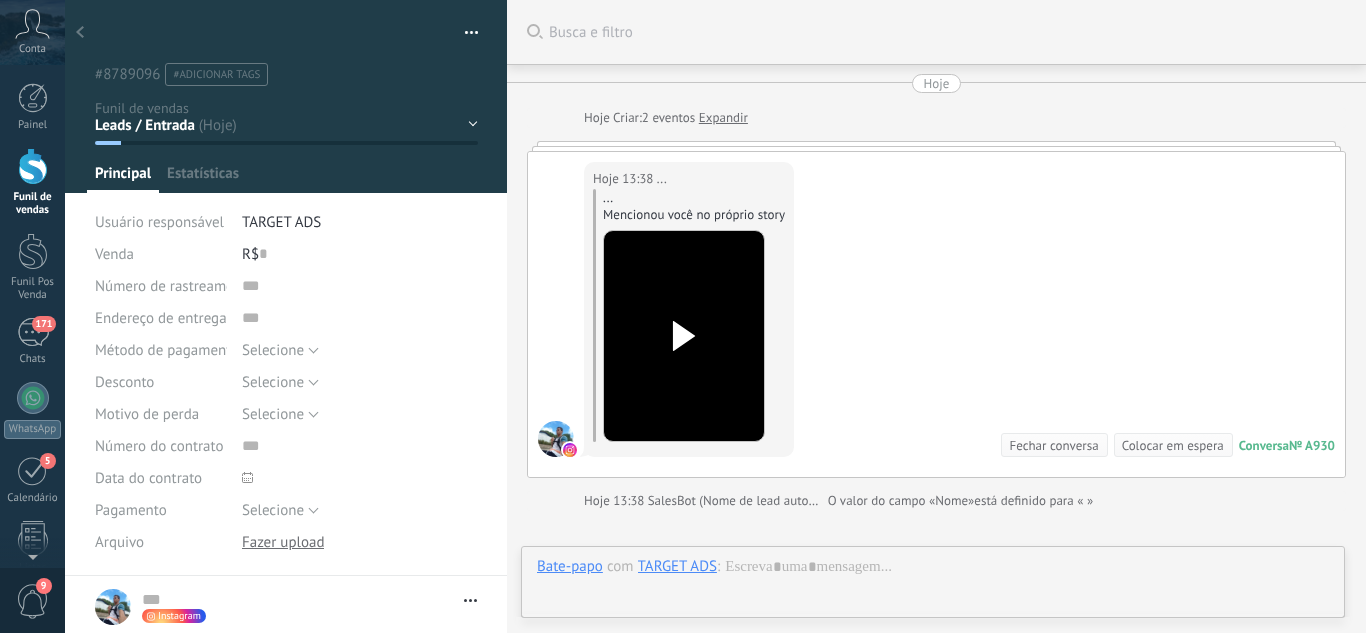 scroll, scrollTop: 30, scrollLeft: 0, axis: vertical 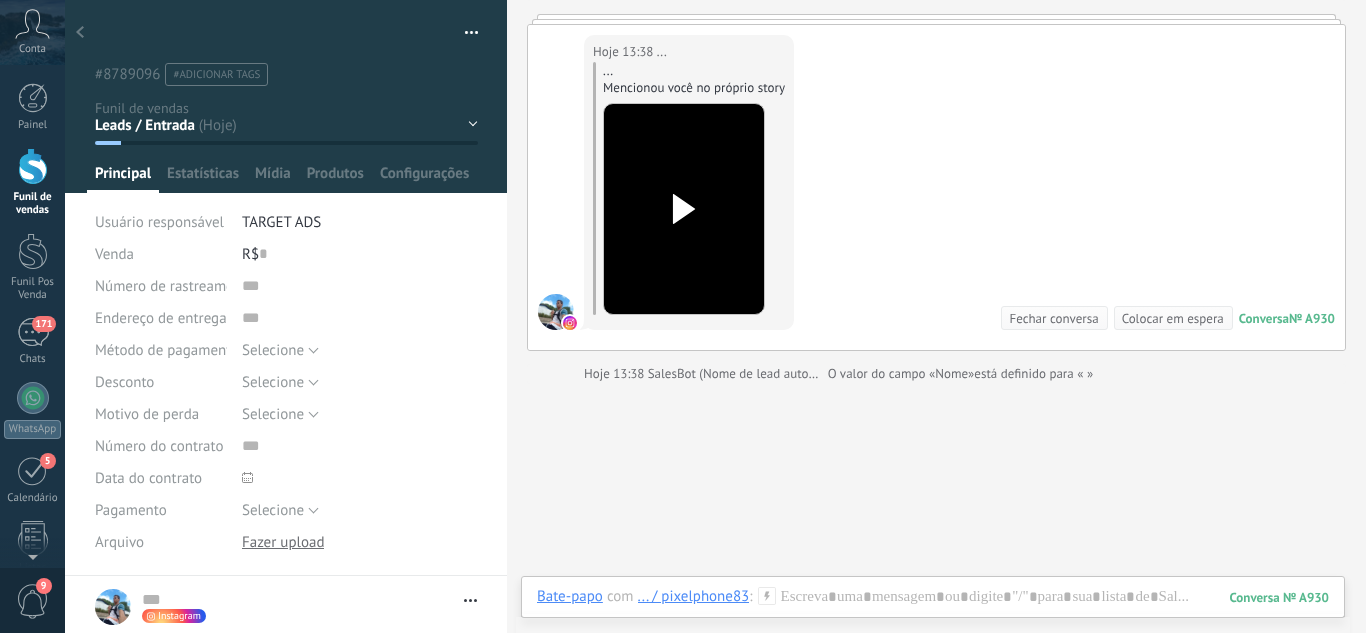 click at bounding box center [684, 209] 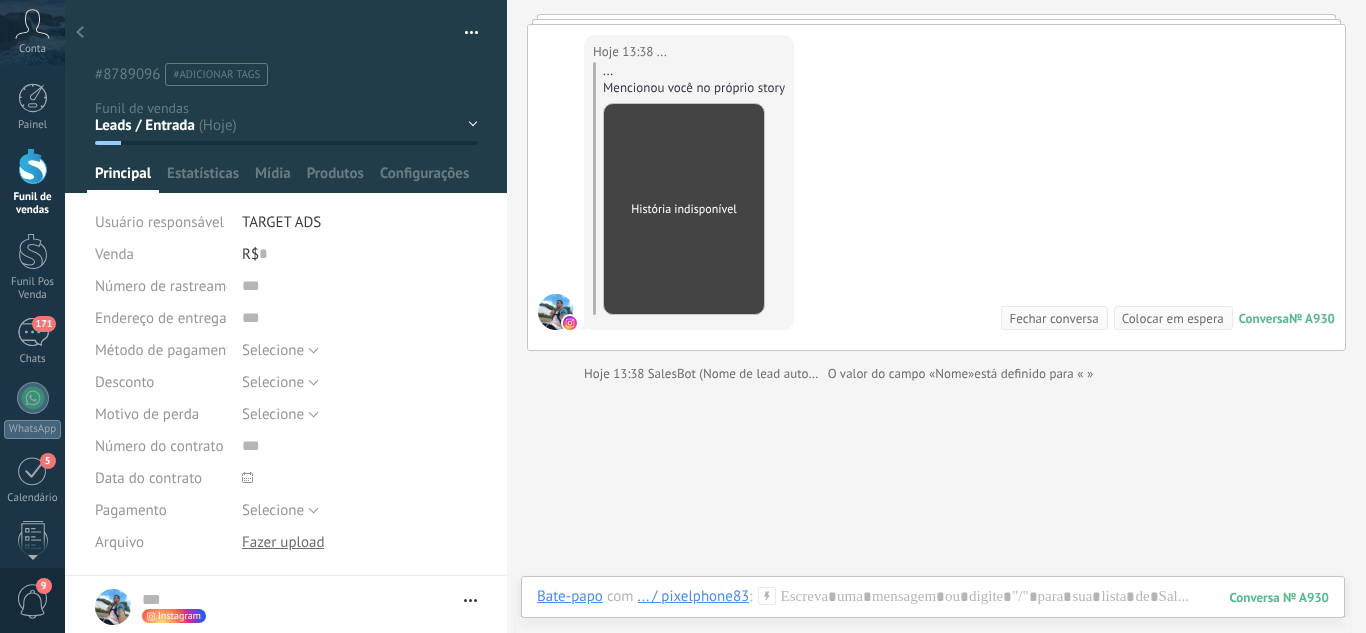 click on "História indisponível" at bounding box center (684, 209) 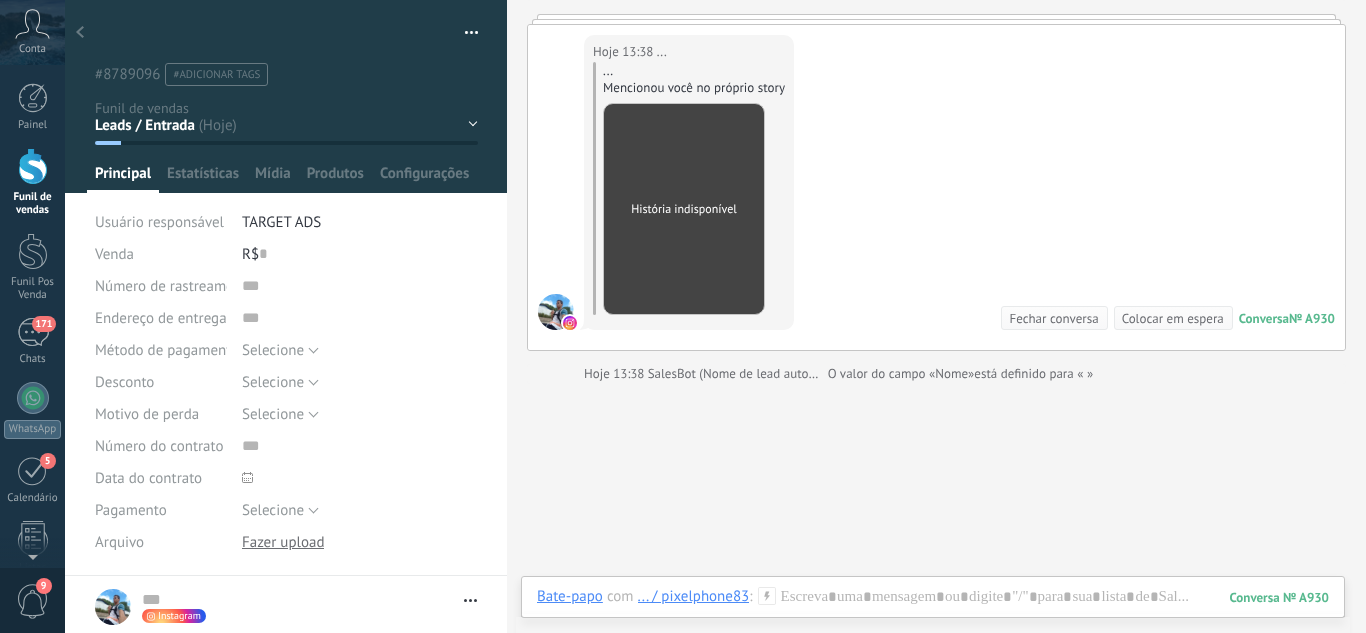 click at bounding box center [286, 96] 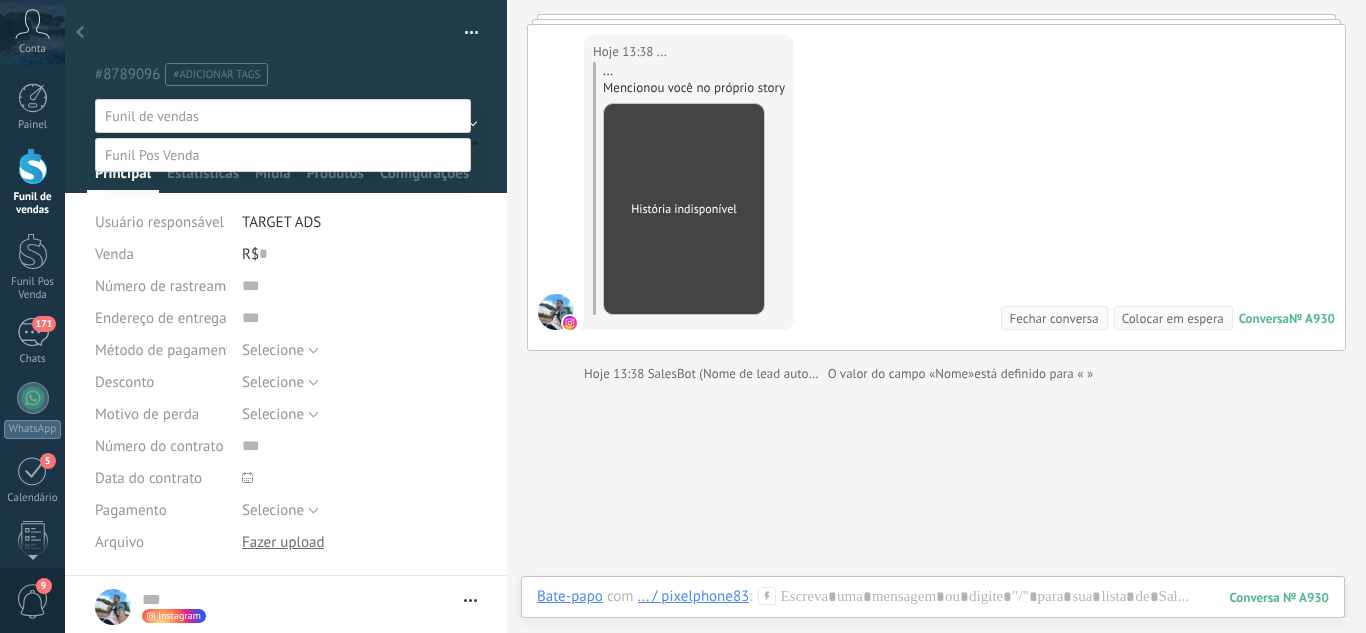 click on "Orçamento Enviado" at bounding box center [0, 0] 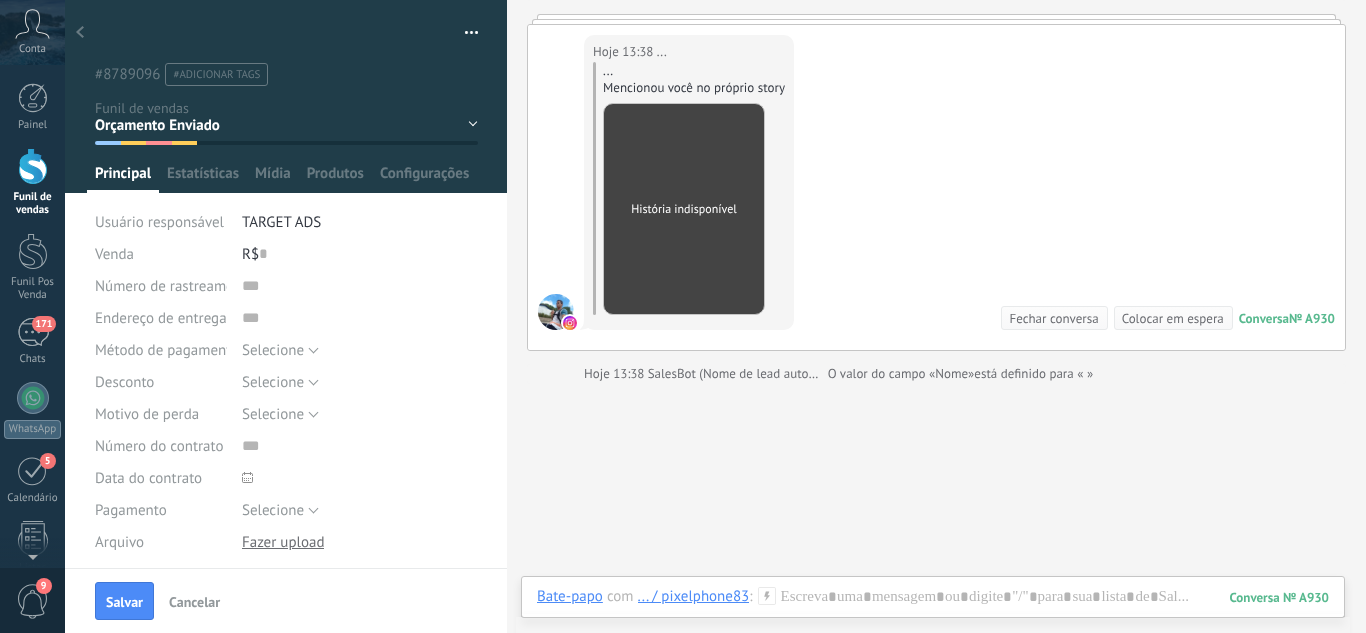 click on "Leads / Entrada
Atendimento
Atendimento Responder
Orçamento Enviado
Orçamento Responder
Negociação / Fechamento
-" at bounding box center [0, 0] 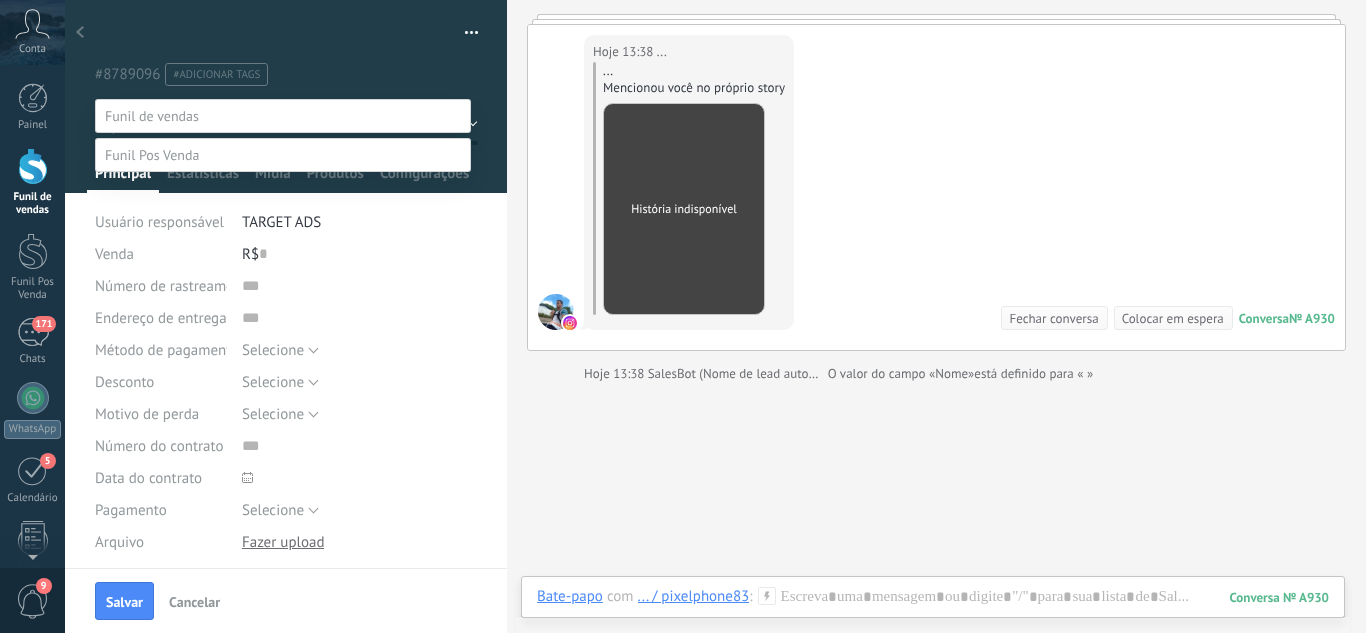 click on "Perdido / Desqualificado" at bounding box center [0, 0] 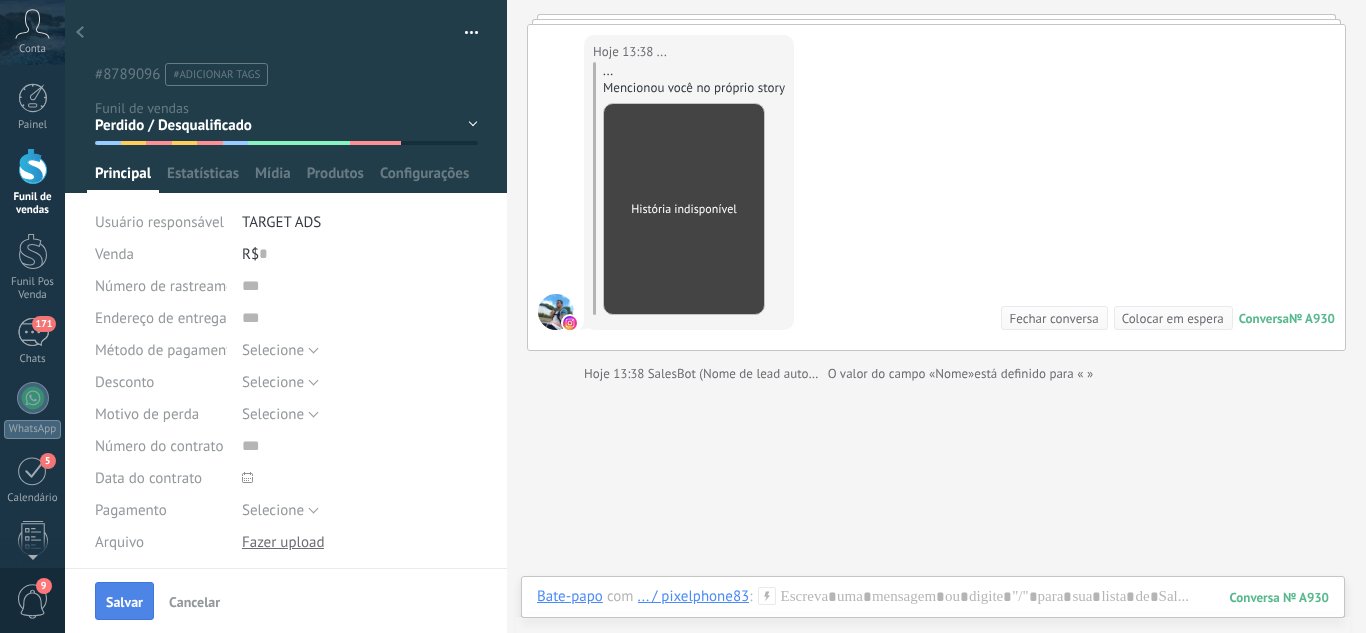 click on "Salvar" at bounding box center [124, 601] 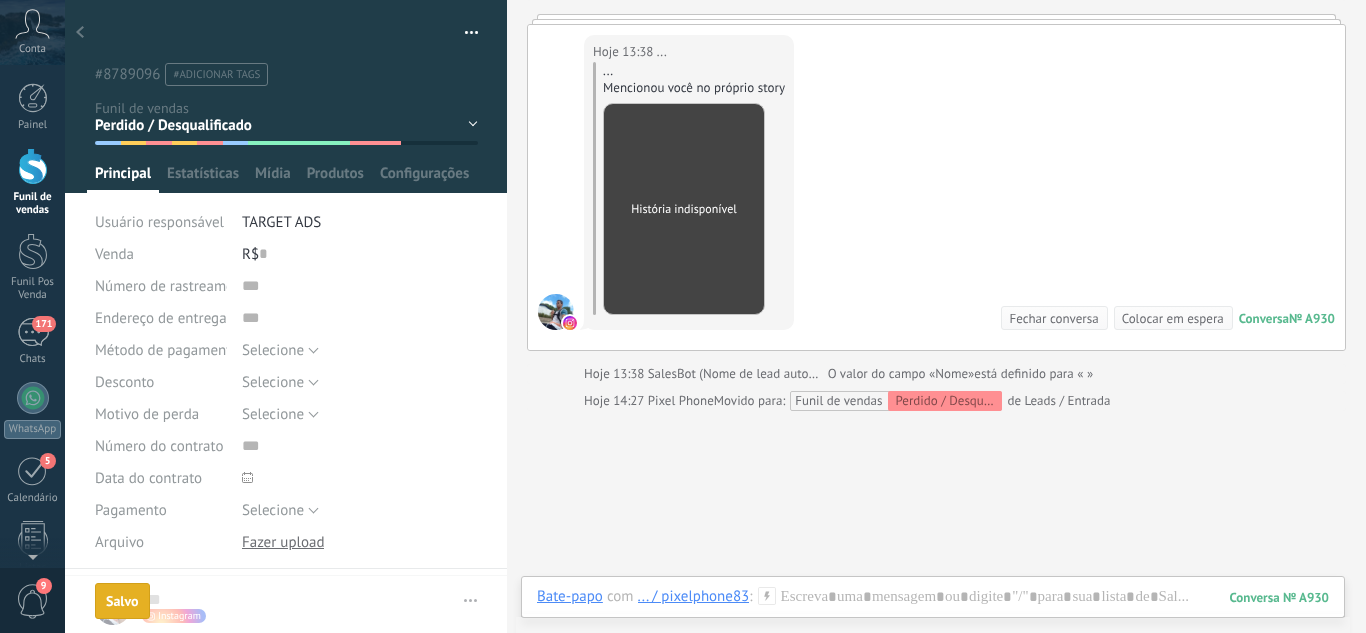 scroll, scrollTop: 154, scrollLeft: 0, axis: vertical 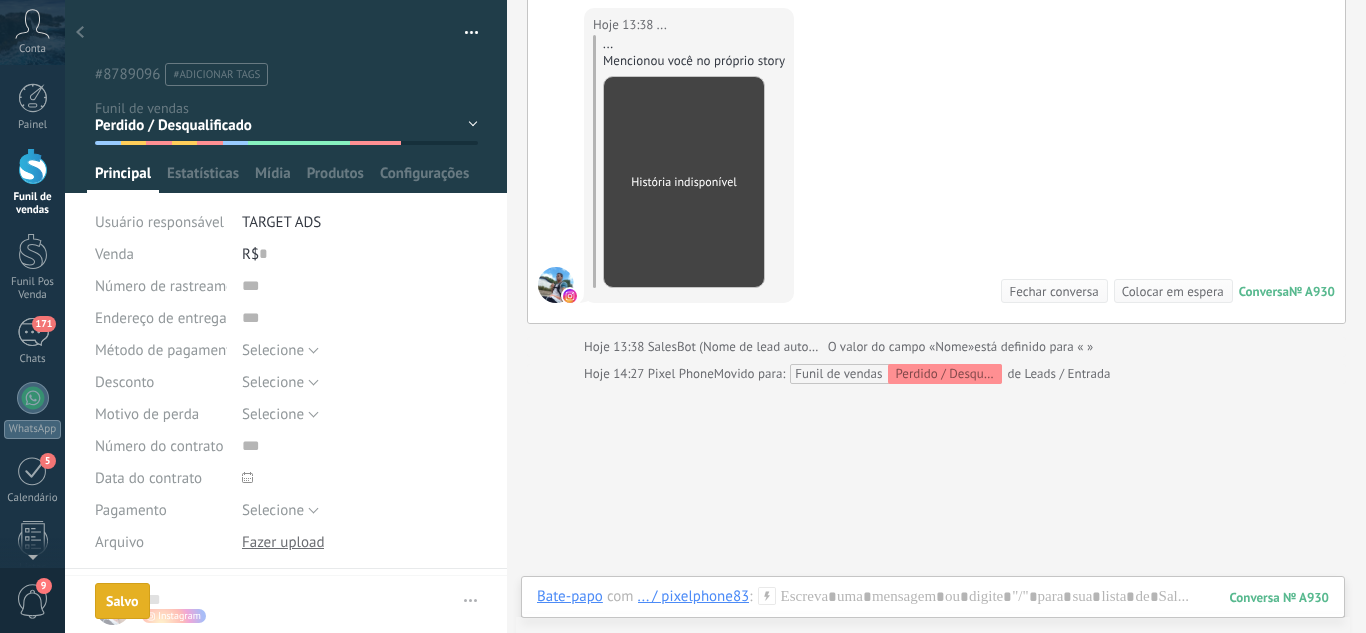 click at bounding box center (80, 33) 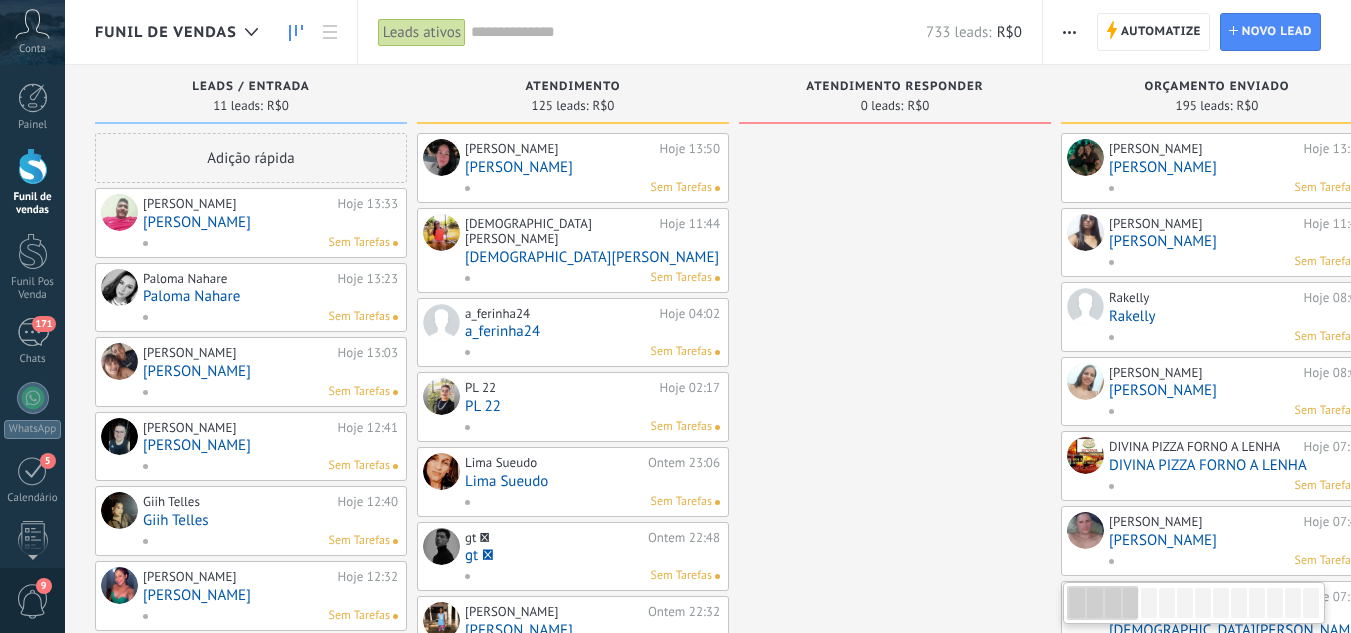 click on "[PERSON_NAME]" at bounding box center [270, 222] 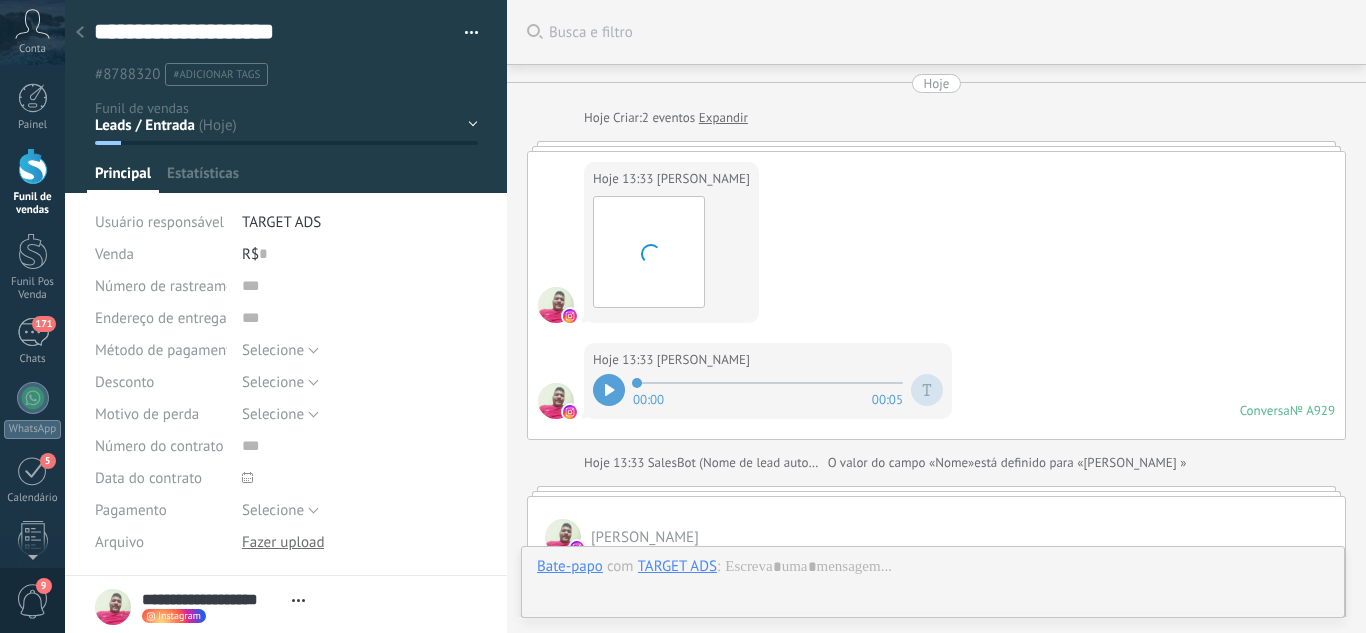 scroll, scrollTop: 30, scrollLeft: 0, axis: vertical 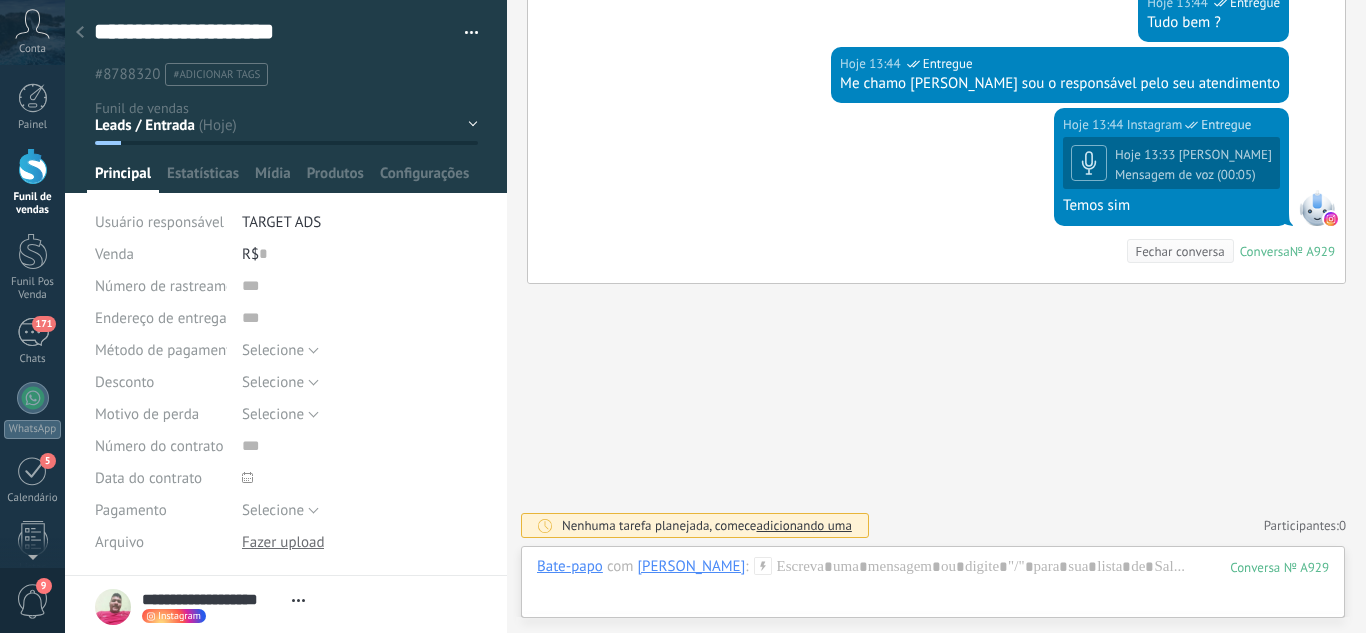 click on "Leads / Entrada
Atendimento
Atendimento Responder
Orçamento Enviado
Orçamento Responder
Negociação / Fechamento
-" at bounding box center (0, 0) 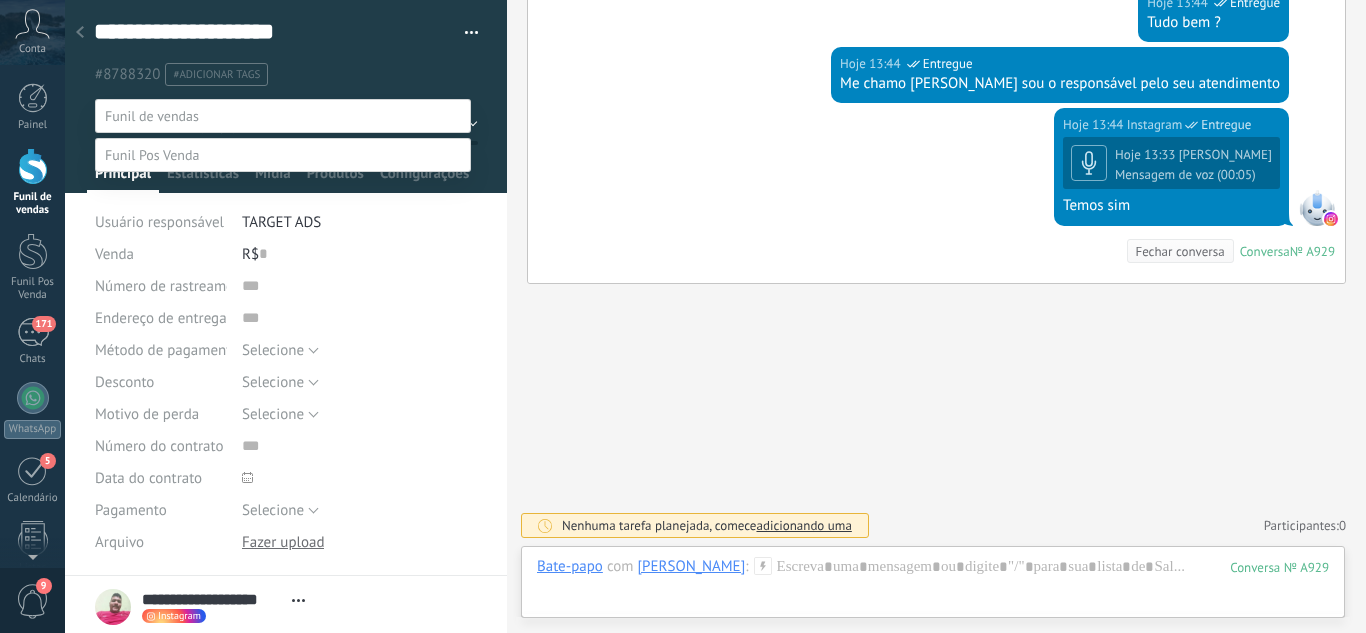click on "Perdido / Desqualificado" at bounding box center (0, 0) 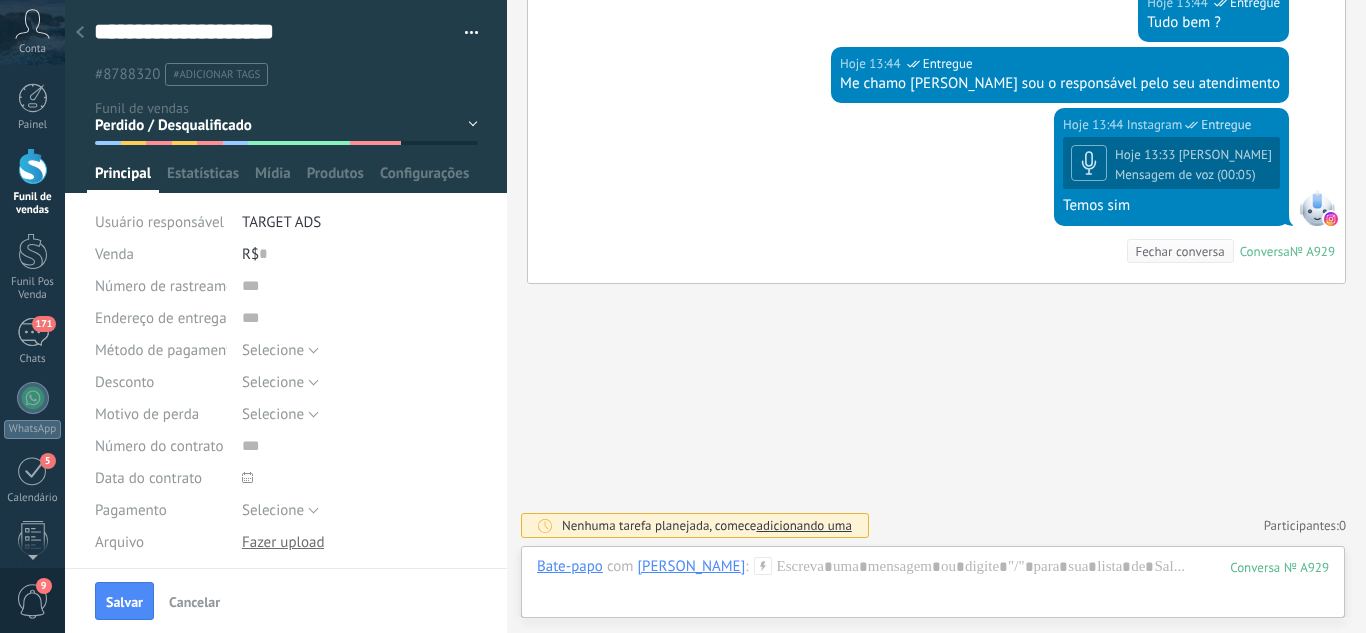 click on "Leads / Entrada
Atendimento
Atendimento Responder
Orçamento Enviado
Orçamento Responder
Negociação / Fechamento
-" at bounding box center (0, 0) 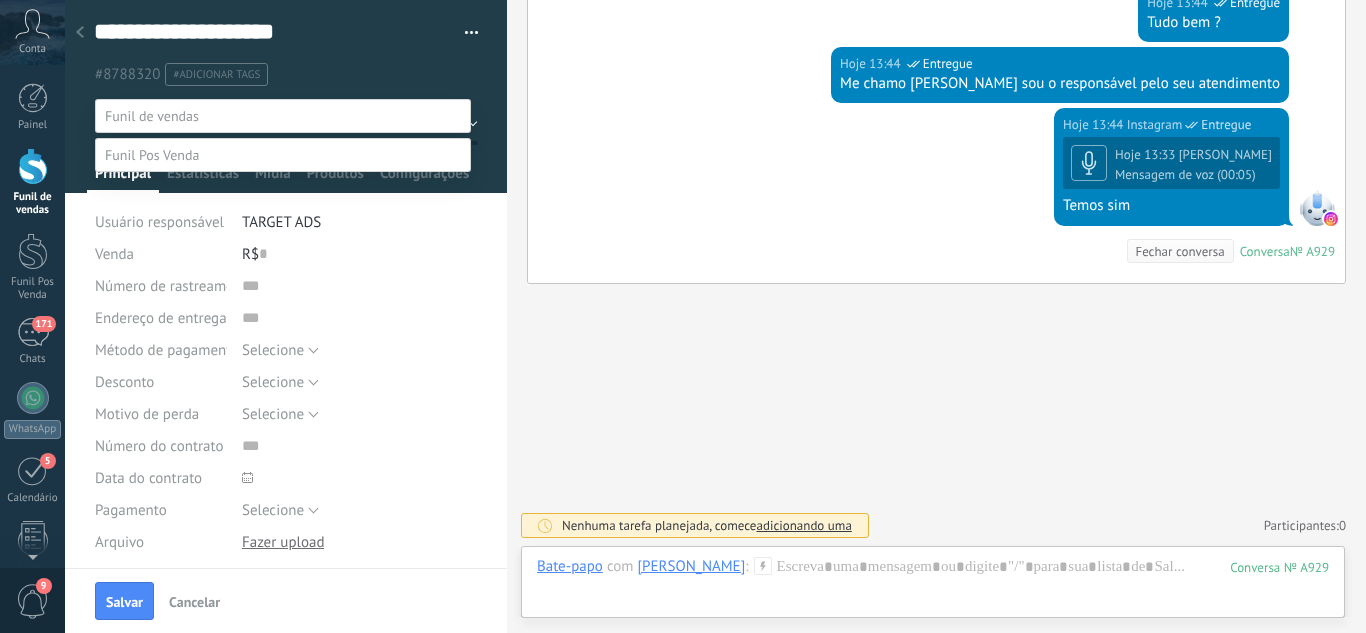 click on "Atendimento" at bounding box center [0, 0] 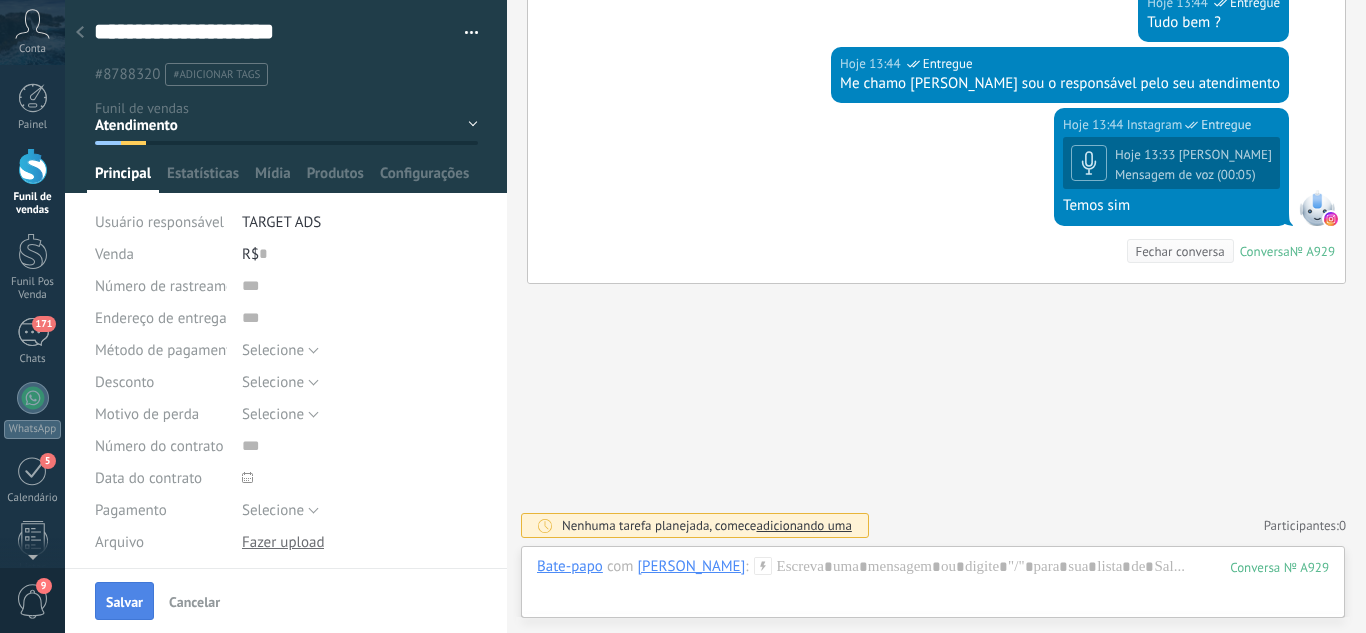 click on "Salvar" at bounding box center (124, 602) 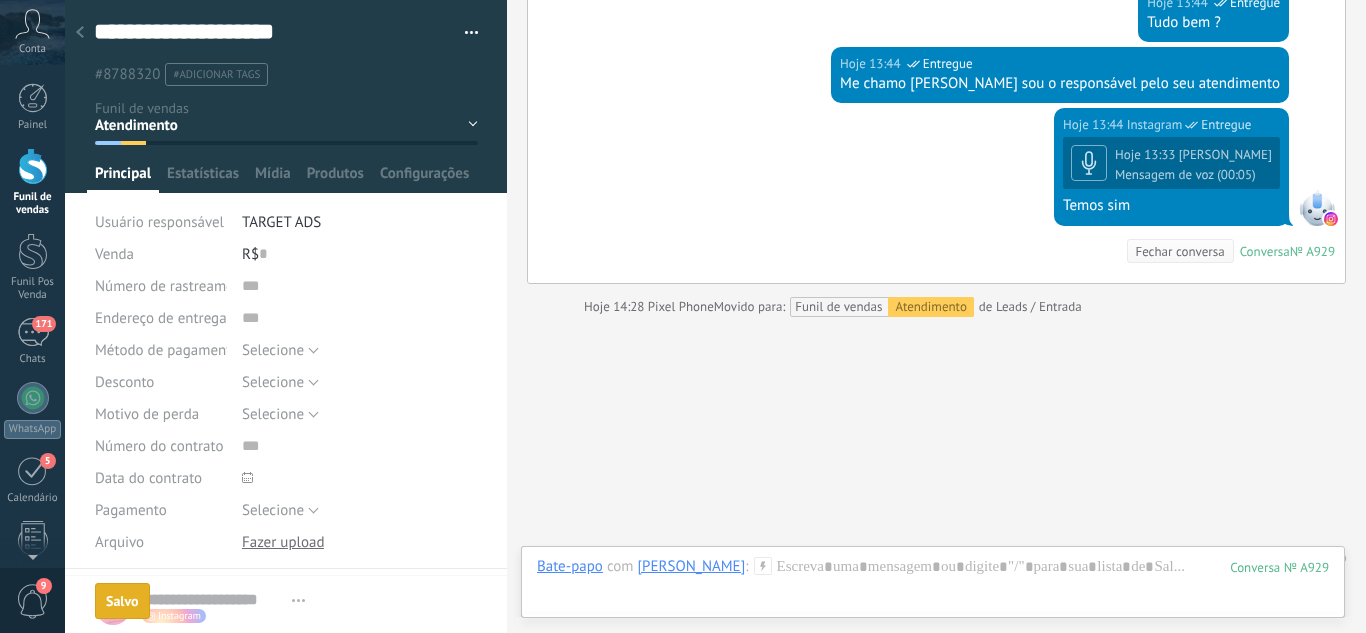 scroll, scrollTop: 673, scrollLeft: 0, axis: vertical 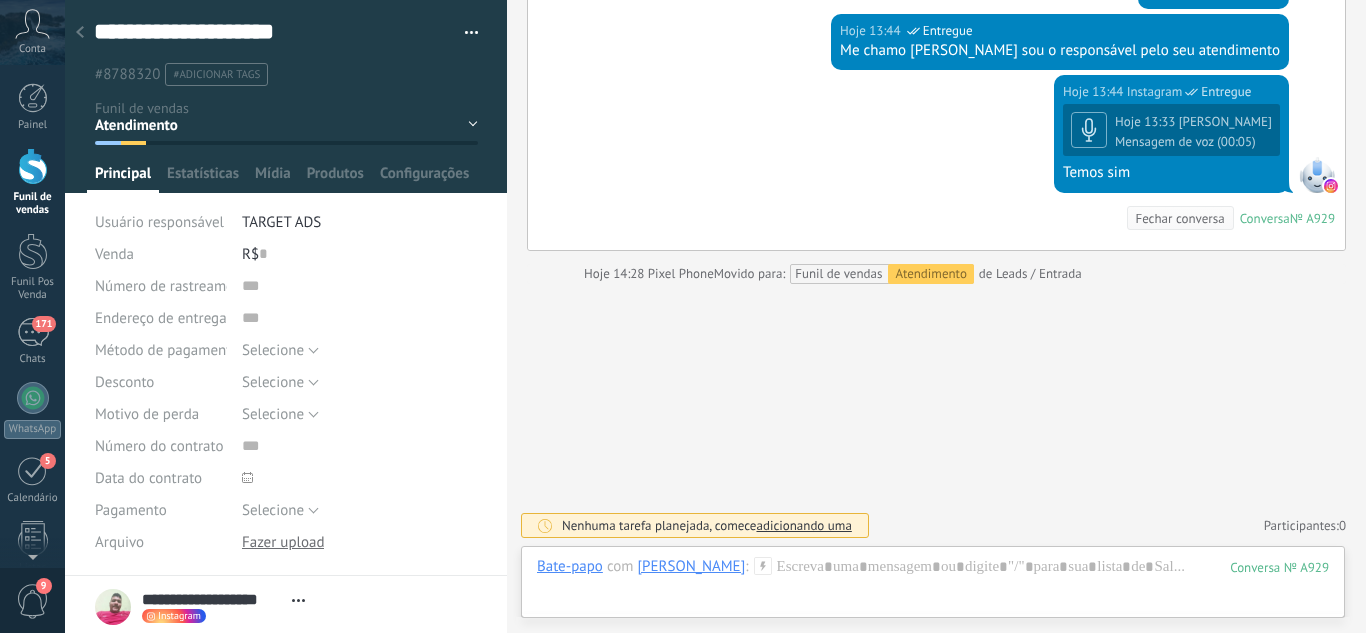 click 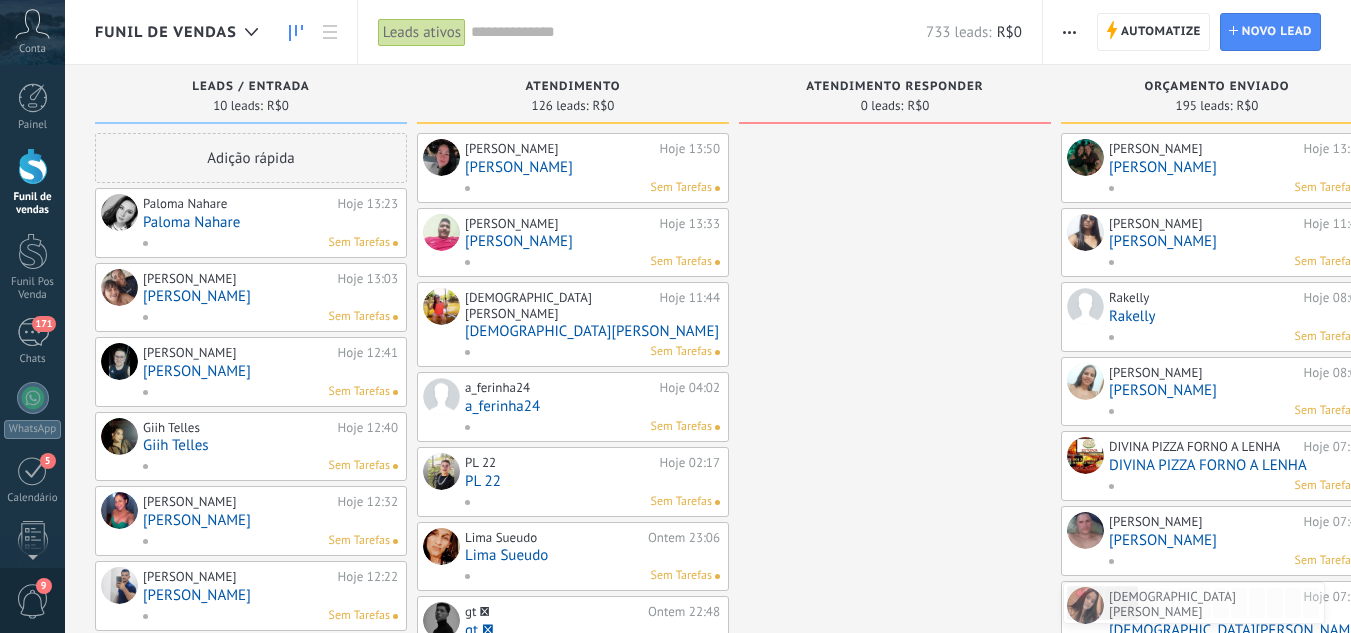 click on "Paloma Nahare" at bounding box center (270, 222) 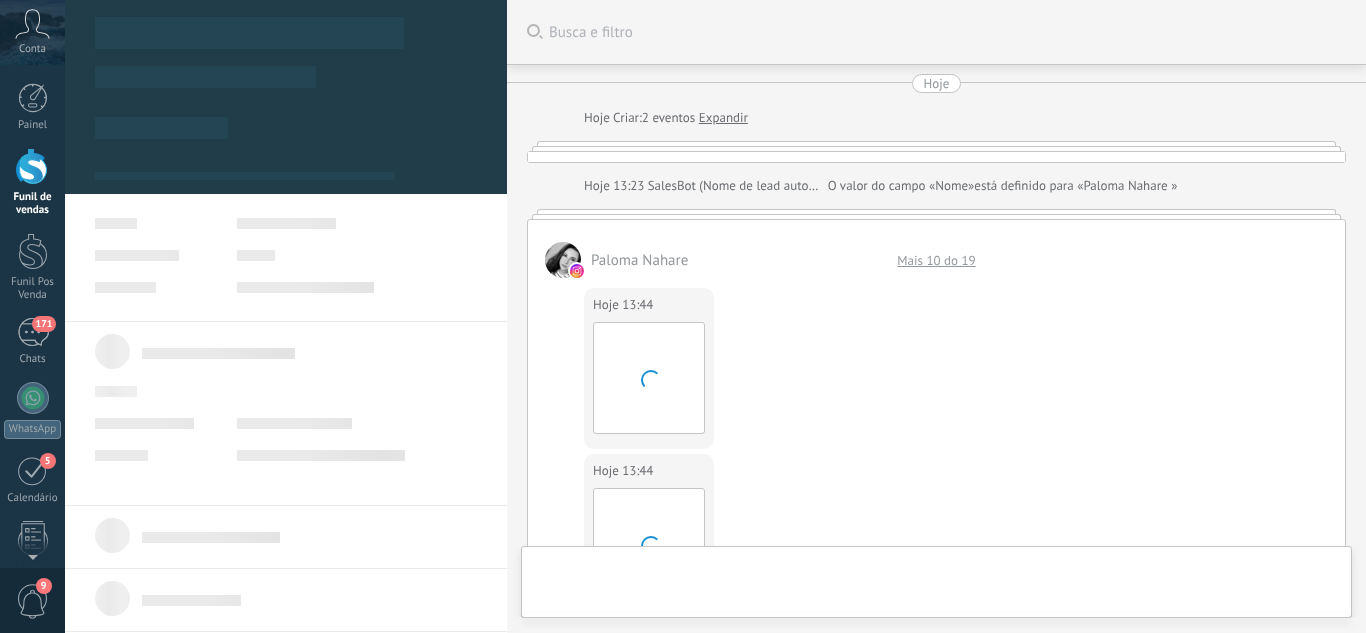 scroll, scrollTop: 1228, scrollLeft: 0, axis: vertical 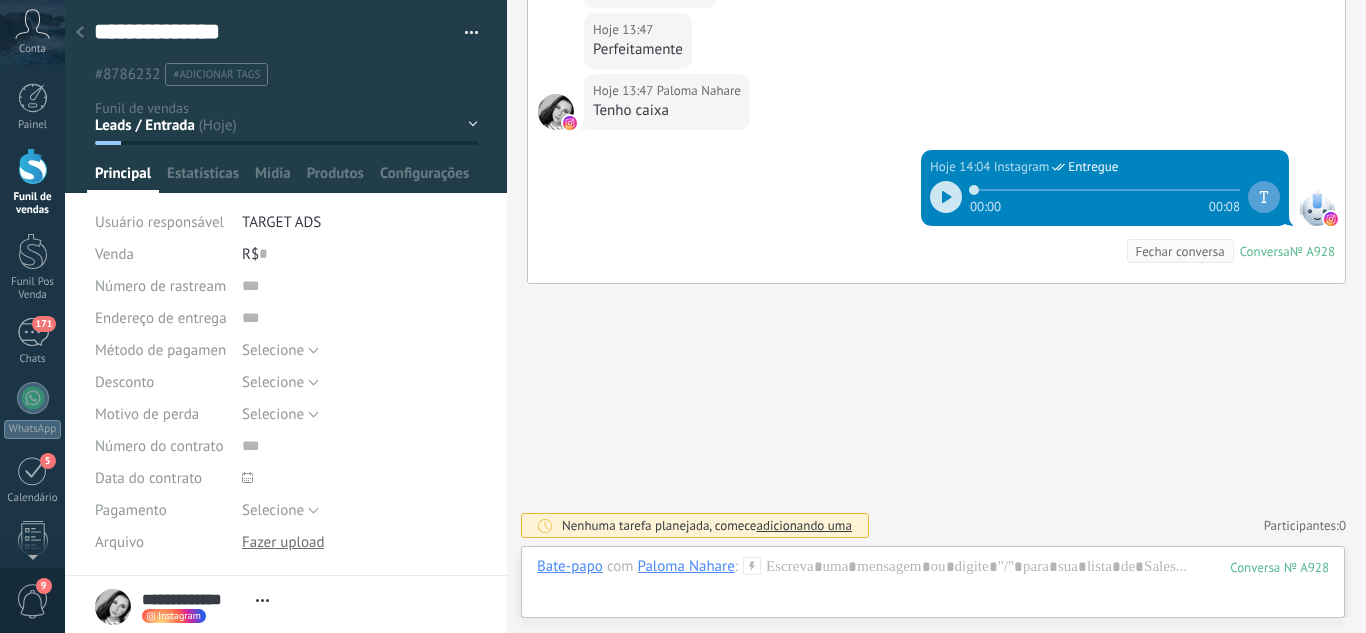 click on "Leads / Entrada
Atendimento
Atendimento Responder
Orçamento Enviado
Orçamento Responder
Negociação / Fechamento
-" at bounding box center (0, 0) 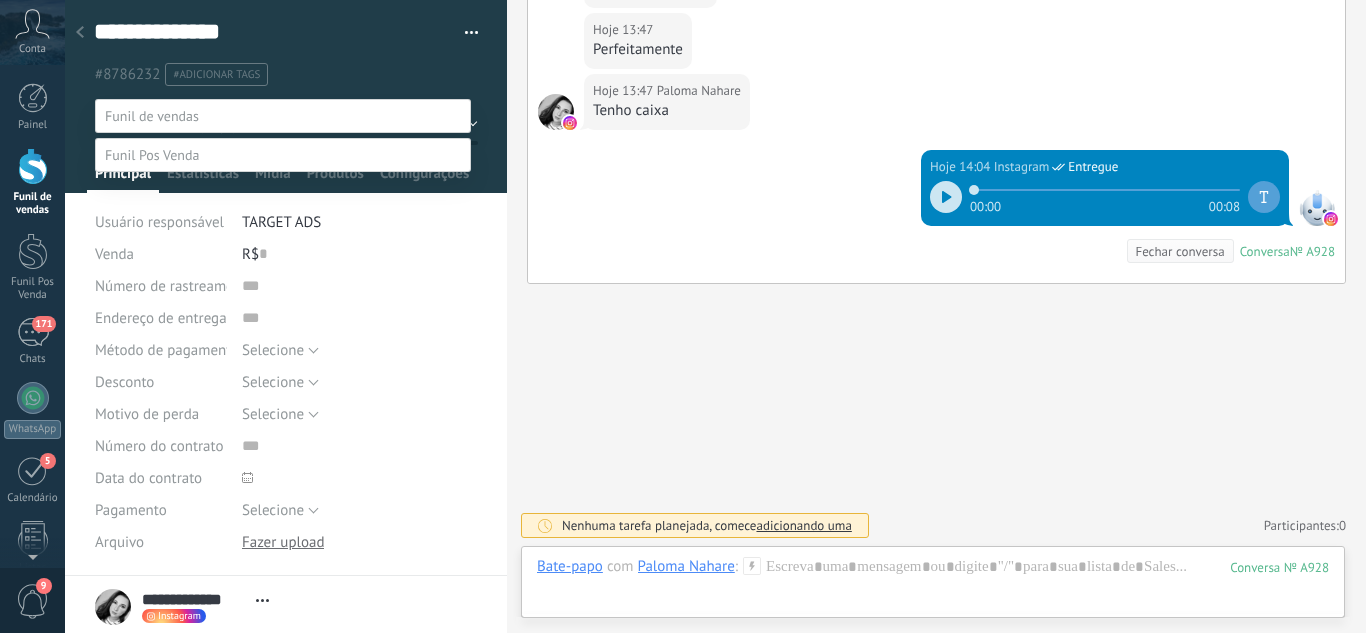 click on "Negociação / Fechamento" at bounding box center (0, 0) 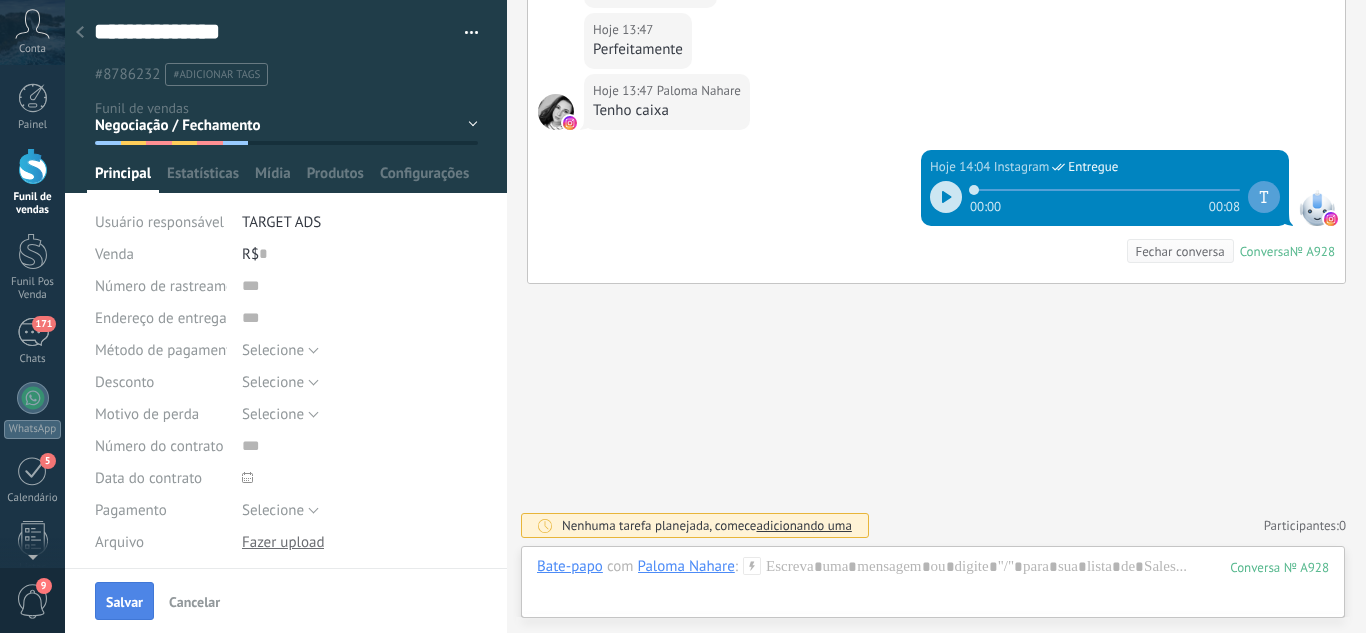 click on "Salvar" at bounding box center [124, 601] 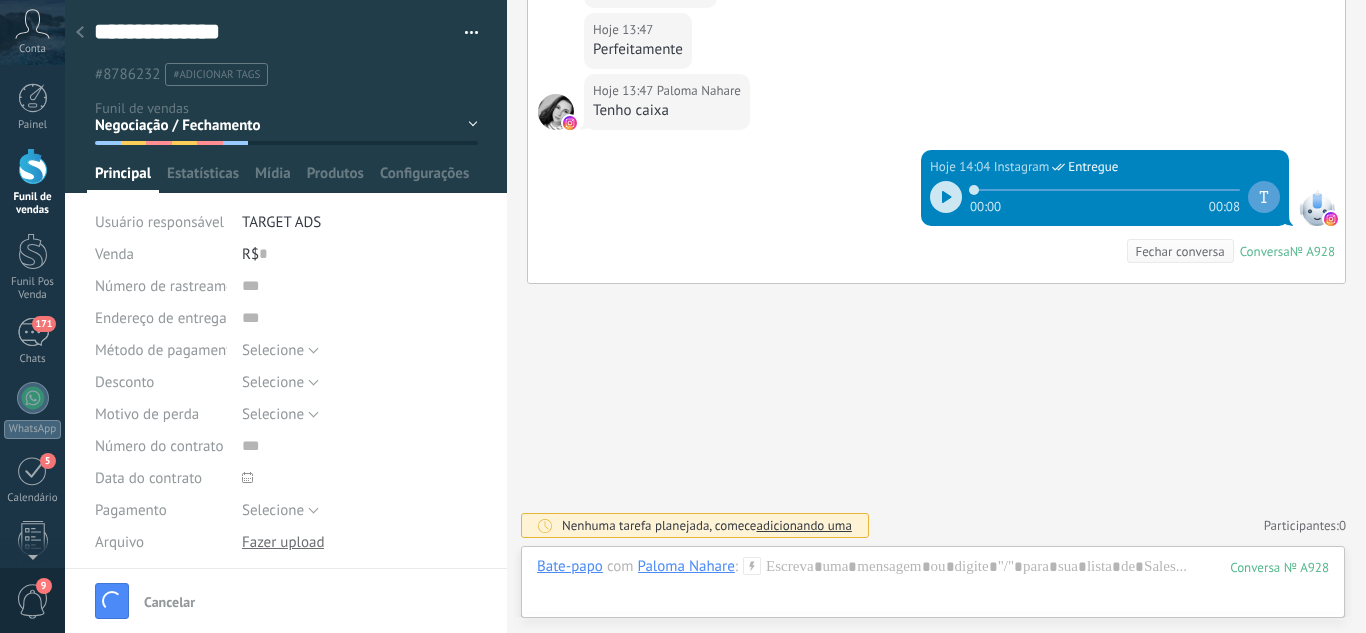 scroll, scrollTop: 1261, scrollLeft: 0, axis: vertical 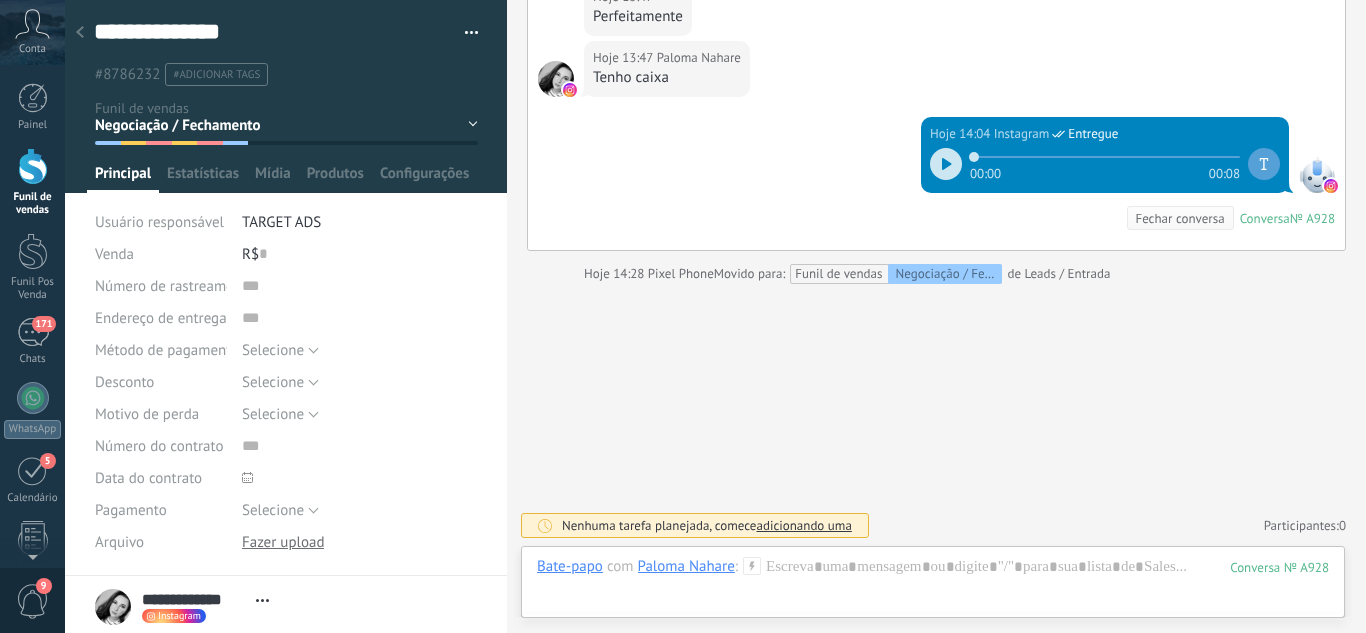 click at bounding box center [80, 33] 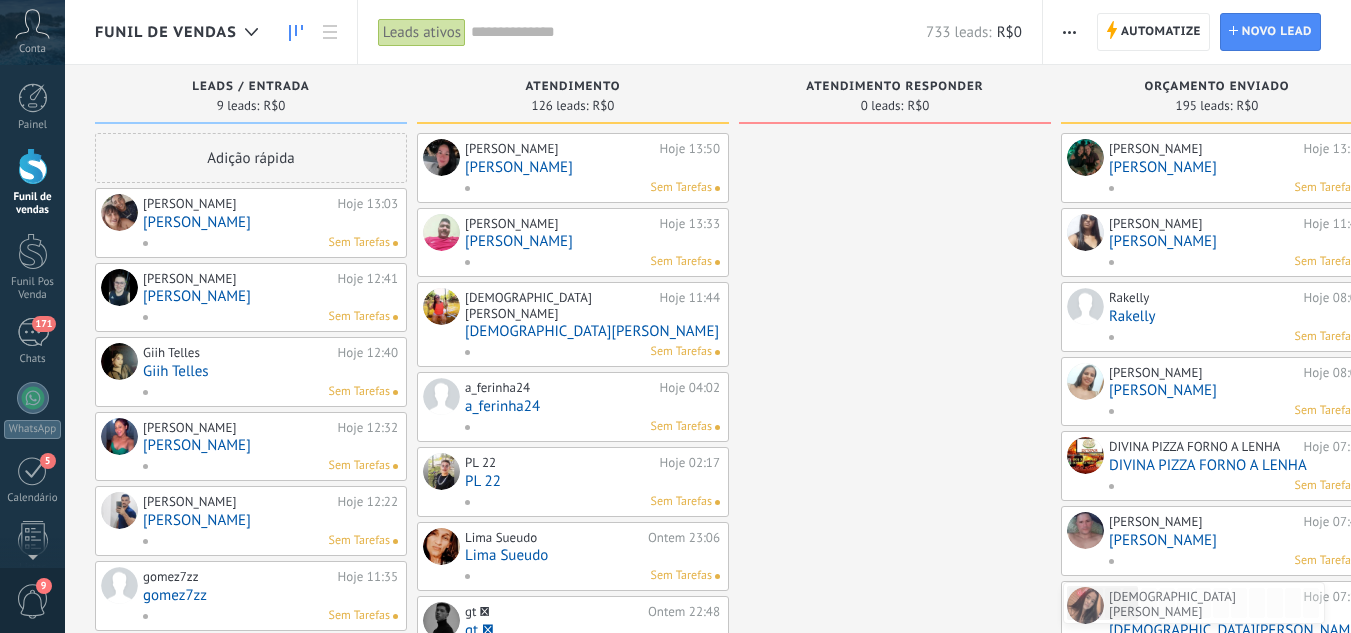 click on "[PERSON_NAME]" at bounding box center (270, 222) 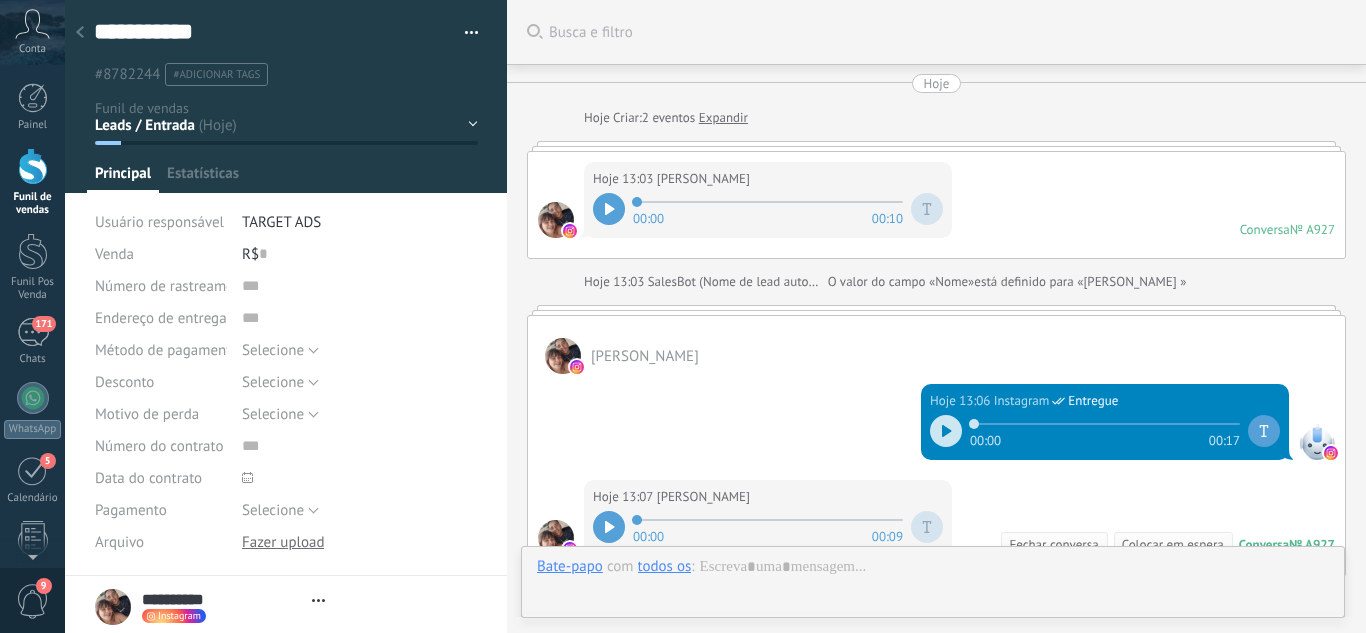 scroll, scrollTop: 30, scrollLeft: 0, axis: vertical 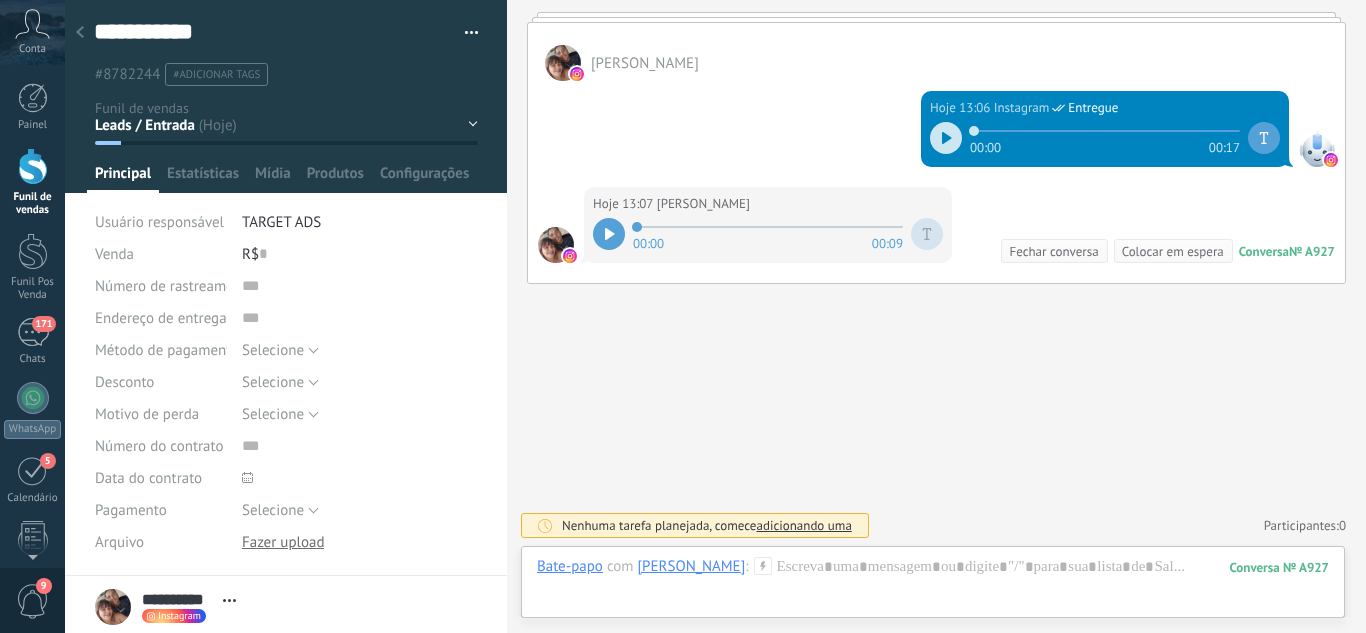 click 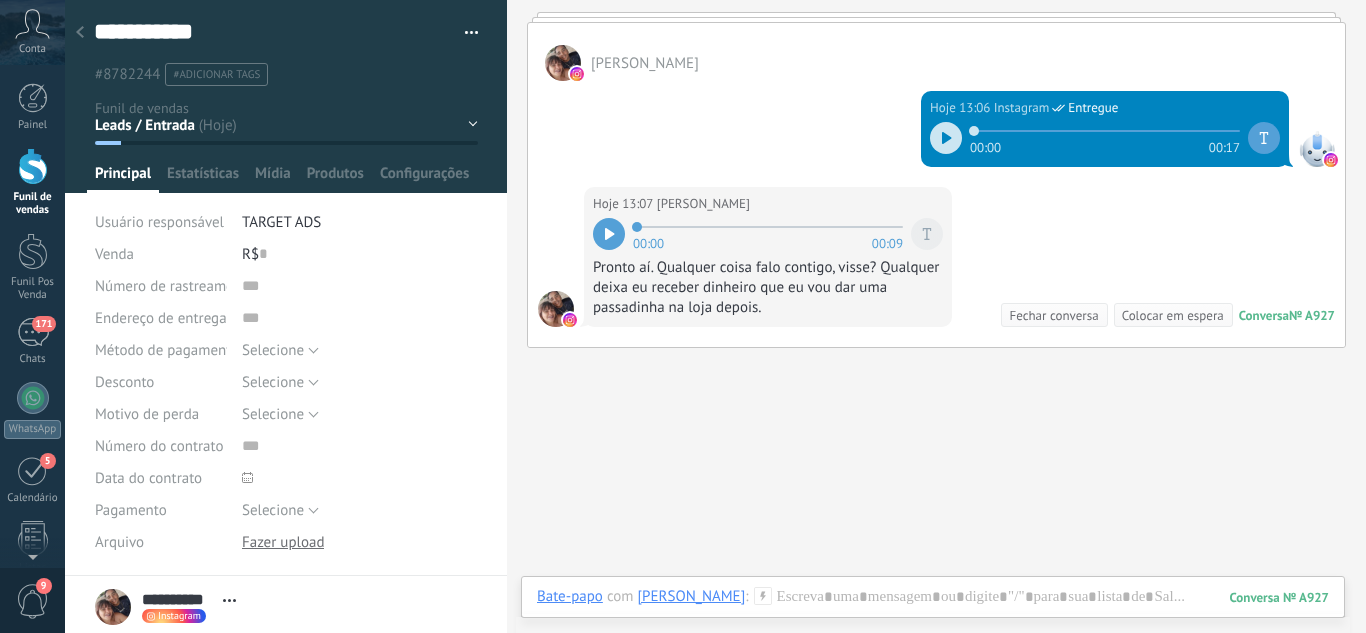 scroll, scrollTop: 297, scrollLeft: 0, axis: vertical 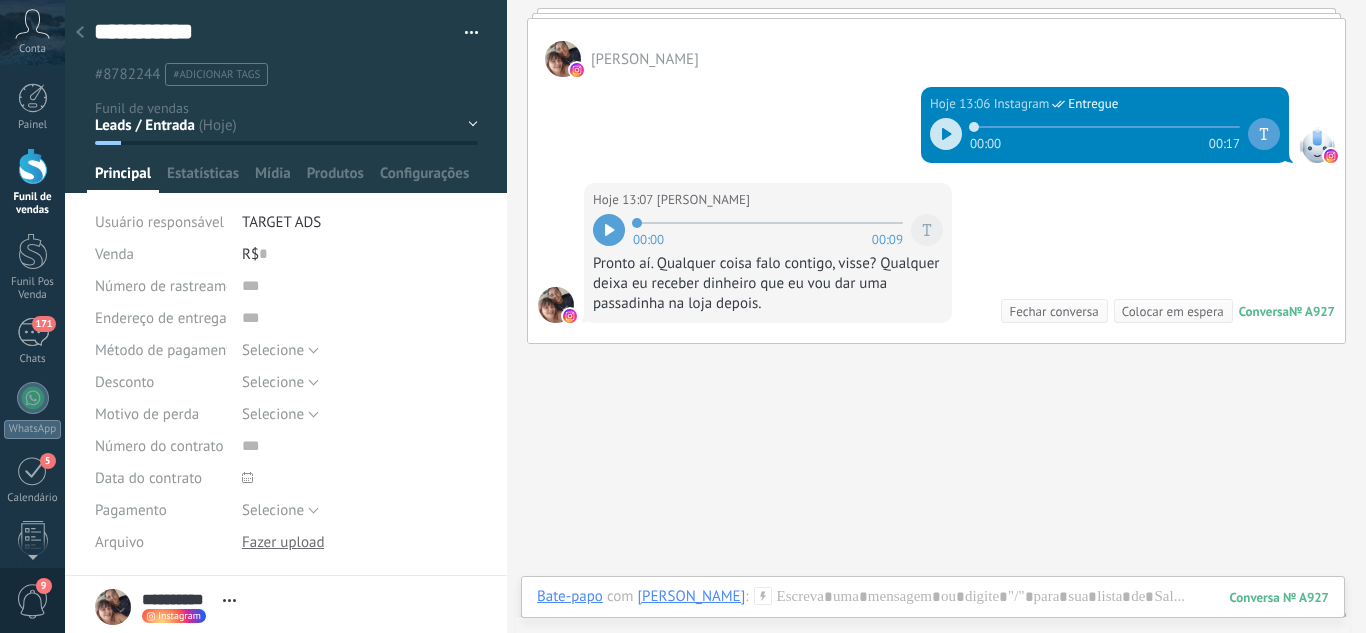 click on "Leads / Entrada
Atendimento
Atendimento Responder
Orçamento Enviado
Orçamento Responder
Negociação / Fechamento
-" at bounding box center [0, 0] 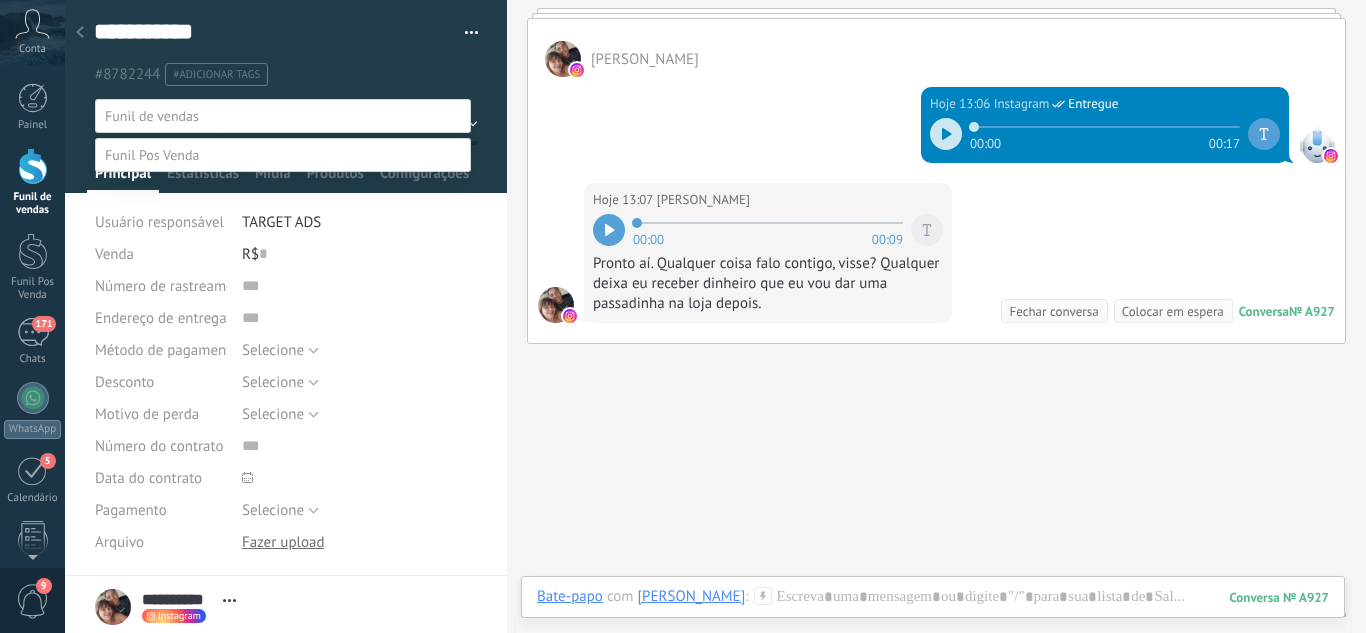 click on "Perdido / Desqualificado" at bounding box center [0, 0] 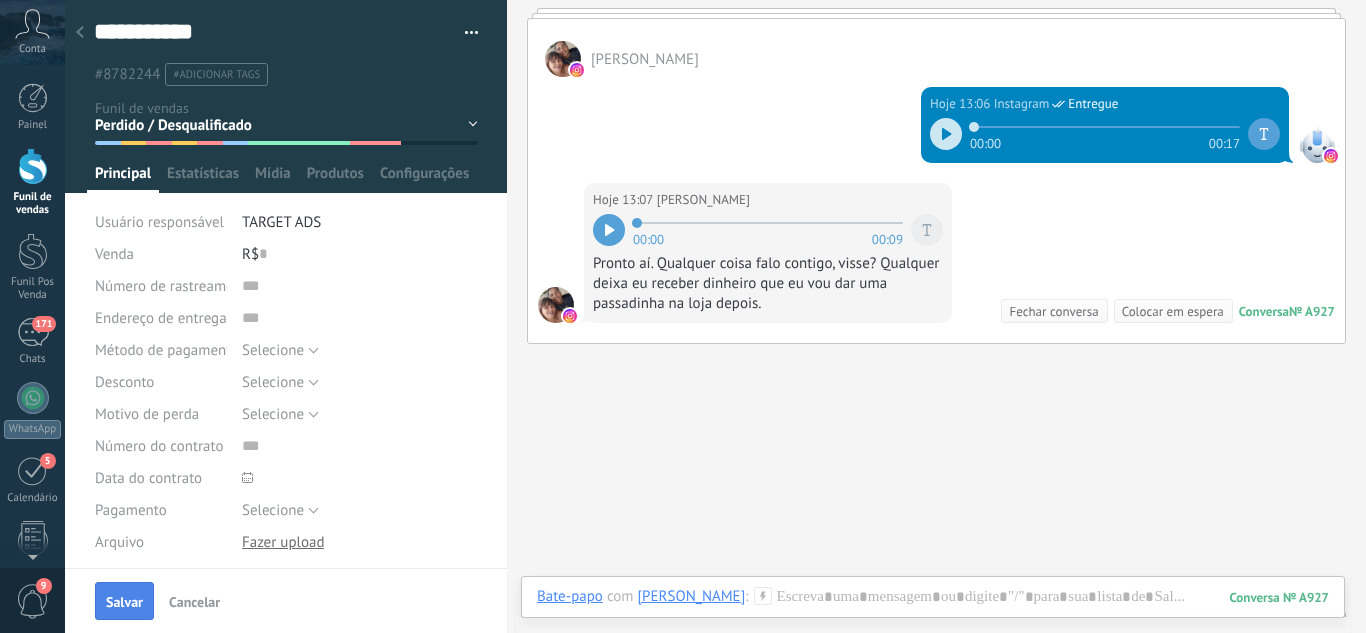 click on "Salvar" at bounding box center (124, 602) 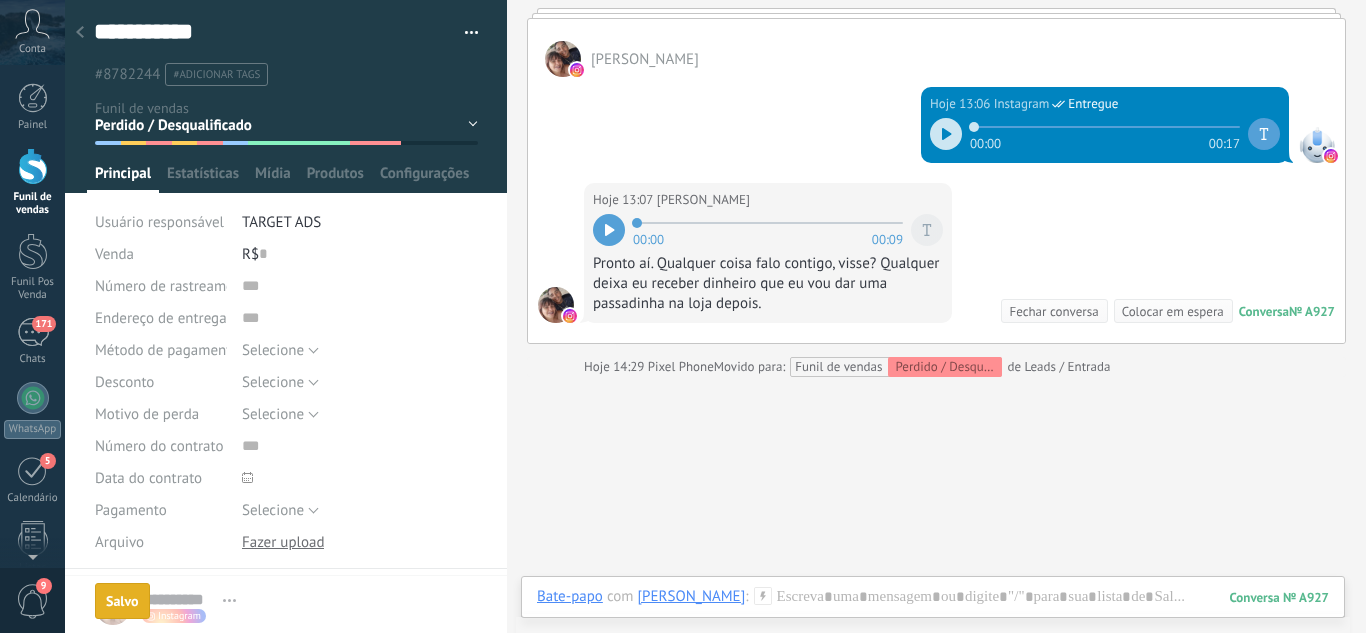 scroll, scrollTop: 330, scrollLeft: 0, axis: vertical 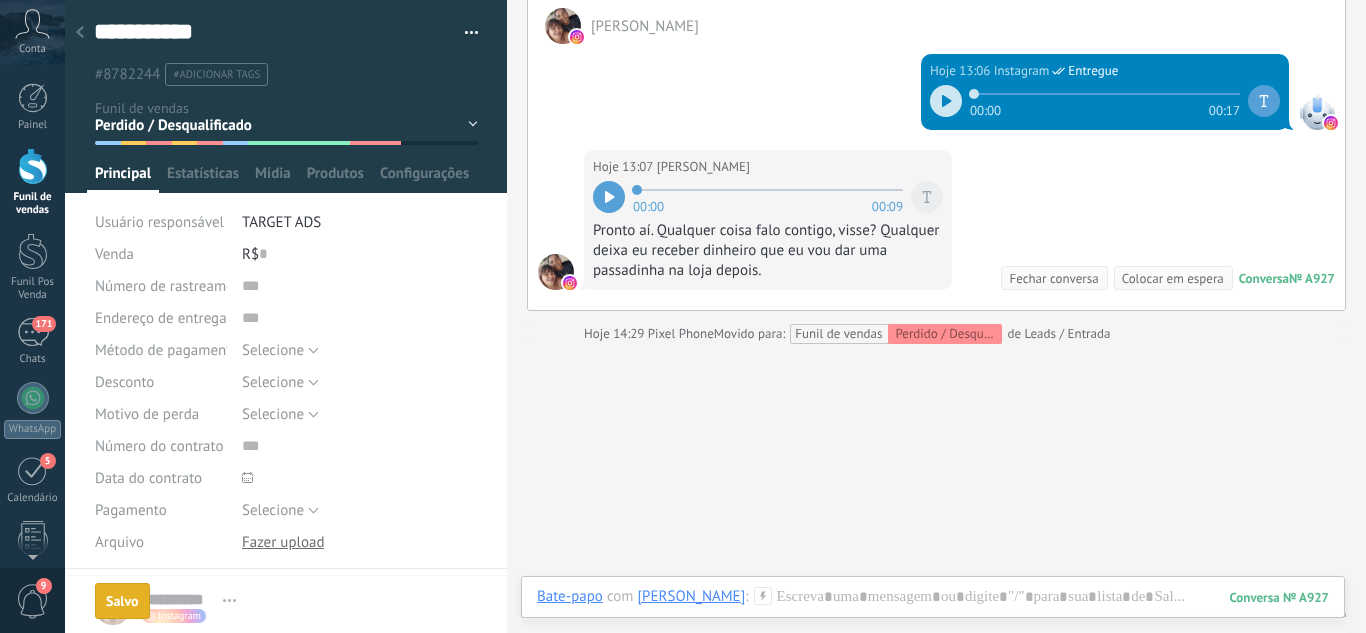 click at bounding box center (80, 33) 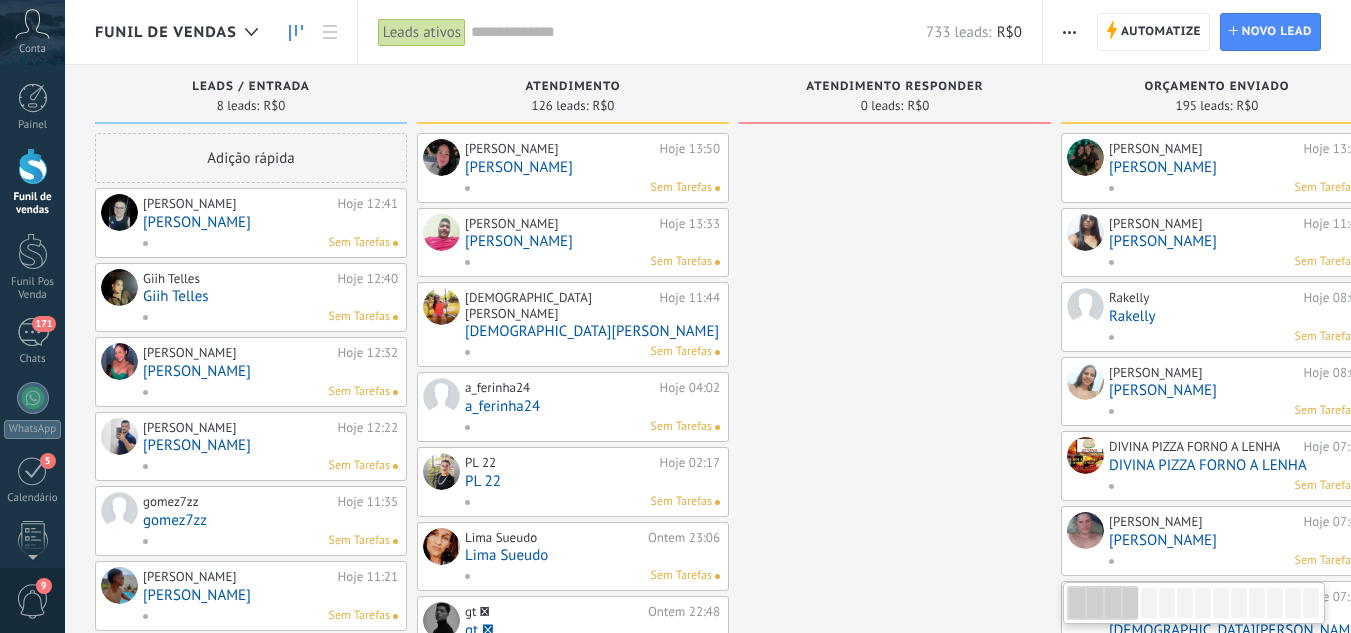 click on "[PERSON_NAME]" at bounding box center (270, 222) 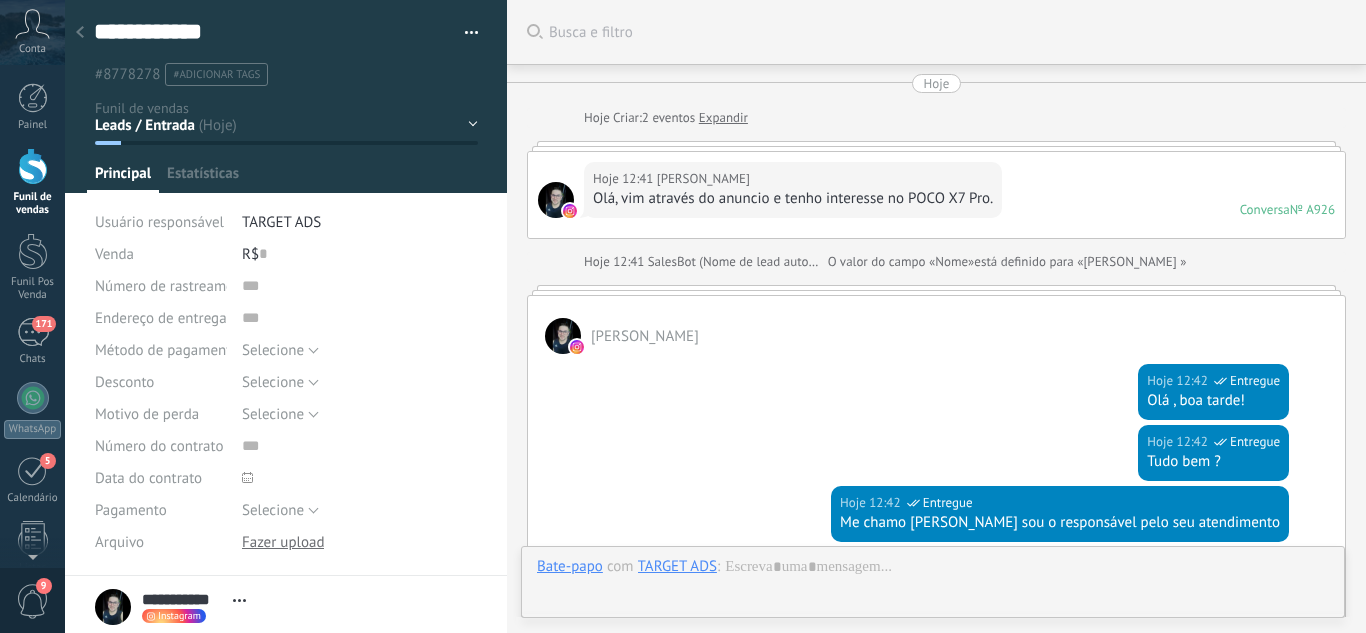 scroll, scrollTop: 30, scrollLeft: 0, axis: vertical 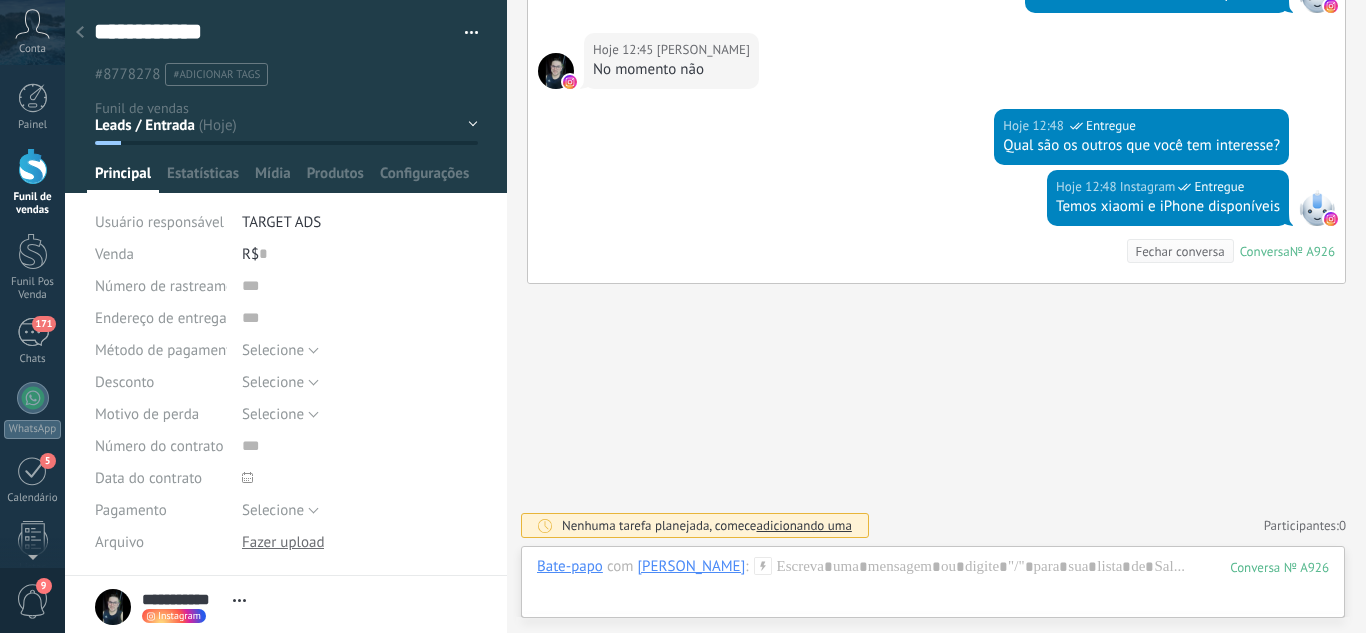 click on "Leads / Entrada
Atendimento
Atendimento Responder
Orçamento Enviado
Orçamento Responder
Negociação / Fechamento
-" at bounding box center [0, 0] 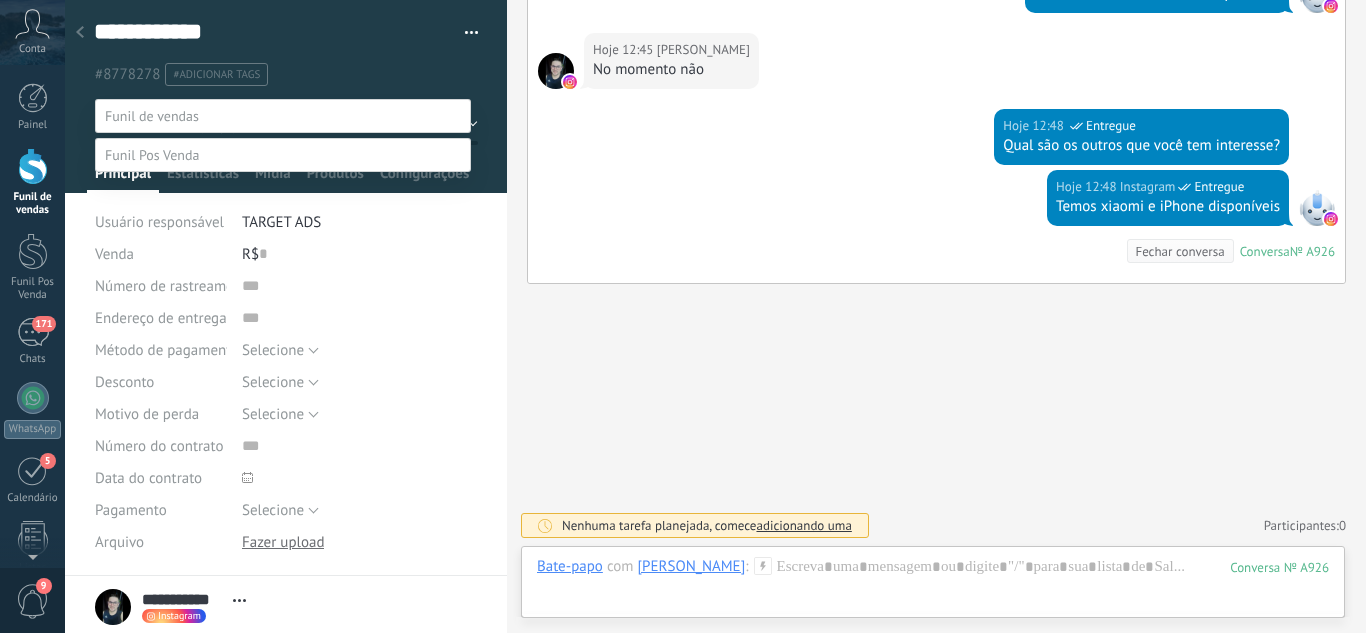 click on "Perdido / Desqualificado" at bounding box center (0, 0) 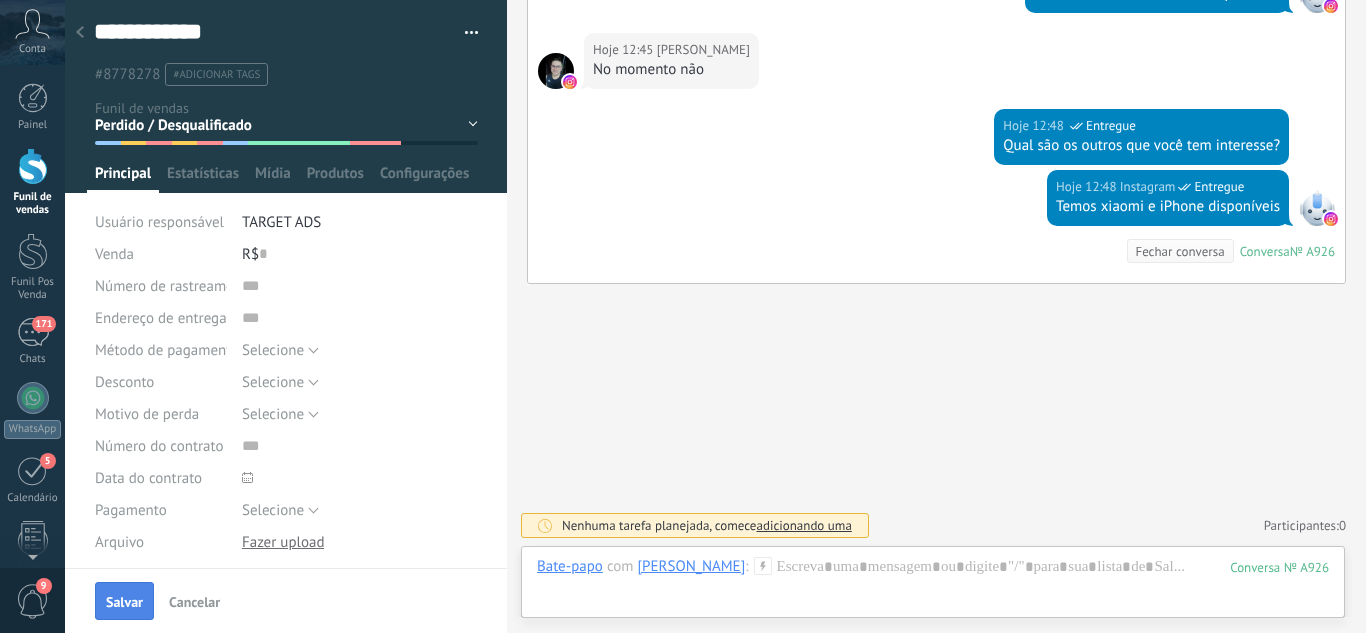 click on "Salvar" at bounding box center [124, 601] 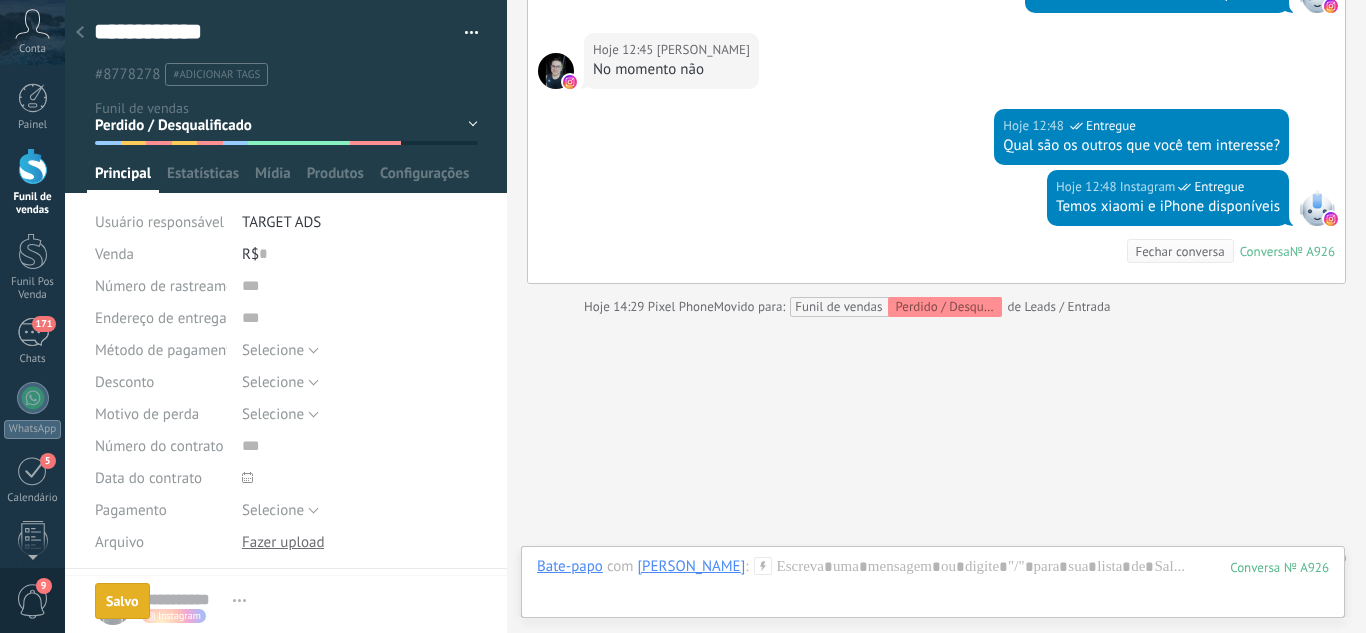 scroll, scrollTop: 856, scrollLeft: 0, axis: vertical 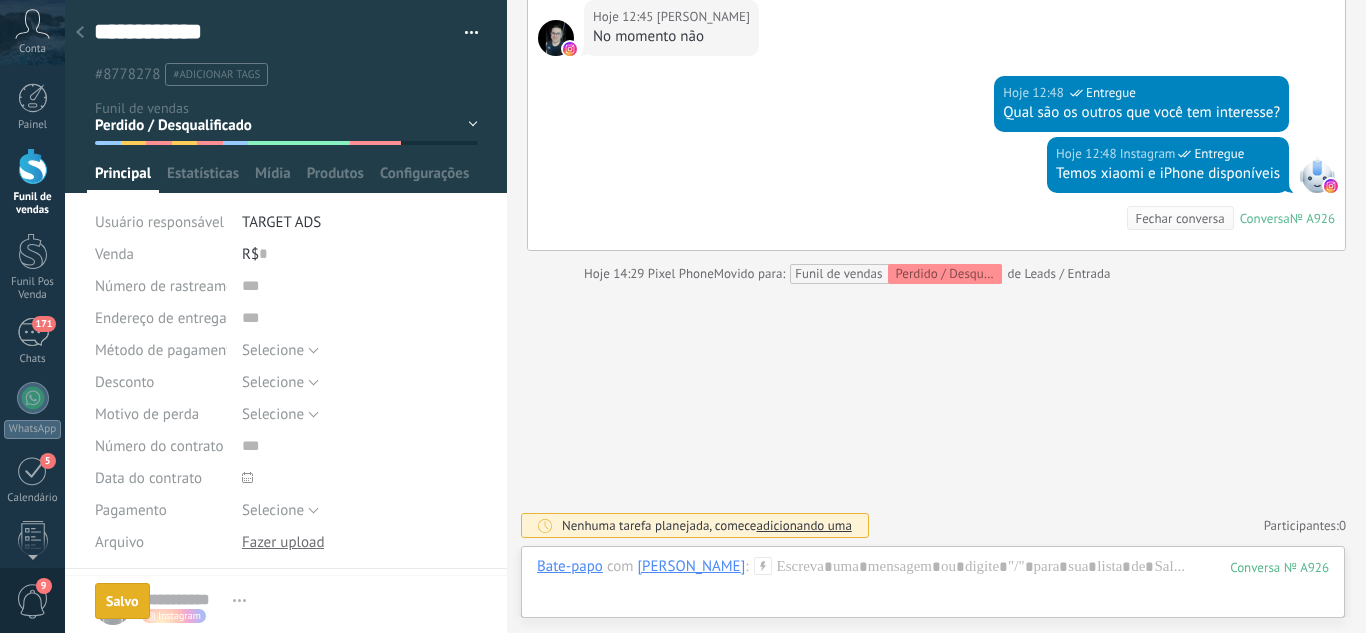 click at bounding box center (80, 33) 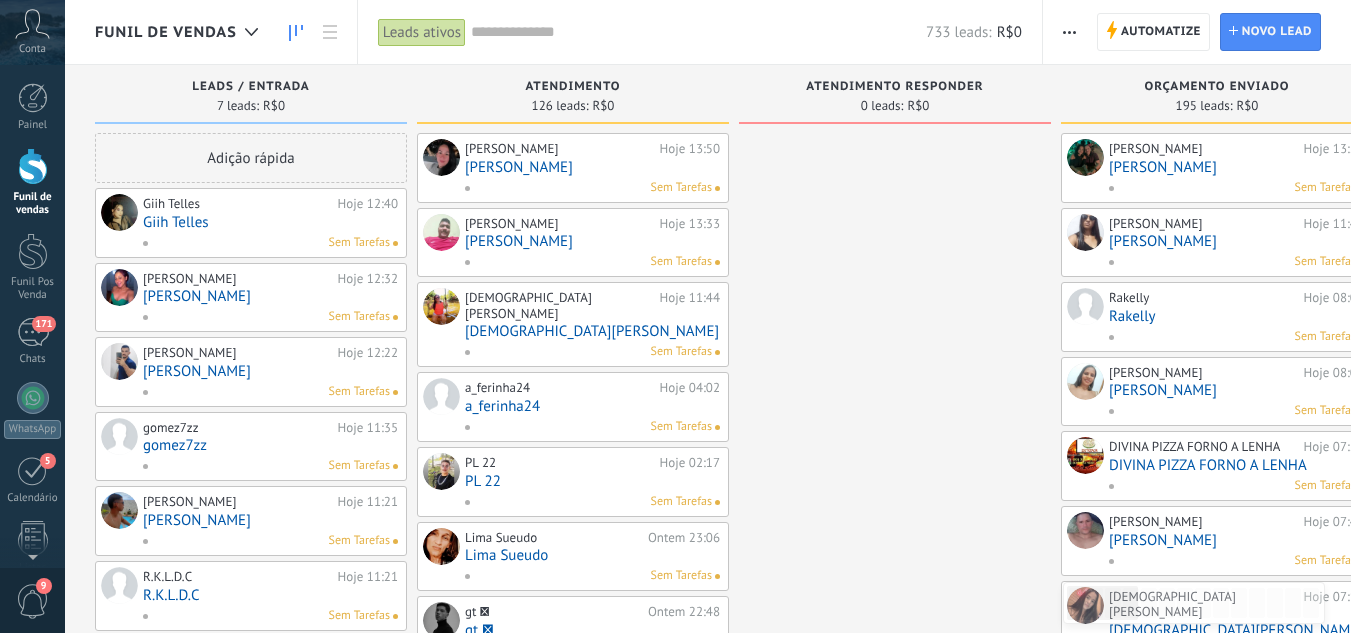 click on "Giih Telles" at bounding box center (270, 222) 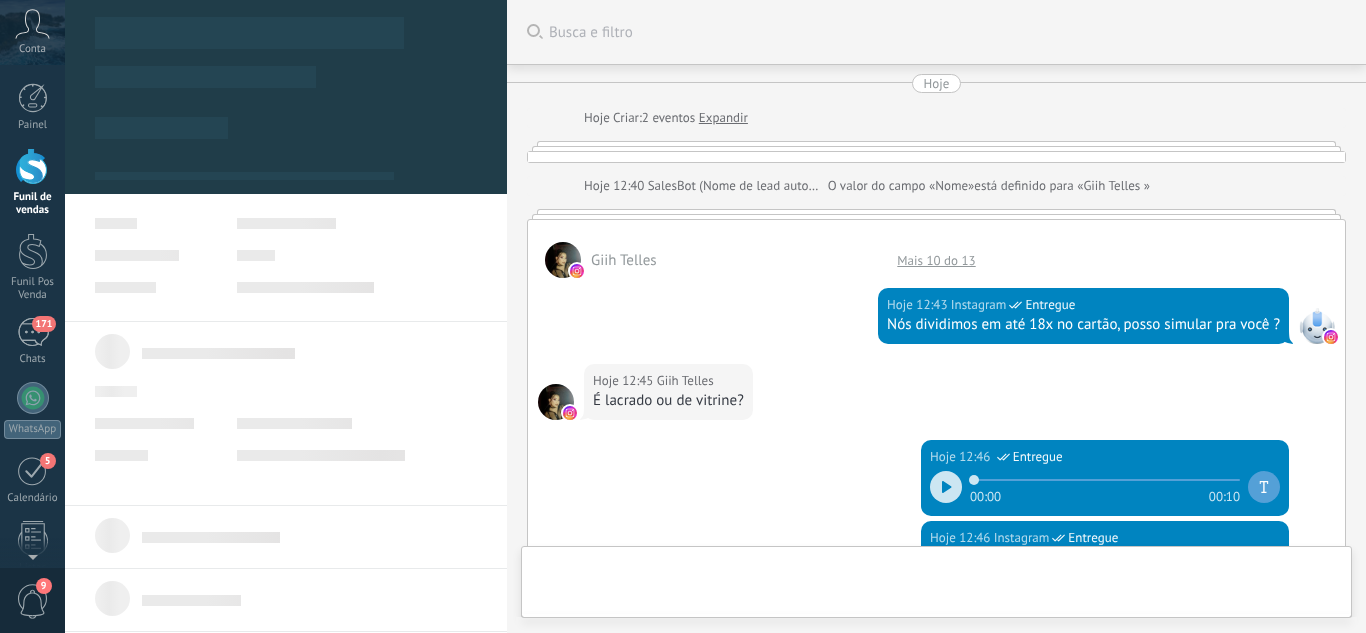 scroll, scrollTop: 30, scrollLeft: 0, axis: vertical 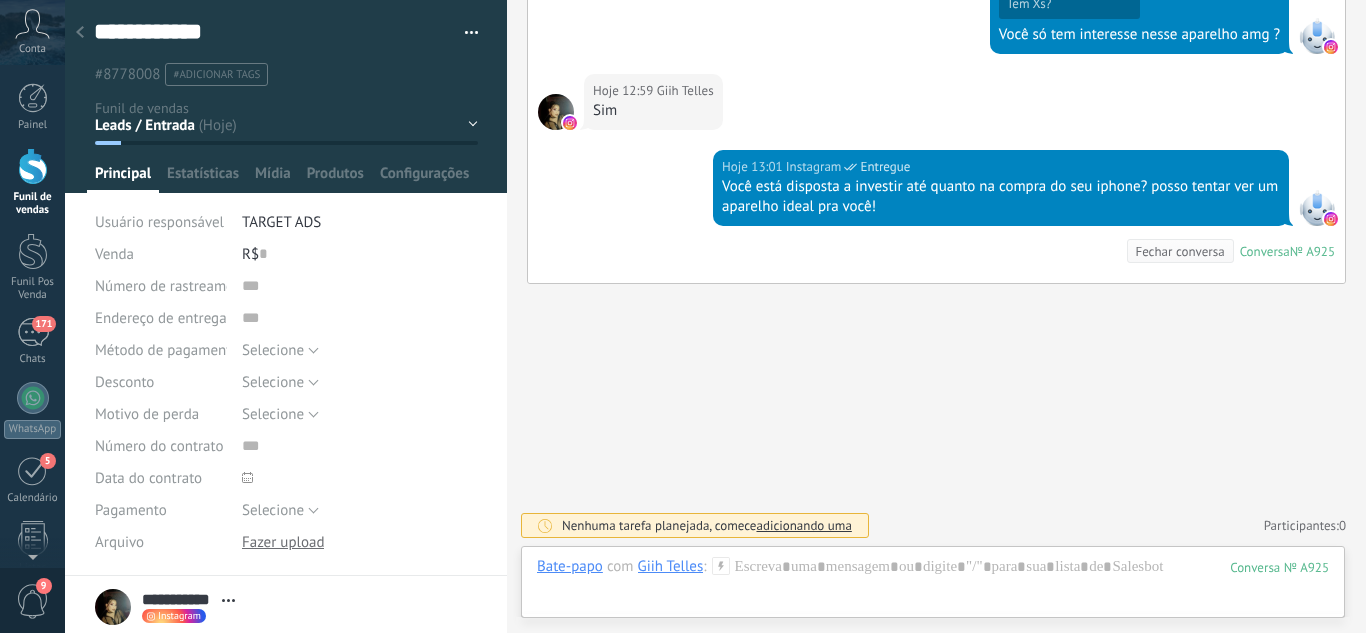 drag, startPoint x: 464, startPoint y: 124, endPoint x: 453, endPoint y: 124, distance: 11 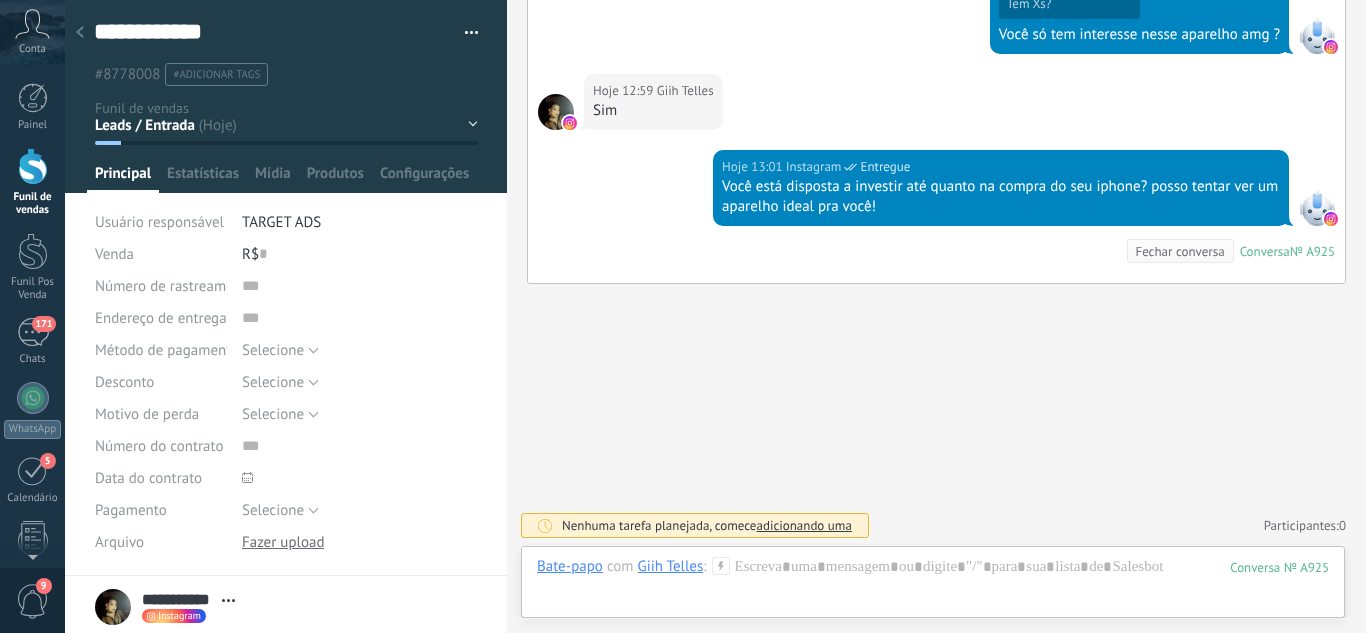 click on "Leads / Entrada
Atendimento
Atendimento Responder
Orçamento Enviado
Orçamento Responder
Negociação / Fechamento
-" at bounding box center (0, 0) 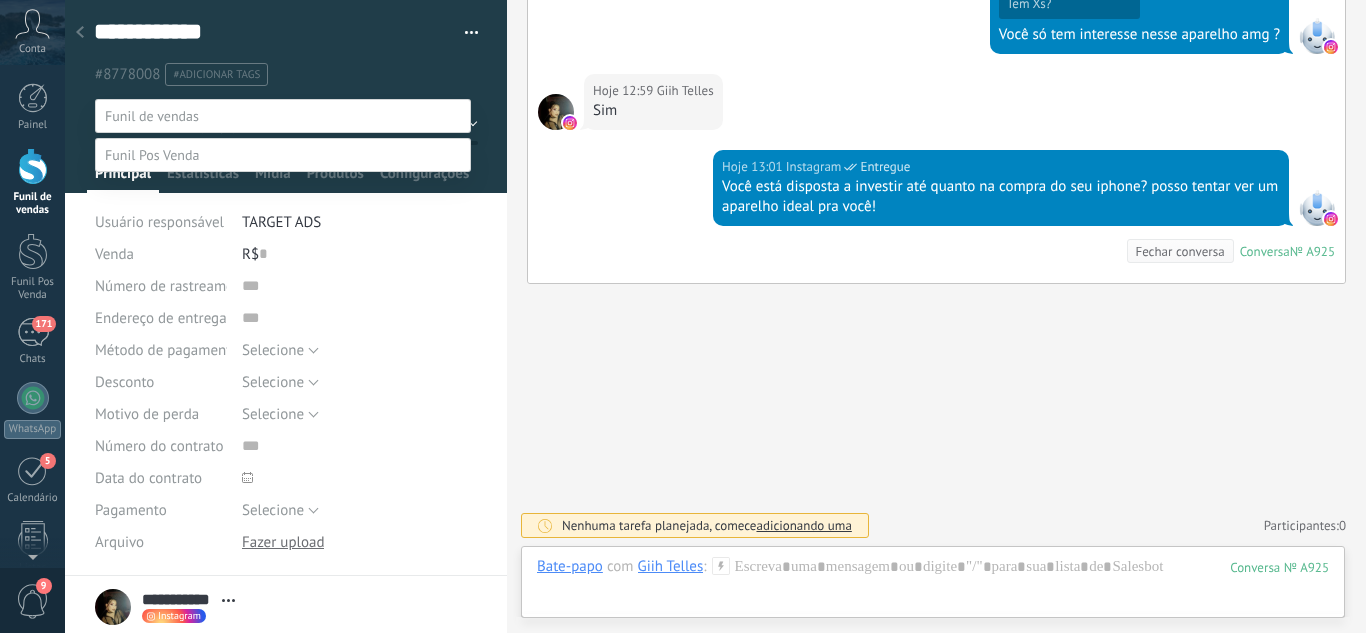 click at bounding box center [715, 316] 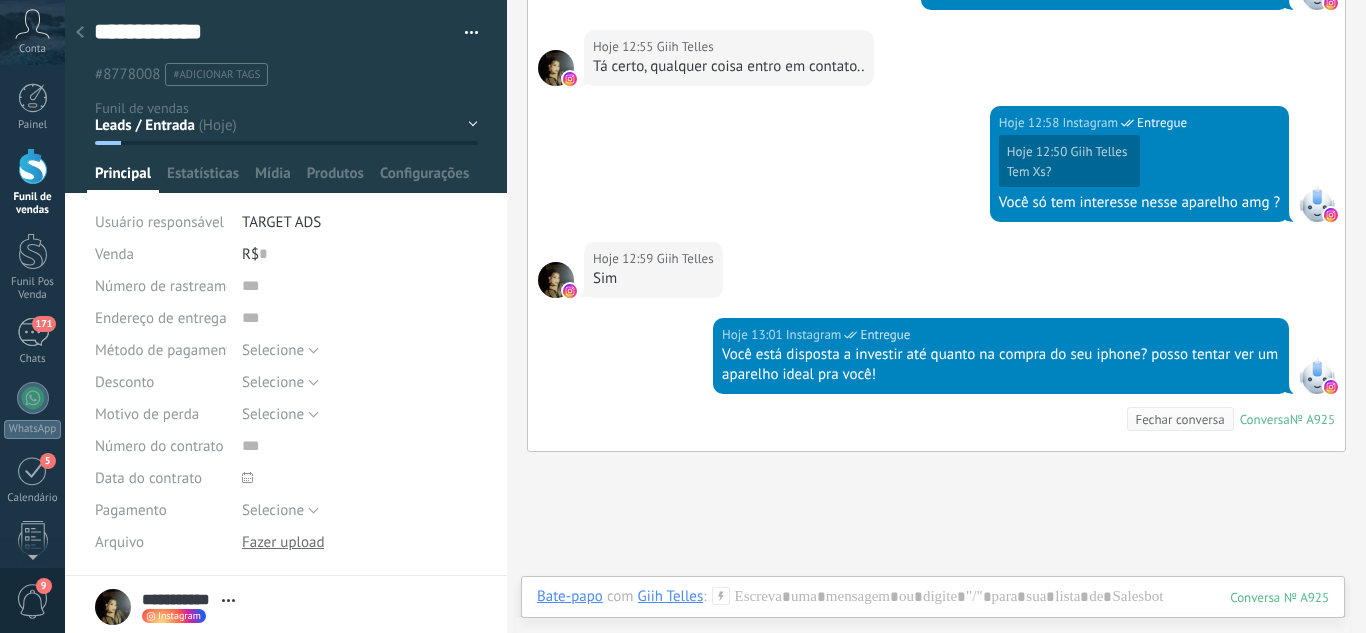 scroll, scrollTop: 1062, scrollLeft: 0, axis: vertical 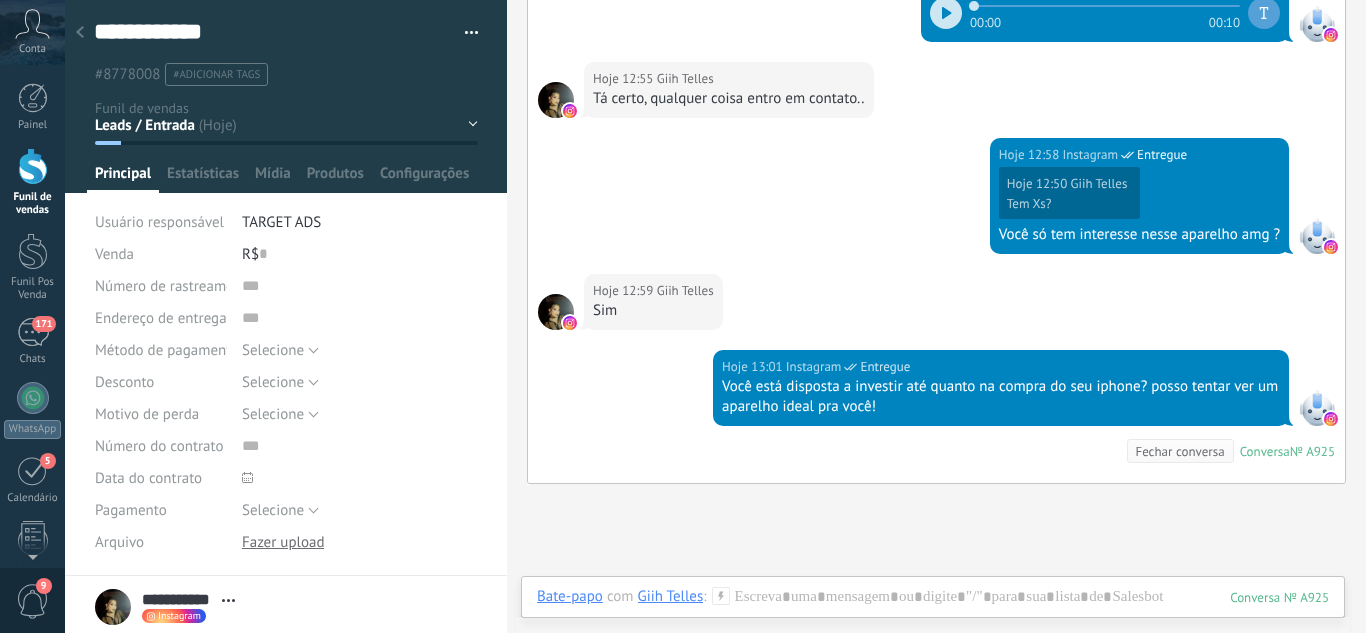 click on "Leads / Entrada
Atendimento
Atendimento Responder
Orçamento Enviado
Orçamento Responder
Negociação / Fechamento
-" at bounding box center (0, 0) 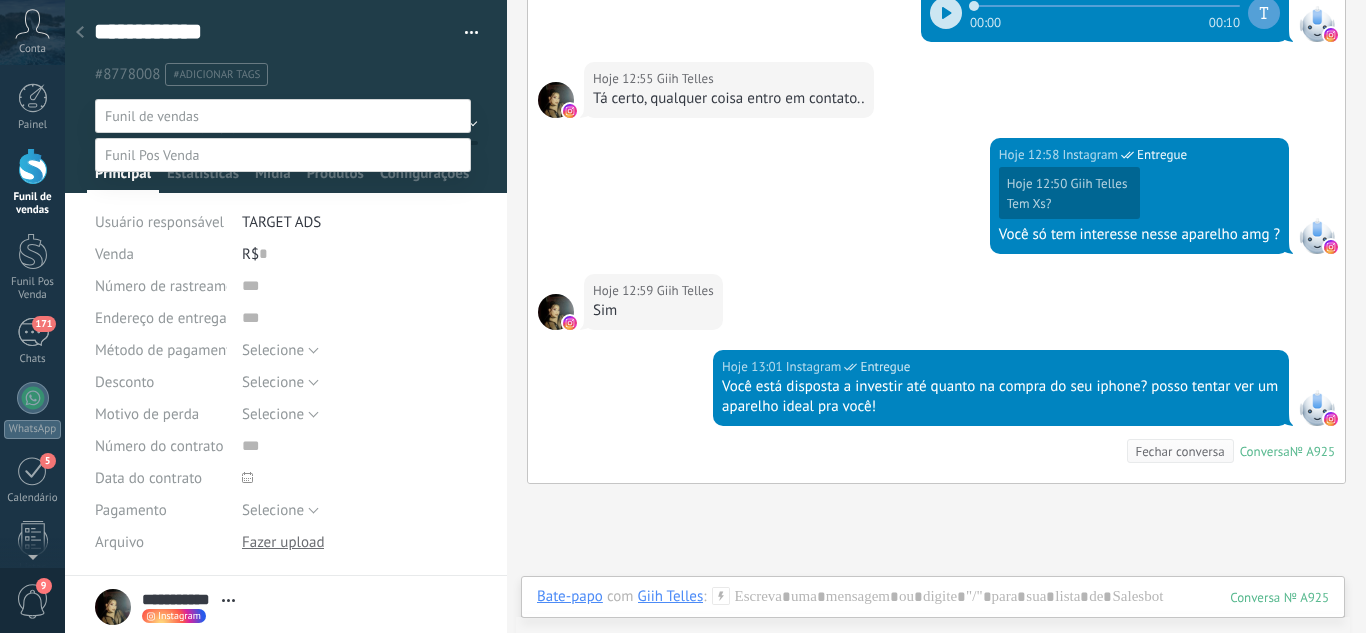 click on "Perdido / Desqualificado" at bounding box center (0, 0) 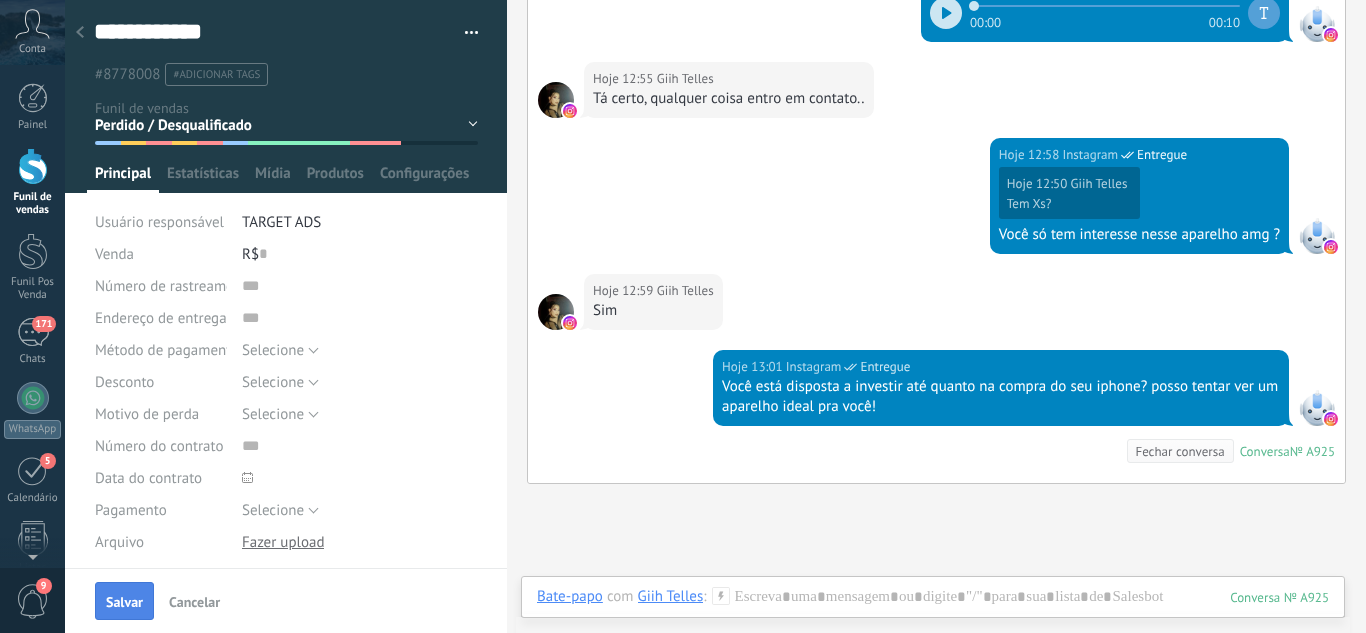 click on "Salvar" at bounding box center [124, 601] 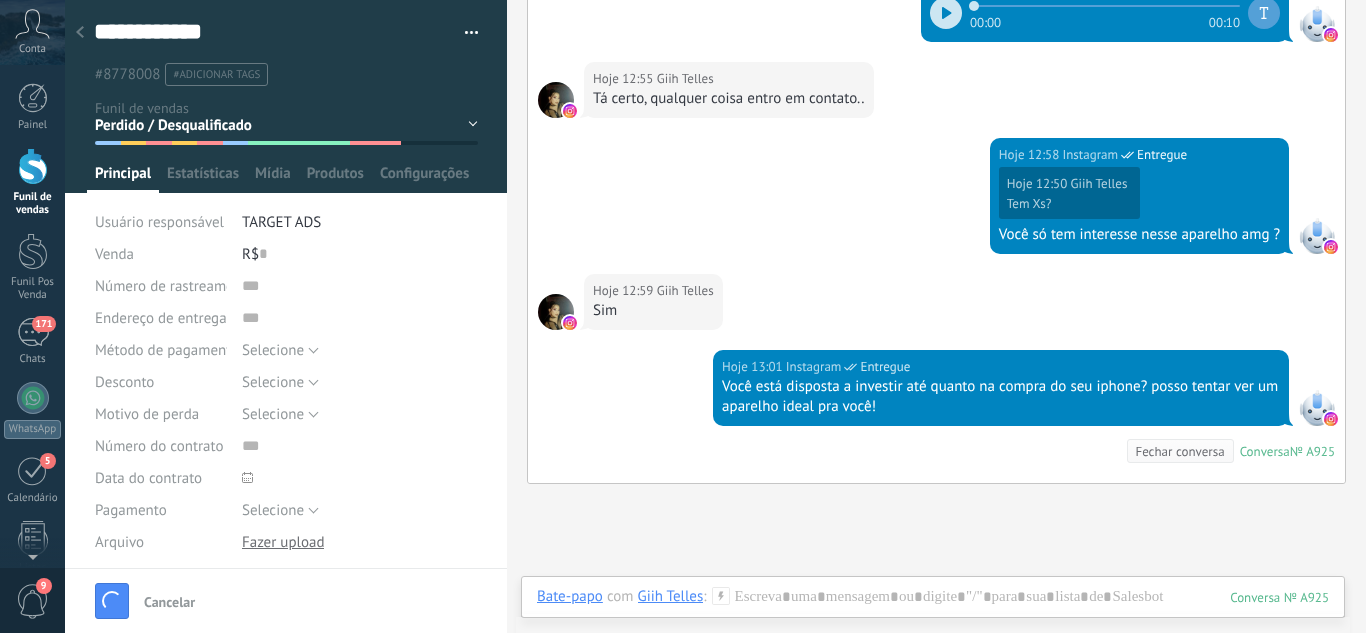 scroll, scrollTop: 1095, scrollLeft: 0, axis: vertical 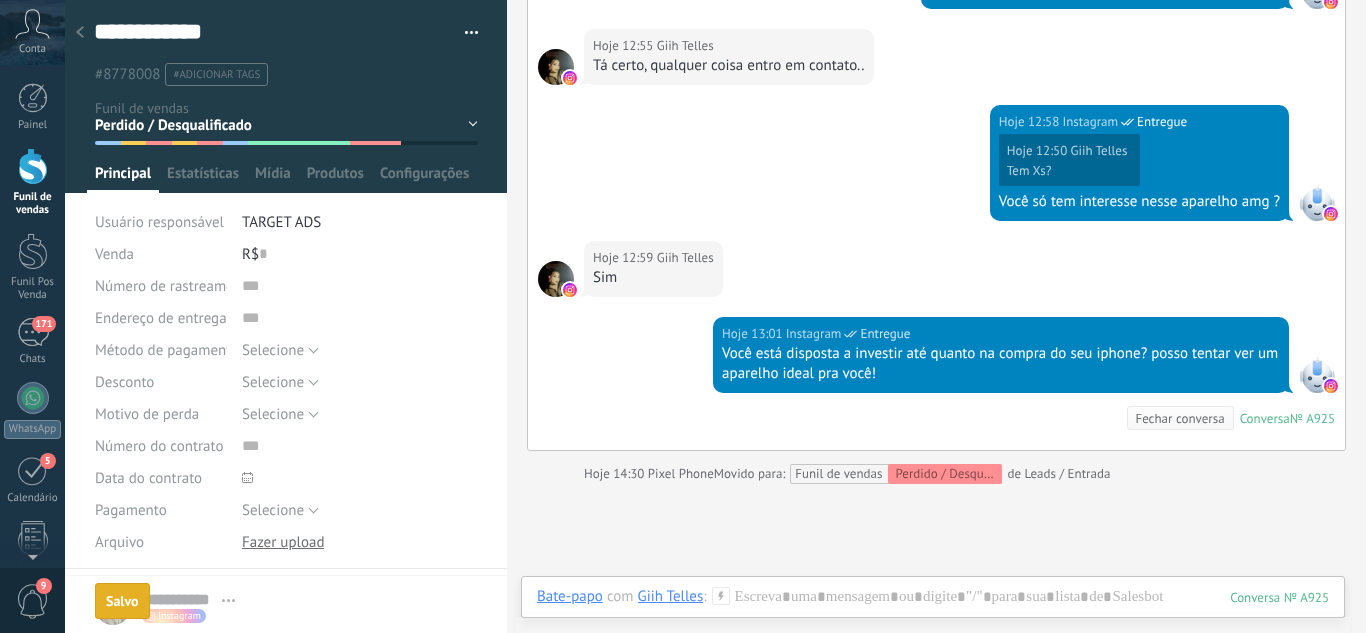click at bounding box center [80, 33] 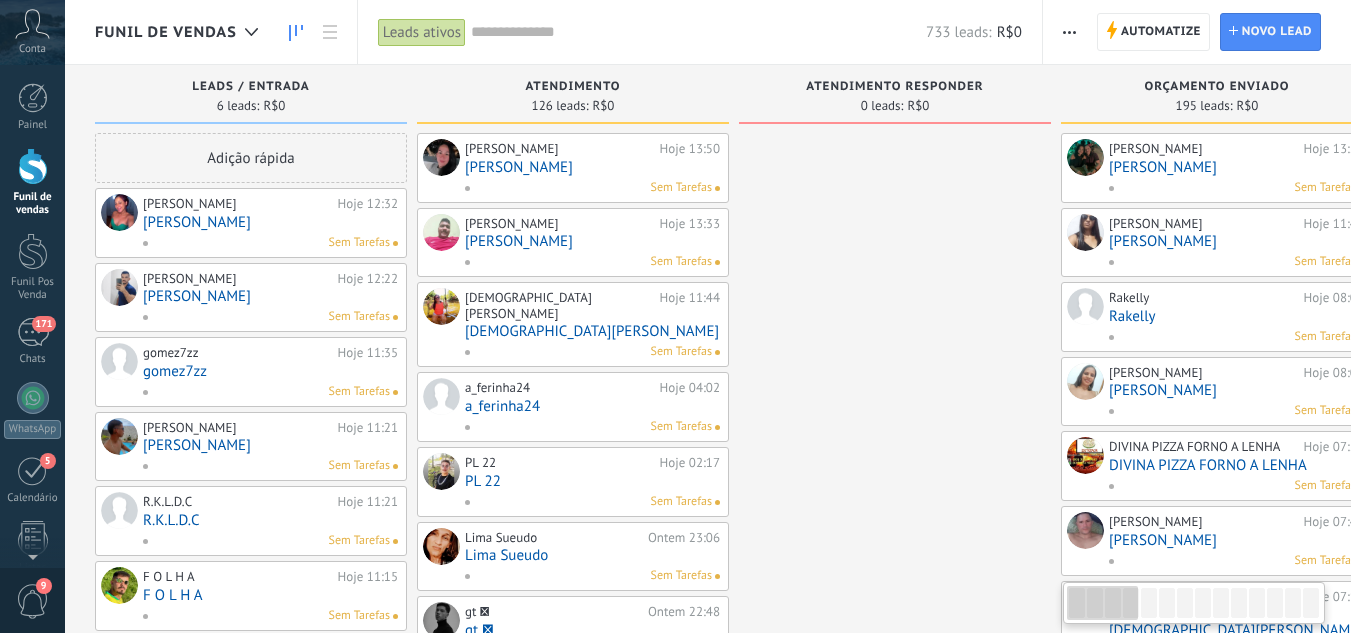 click on "[PERSON_NAME]" at bounding box center [270, 222] 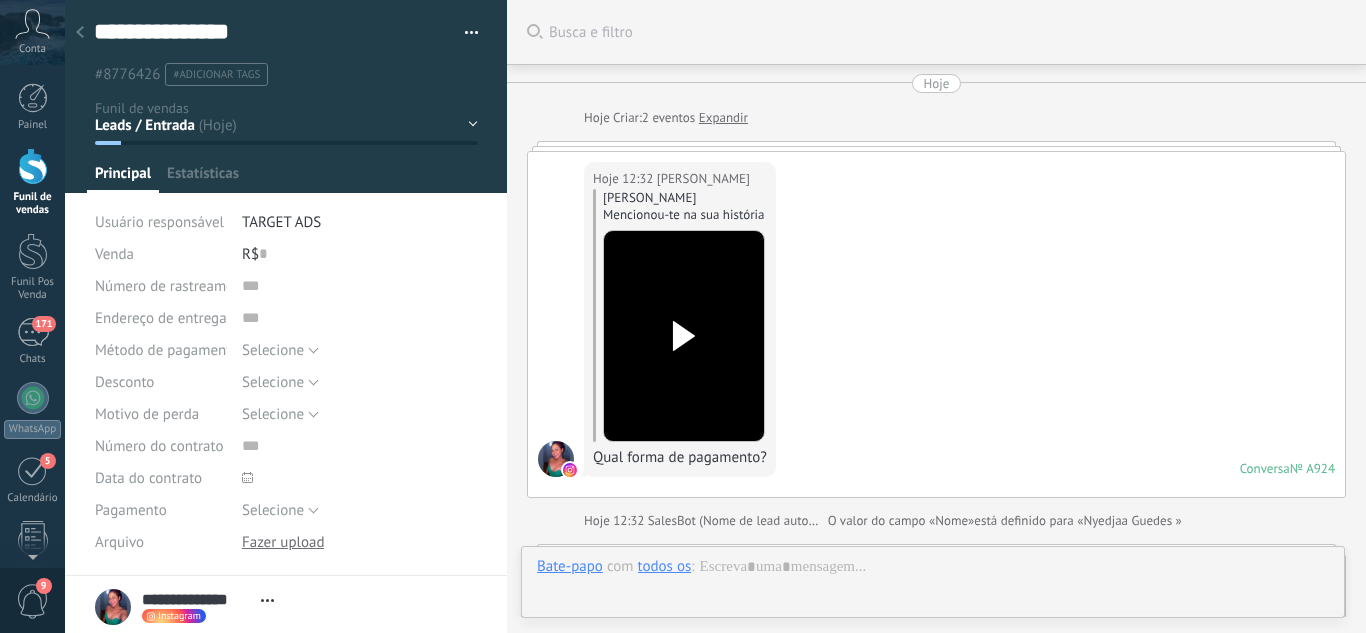 scroll, scrollTop: 757, scrollLeft: 0, axis: vertical 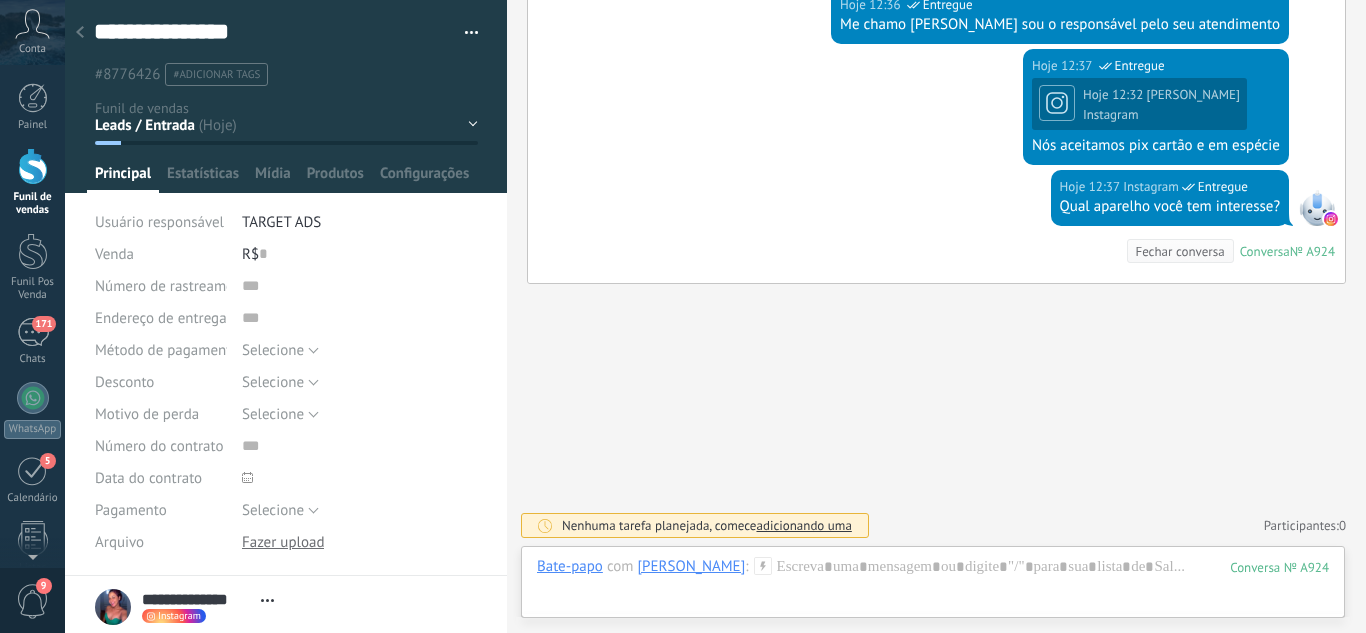 click on "Leads / Entrada
Atendimento
Atendimento Responder
Orçamento Enviado
Orçamento Responder
Negociação / Fechamento
-" at bounding box center [0, 0] 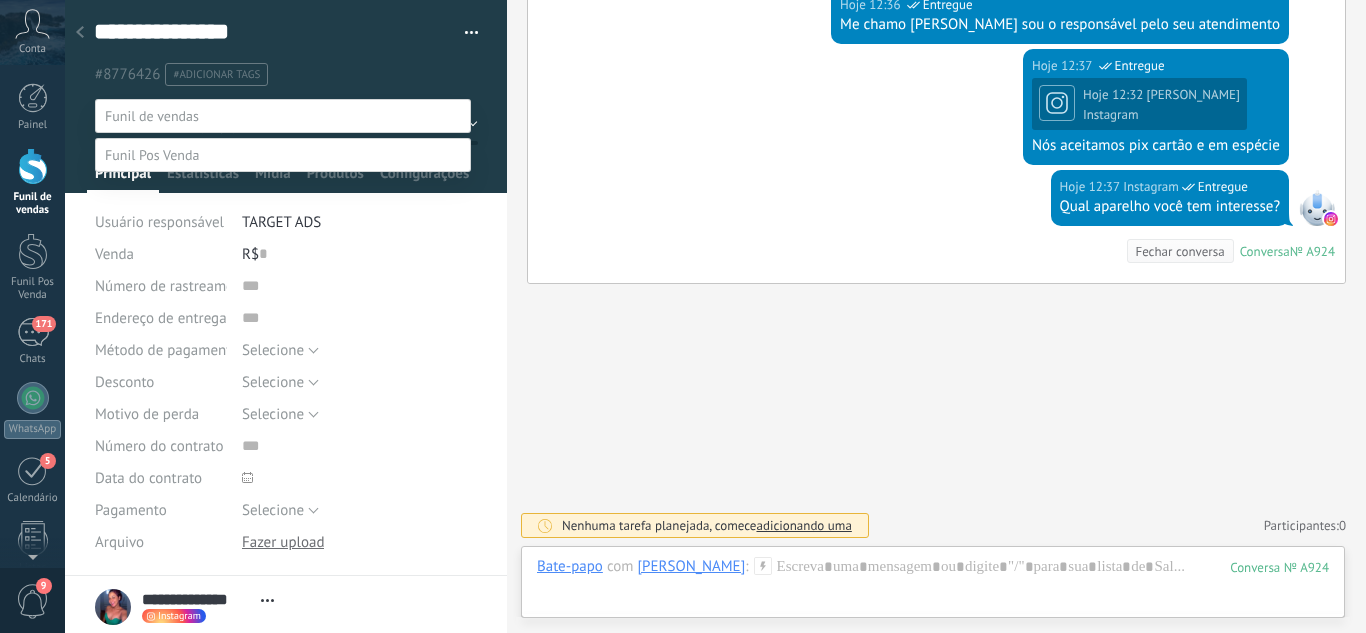 click on "Atendimento" at bounding box center (0, 0) 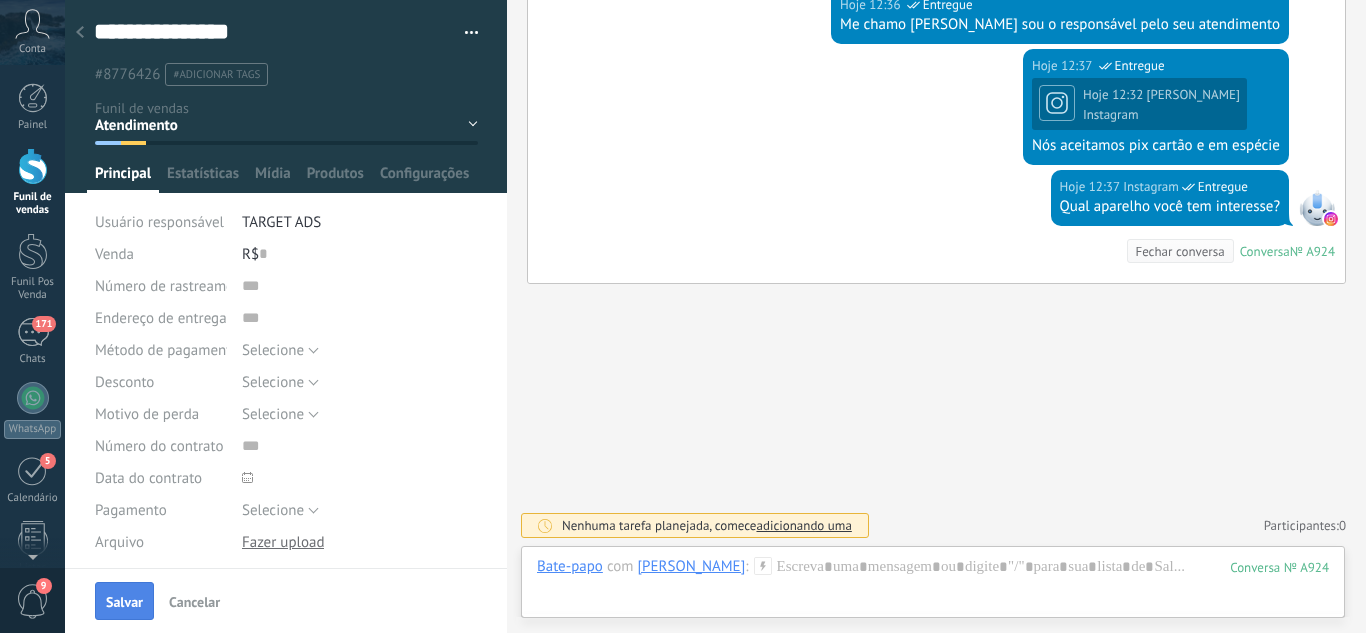 click on "Salvar" at bounding box center [124, 601] 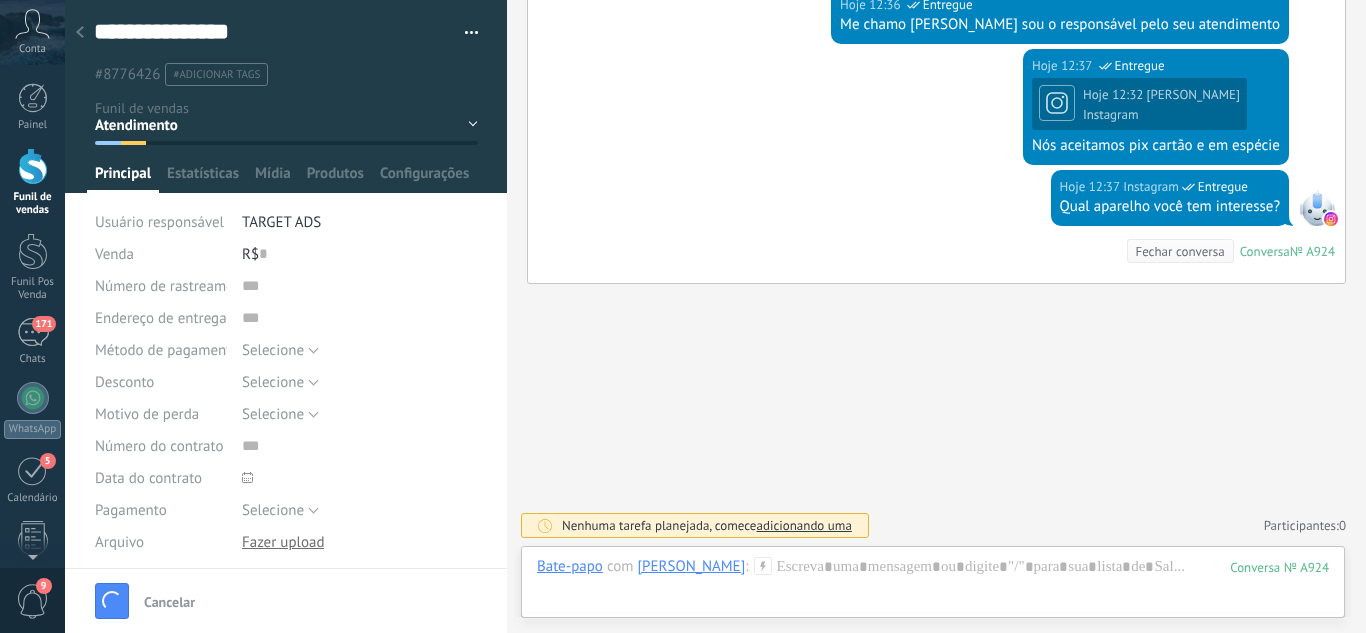 scroll, scrollTop: 790, scrollLeft: 0, axis: vertical 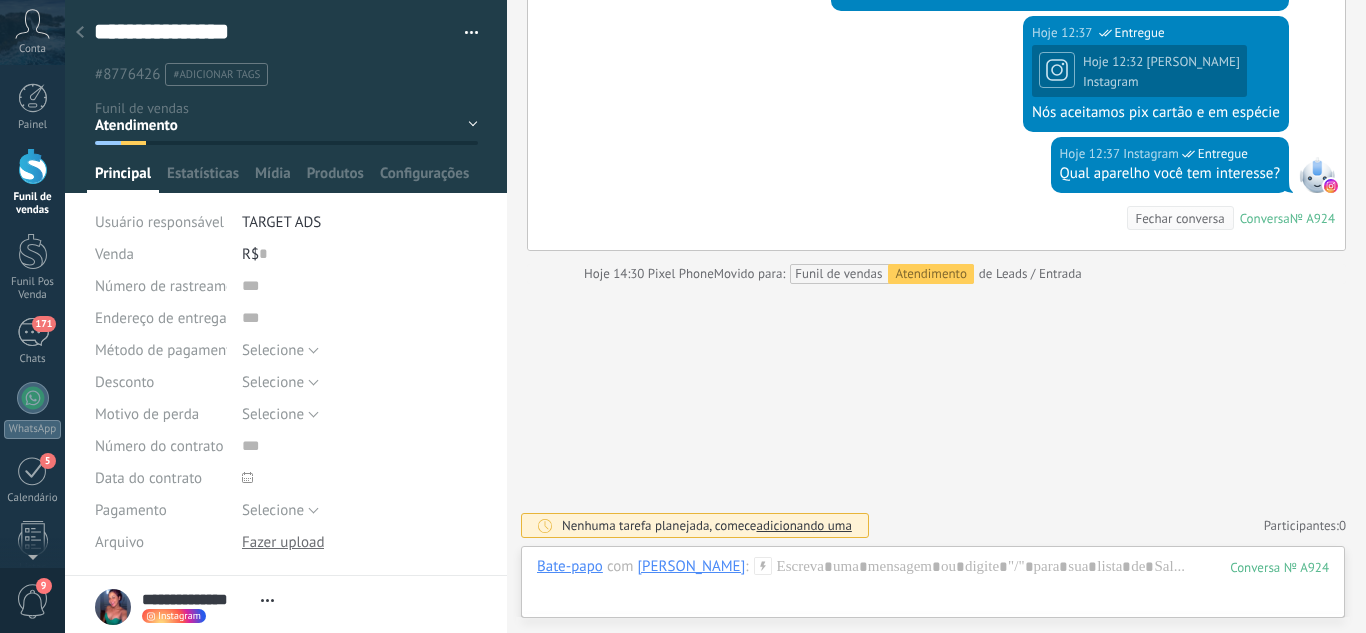 click at bounding box center (80, 33) 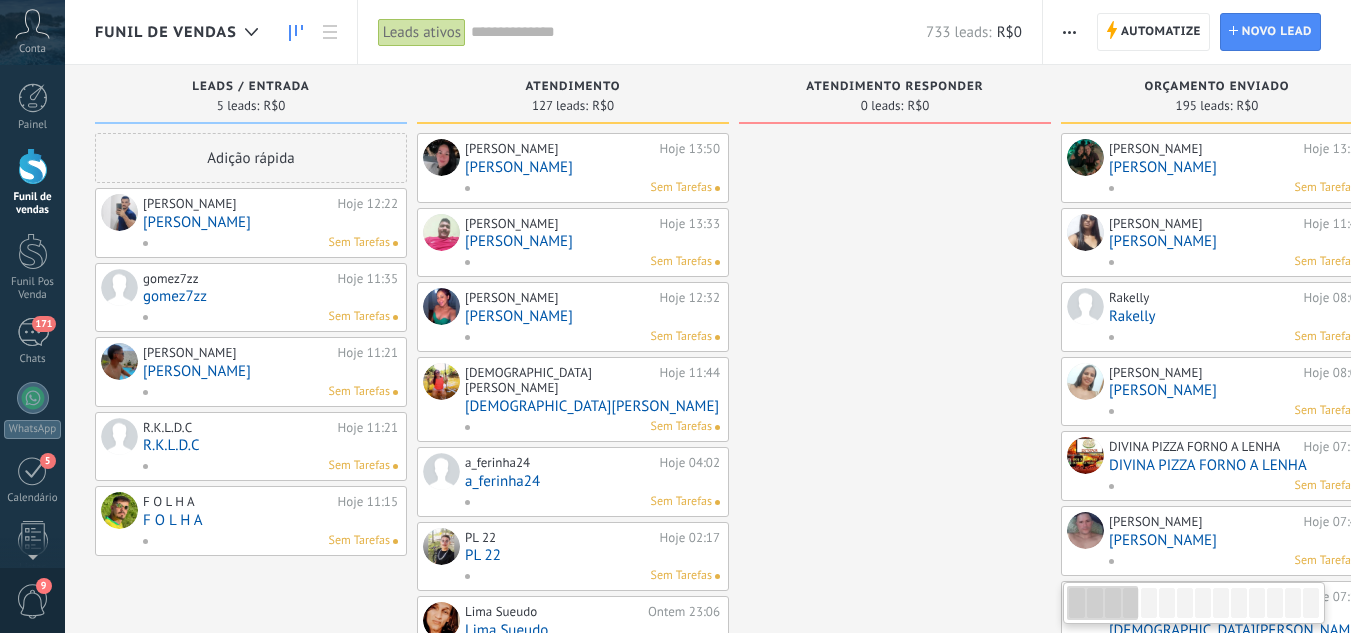 click on "[PERSON_NAME]" at bounding box center [270, 222] 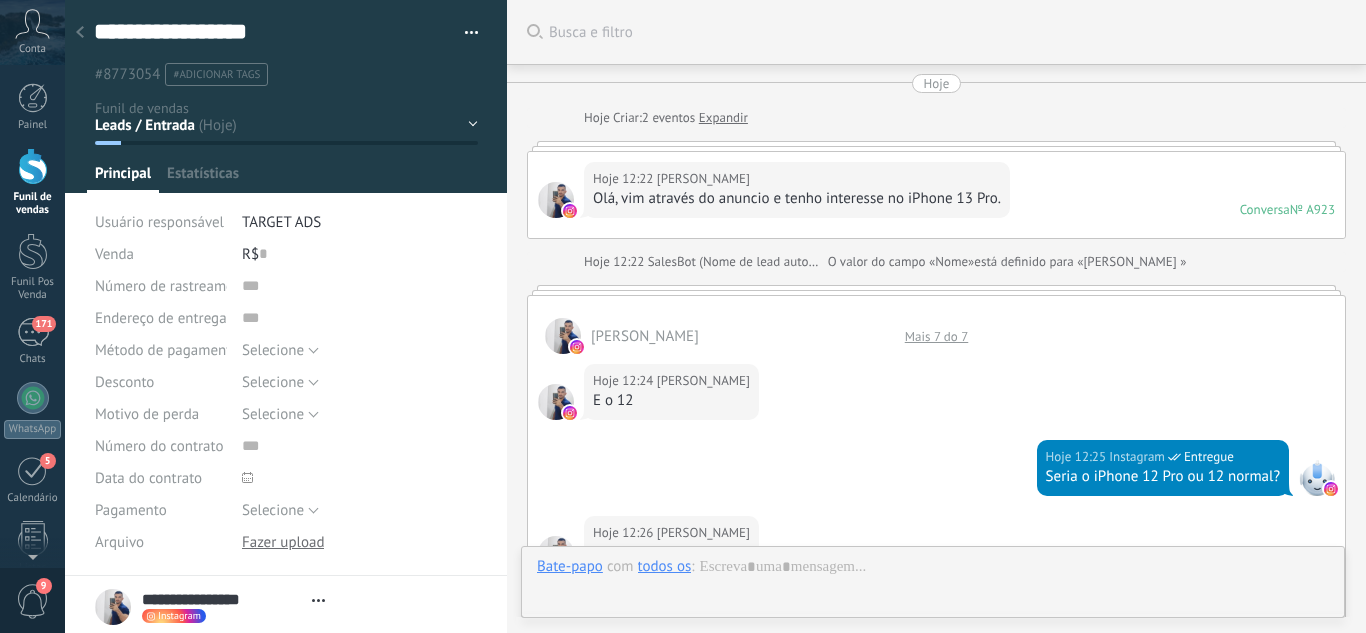 scroll, scrollTop: 30, scrollLeft: 0, axis: vertical 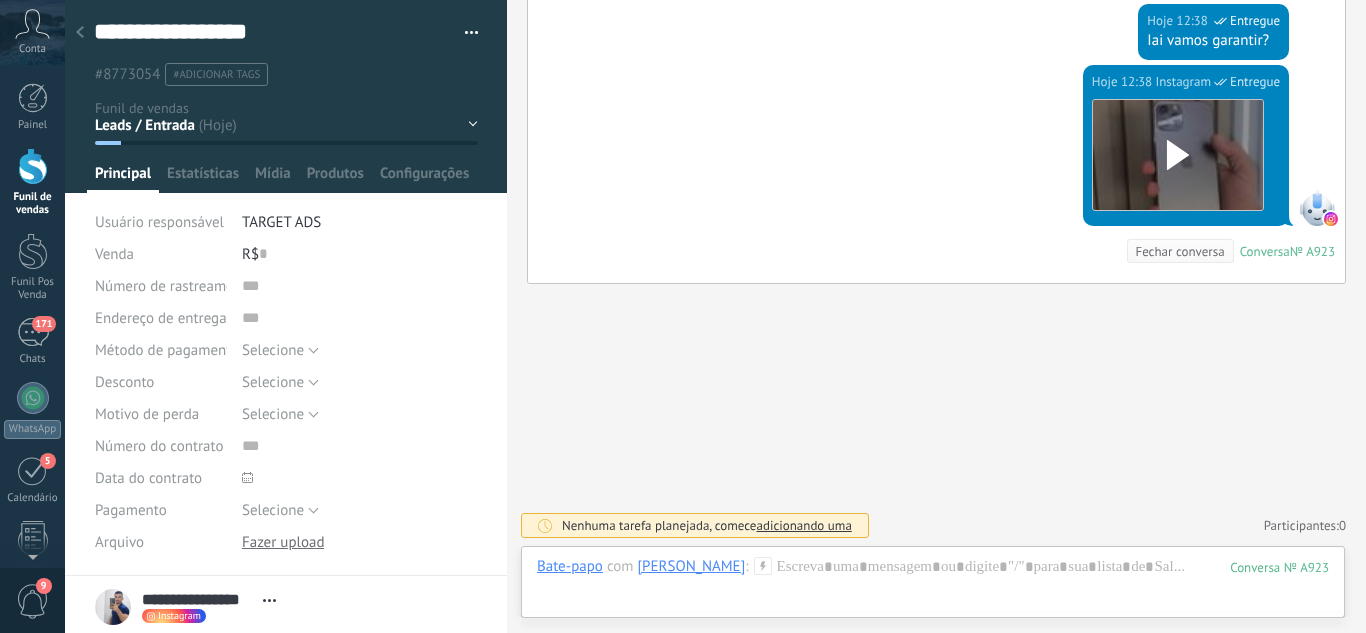 click on "Leads / Entrada
Atendimento
Atendimento Responder
Orçamento Enviado
Orçamento Responder
Negociação / Fechamento
-" at bounding box center (0, 0) 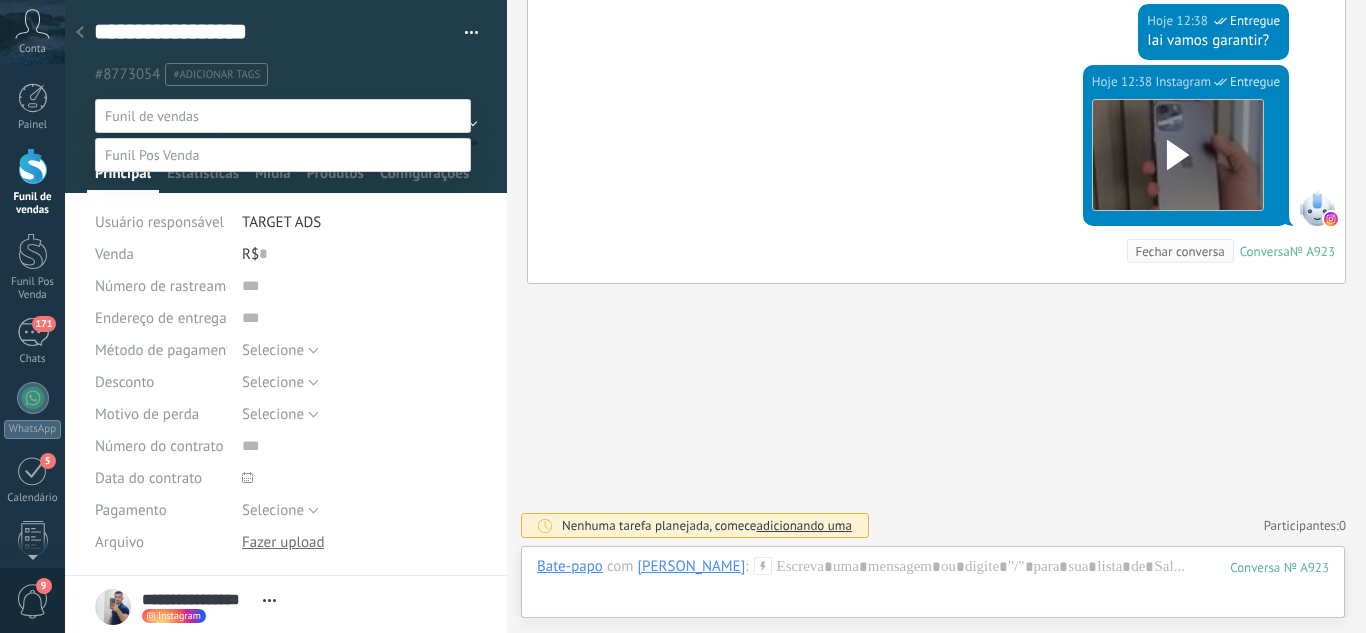 click at bounding box center [715, 316] 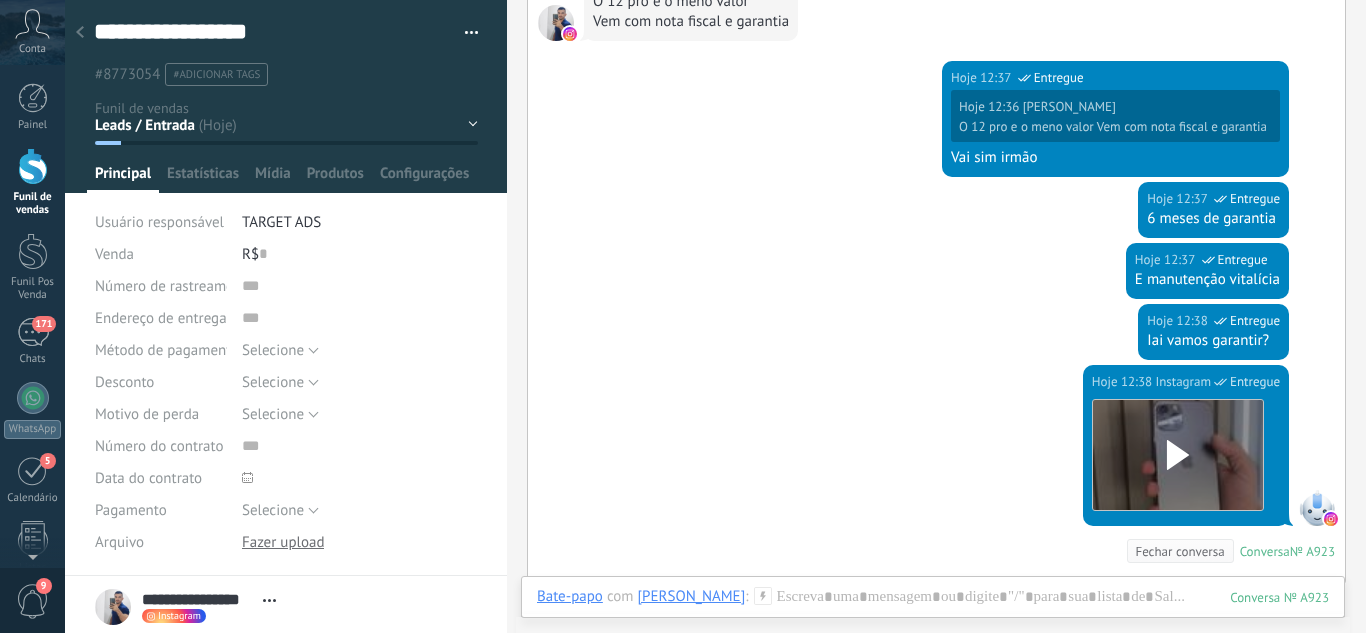 scroll, scrollTop: 643, scrollLeft: 0, axis: vertical 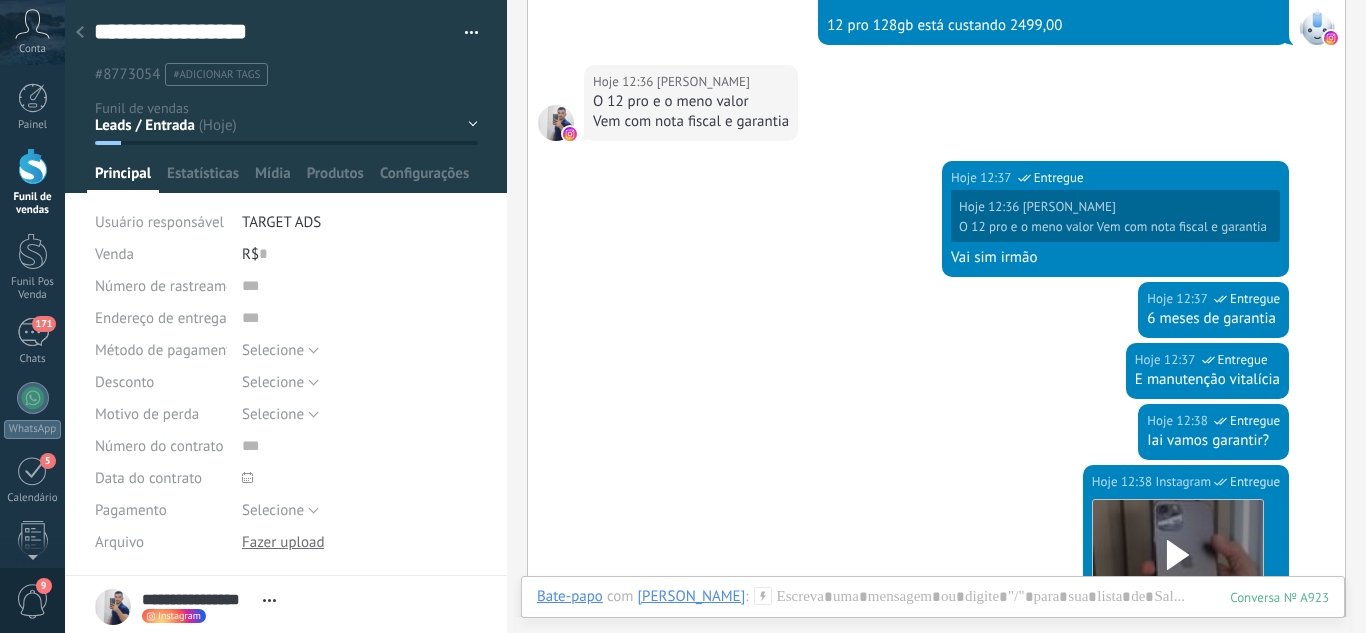 click on "Leads / Entrada
Atendimento
Atendimento Responder
Orçamento Enviado
Orçamento Responder
Negociação / Fechamento
-" at bounding box center [0, 0] 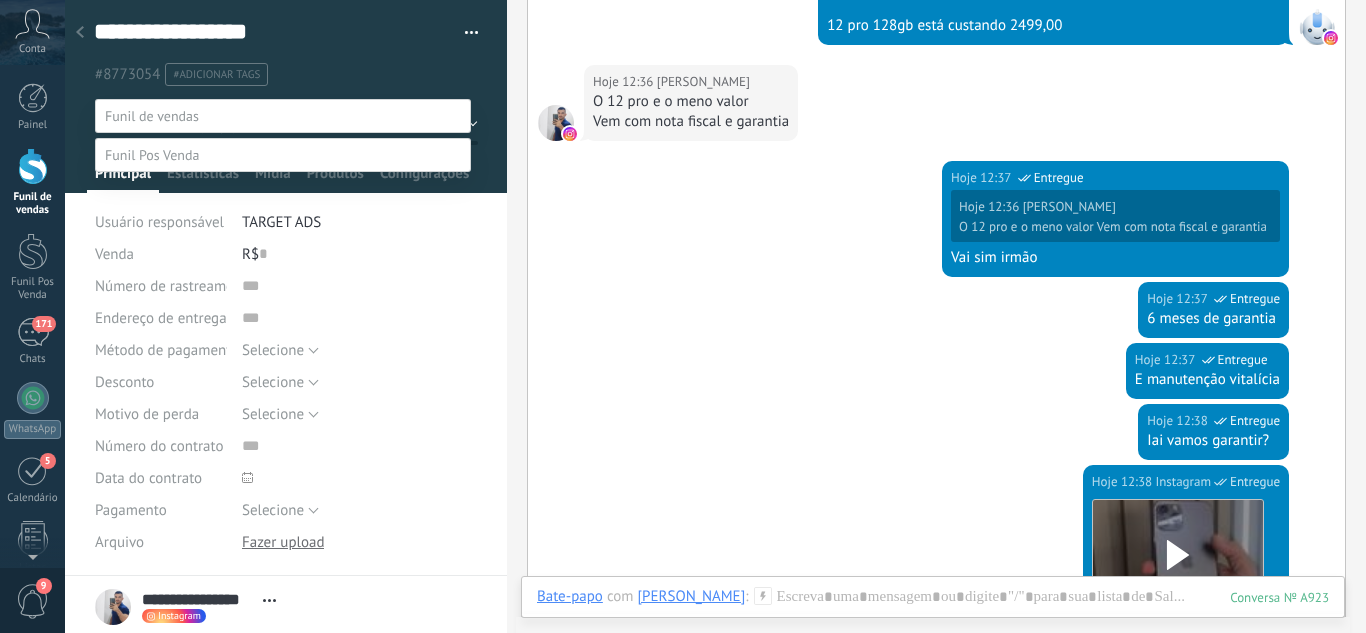 click on "Orçamento Enviado" at bounding box center [0, 0] 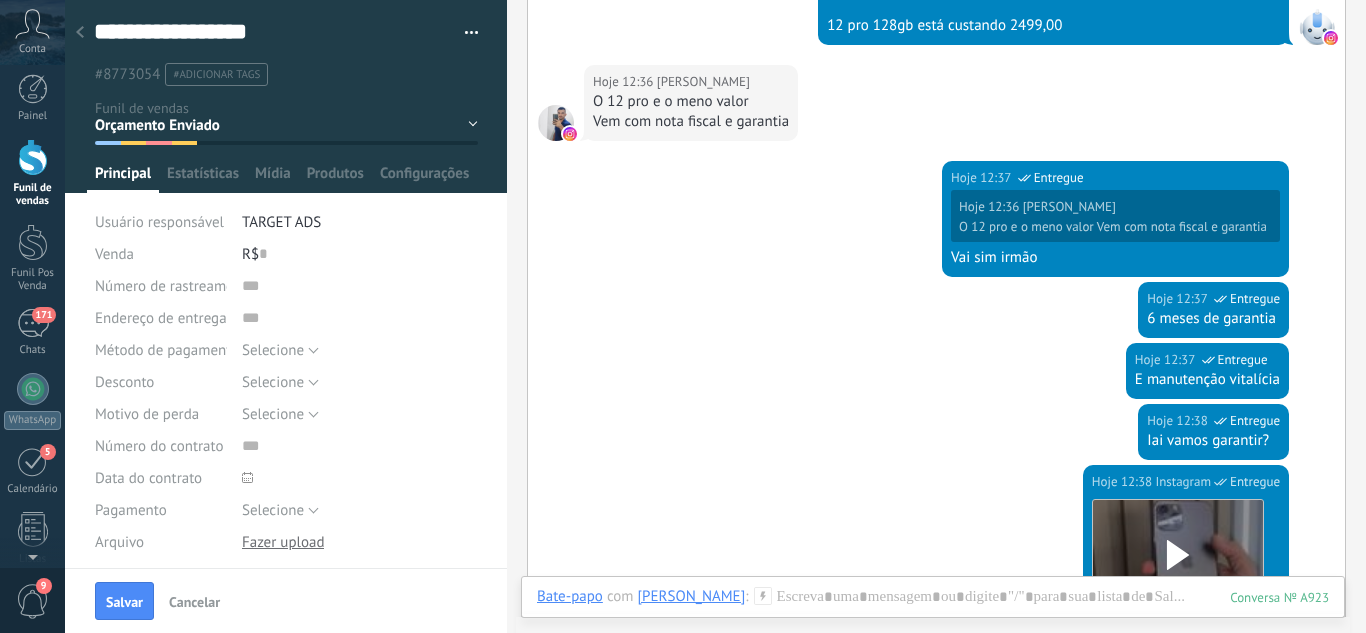 scroll, scrollTop: 0, scrollLeft: 0, axis: both 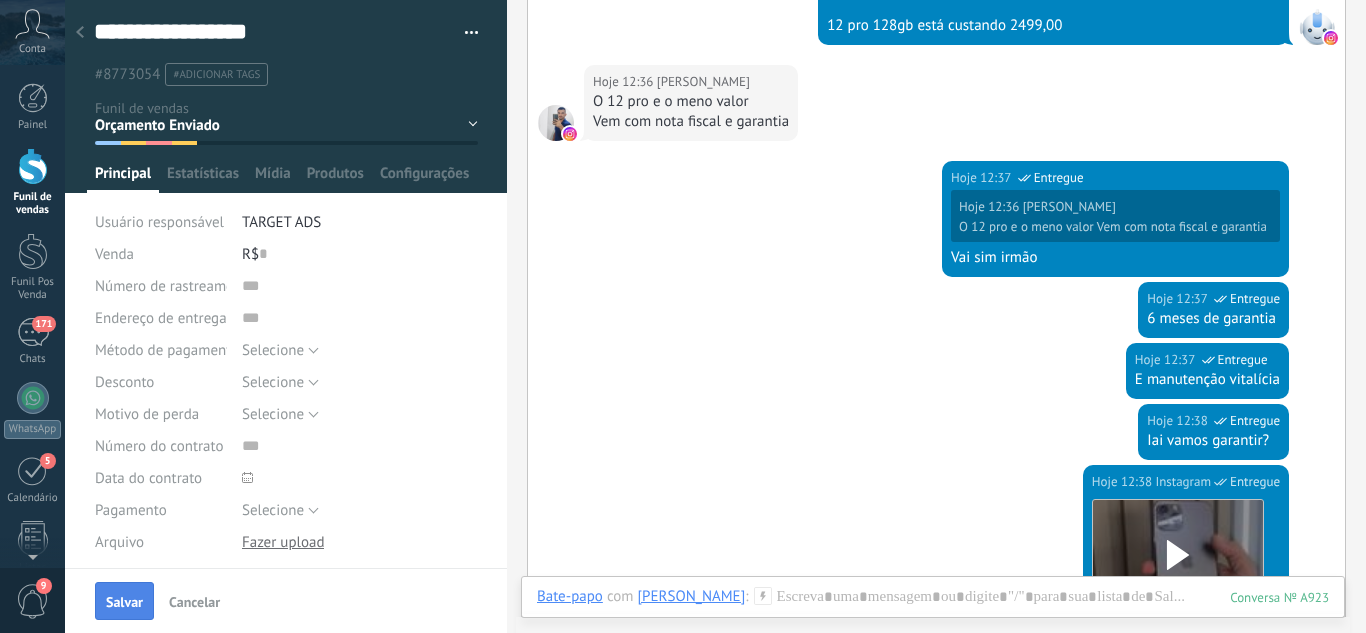 click on "Salvar" at bounding box center [124, 602] 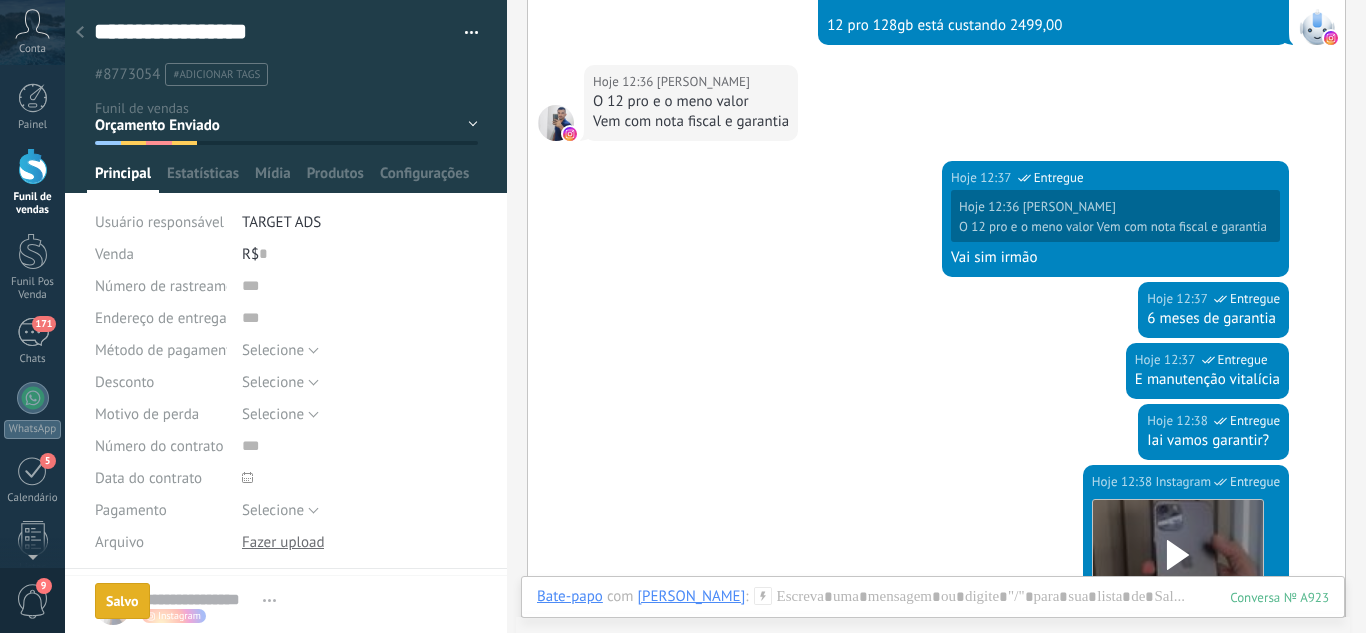 scroll, scrollTop: 676, scrollLeft: 0, axis: vertical 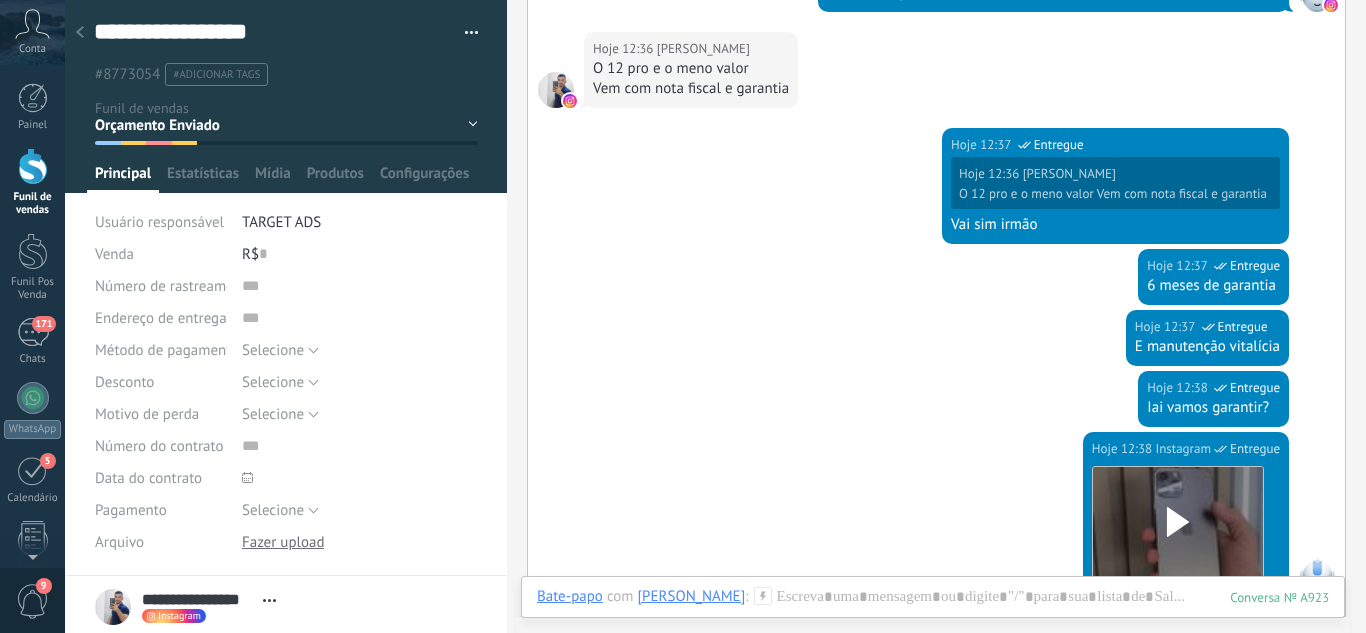 click at bounding box center [80, 33] 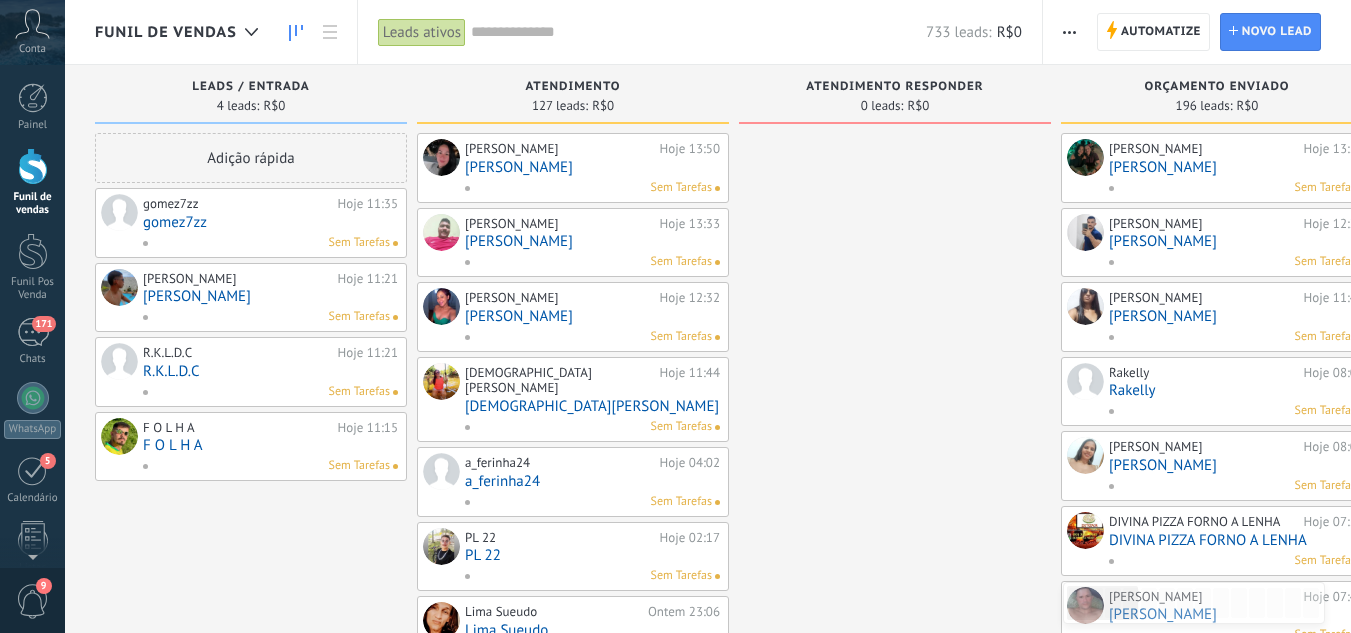 click on "gomez7zz" at bounding box center [270, 222] 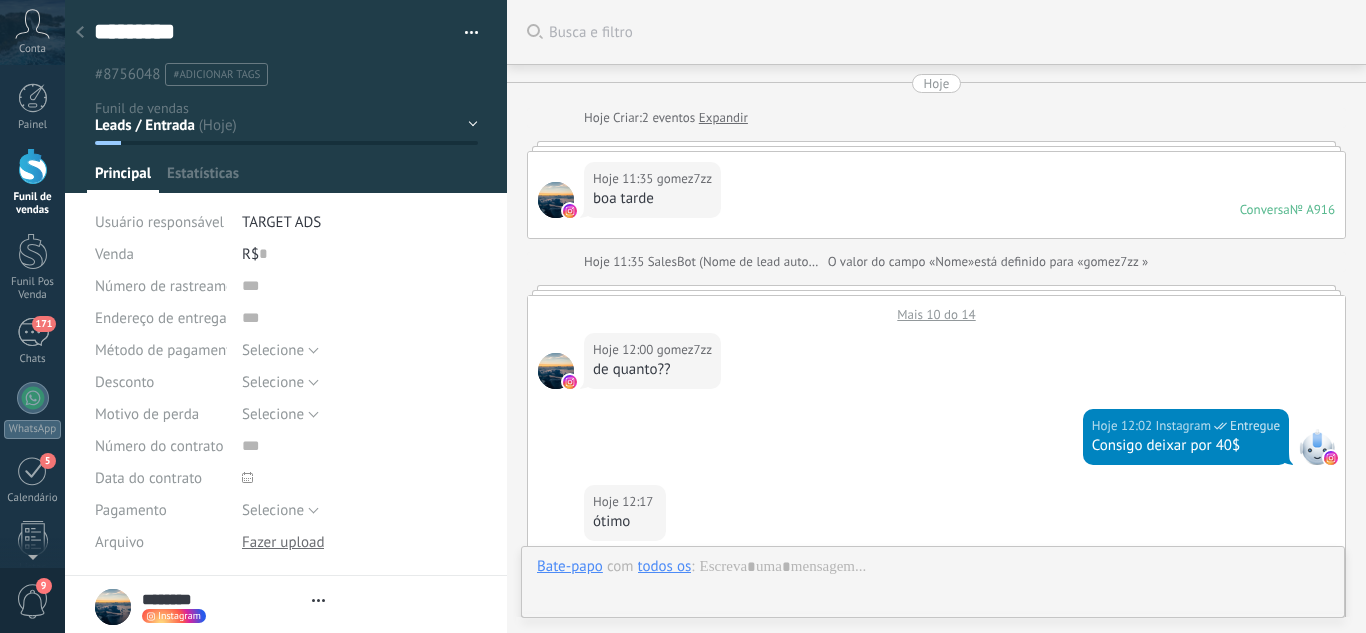 scroll, scrollTop: 30, scrollLeft: 0, axis: vertical 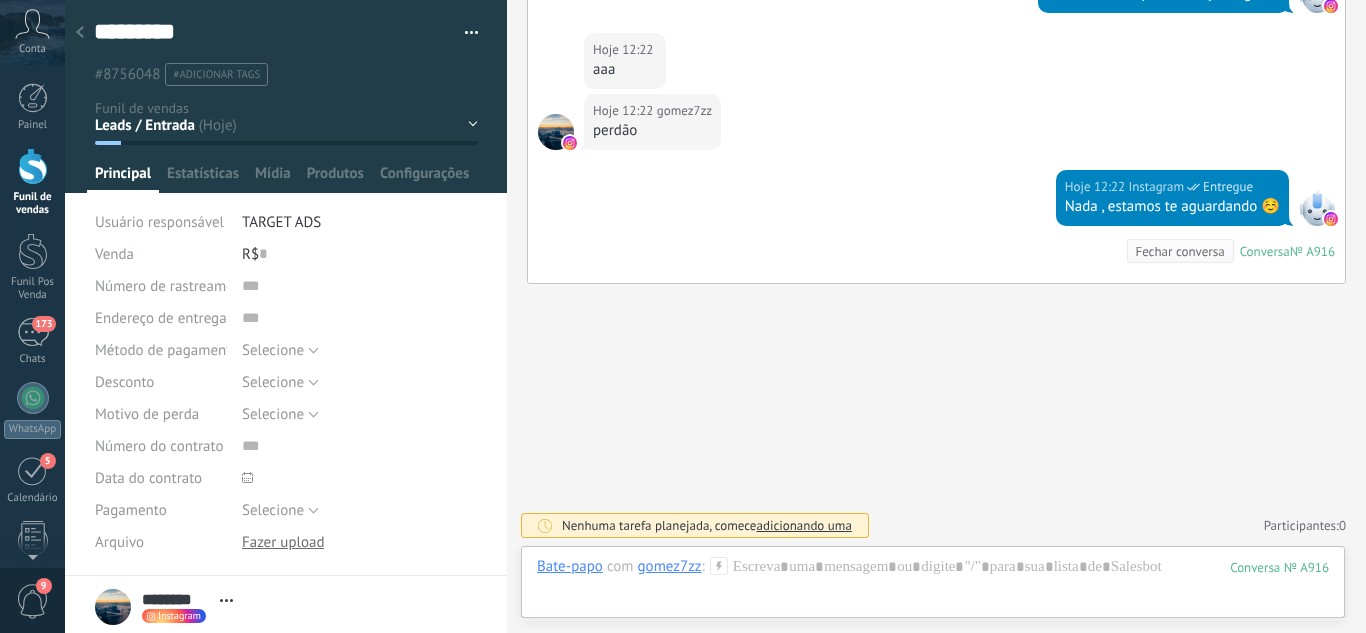 click on "Funil de vendas" at bounding box center [33, 204] 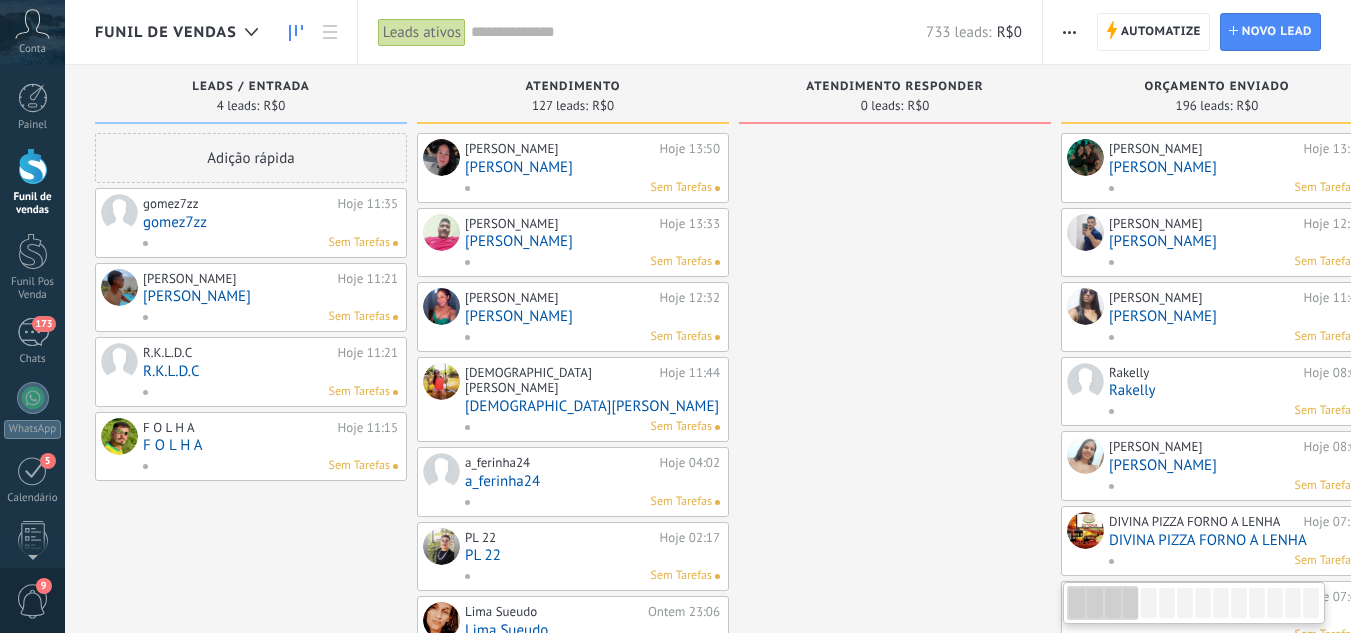 click on "gomez7zz" at bounding box center (270, 222) 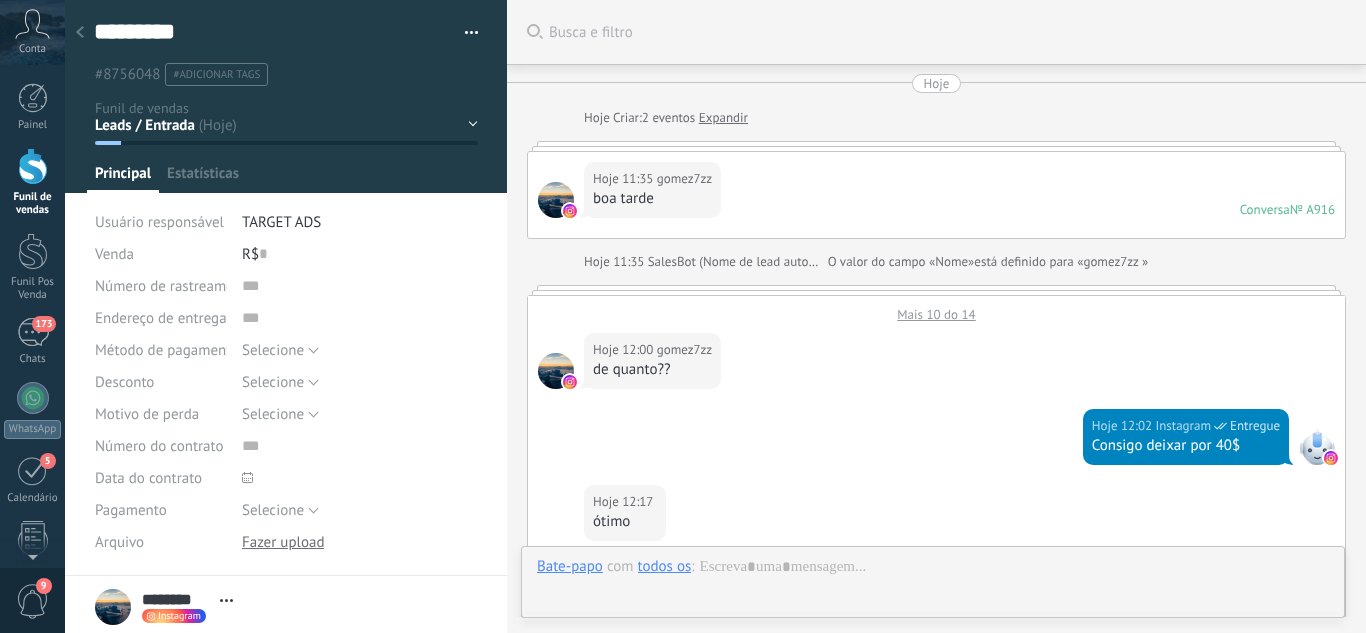 scroll, scrollTop: 30, scrollLeft: 0, axis: vertical 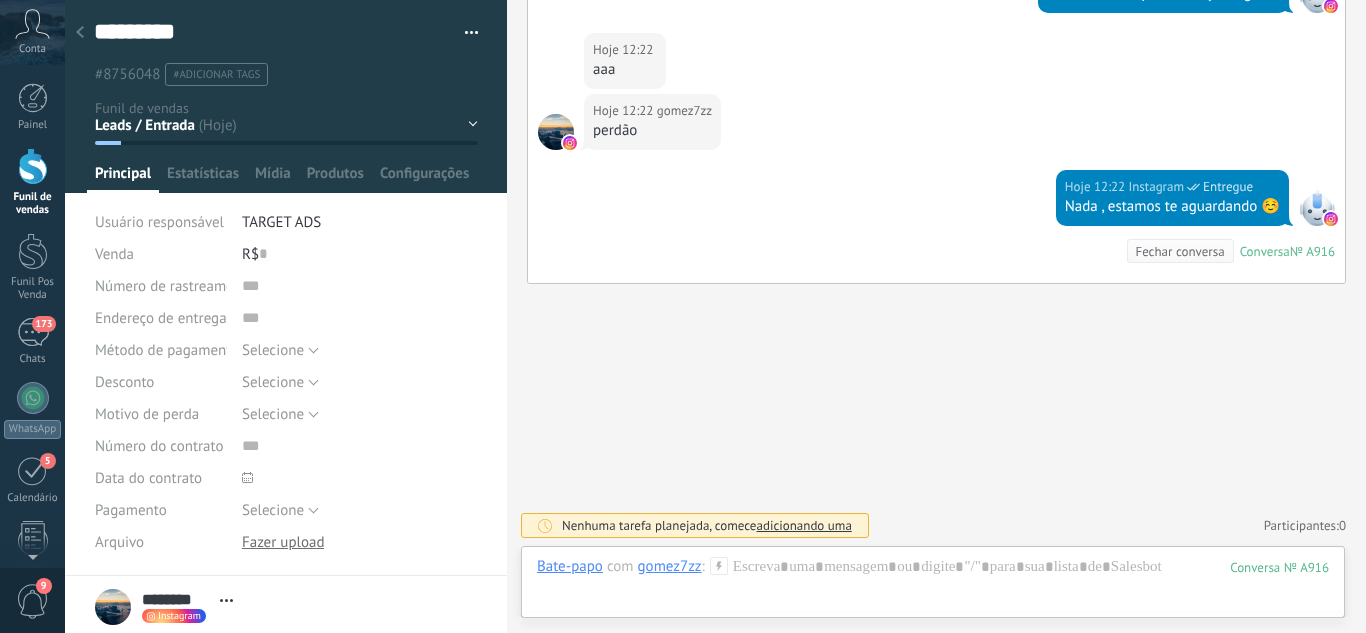 click on "Leads / Entrada
Atendimento
Atendimento Responder
Orçamento Enviado
Orçamento Responder
Negociação / Fechamento
-" at bounding box center [0, 0] 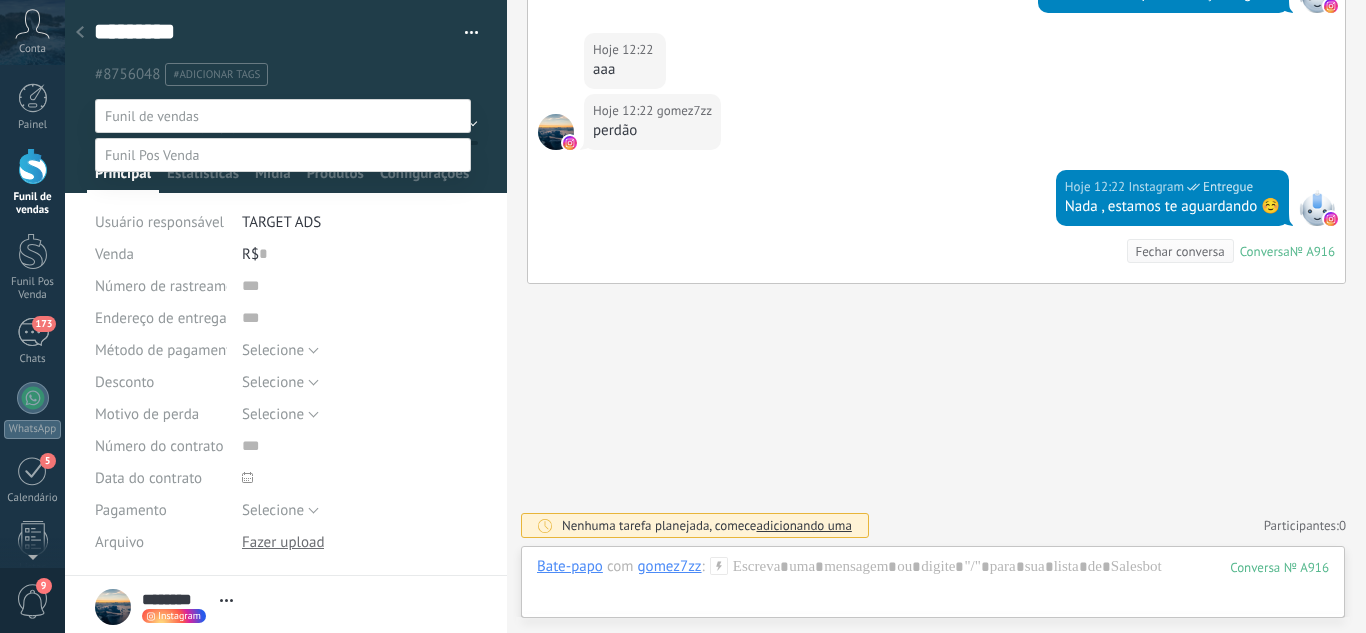 click at bounding box center [715, 316] 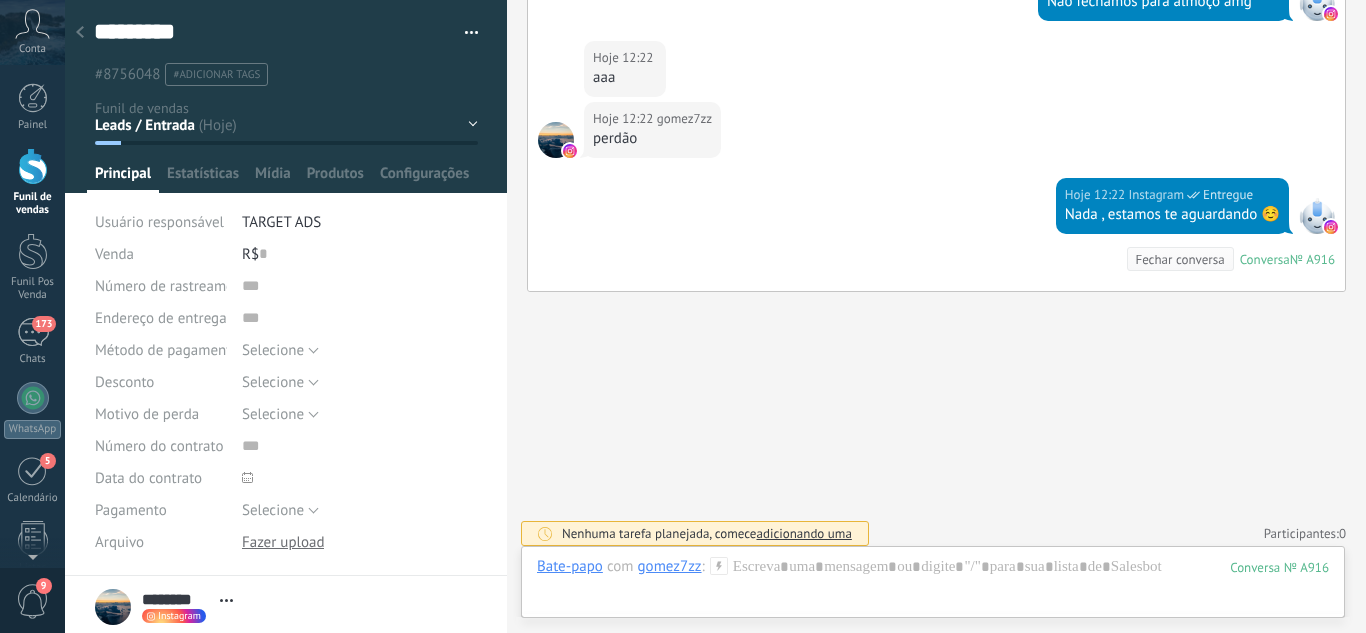 scroll, scrollTop: 937, scrollLeft: 0, axis: vertical 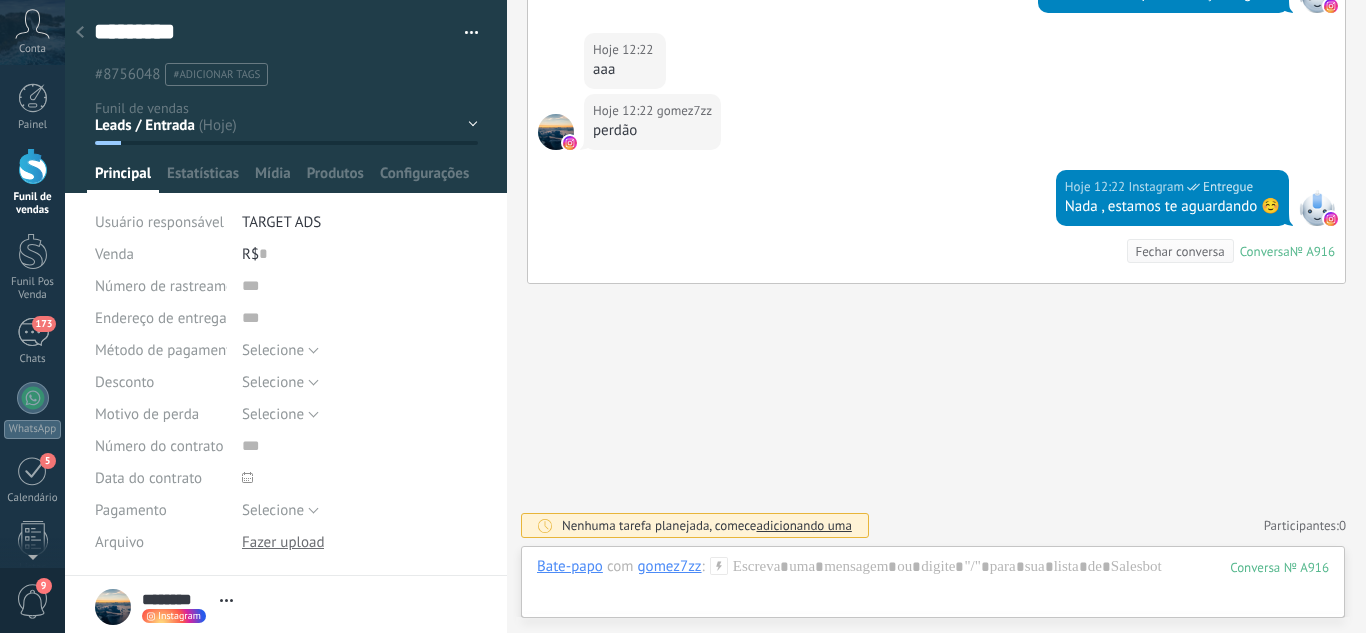 click on "Funil de vendas" at bounding box center [32, 182] 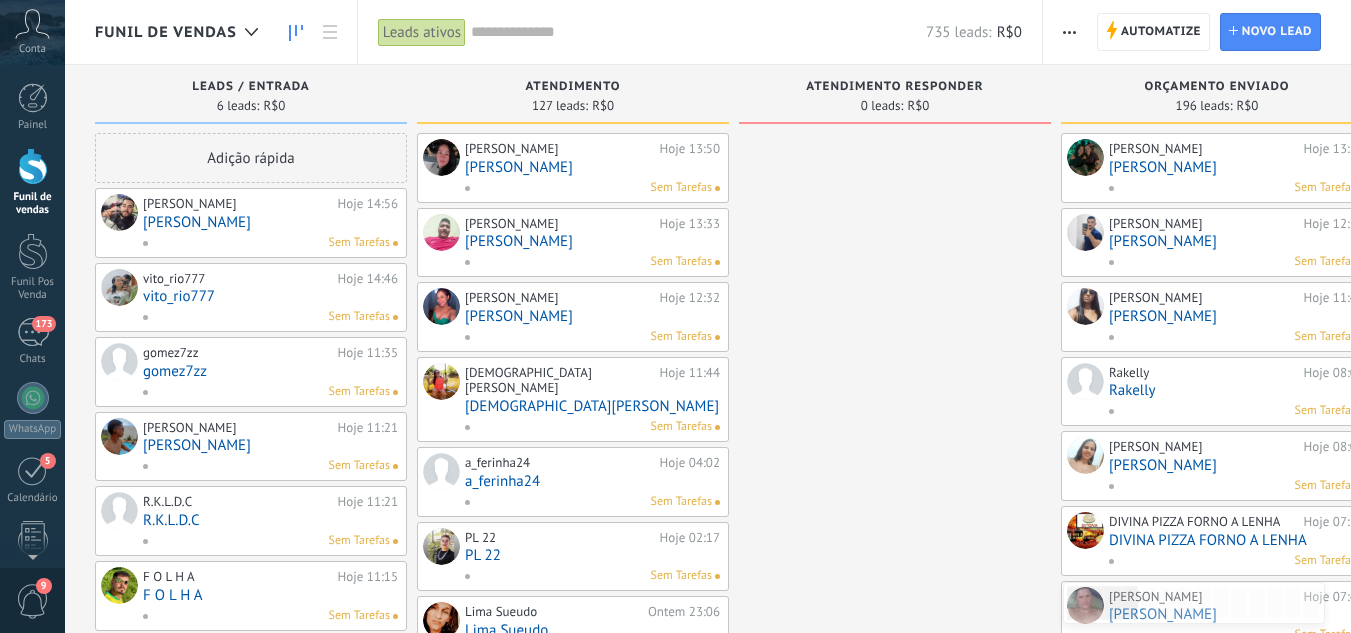 click on "[PERSON_NAME]" at bounding box center (270, 222) 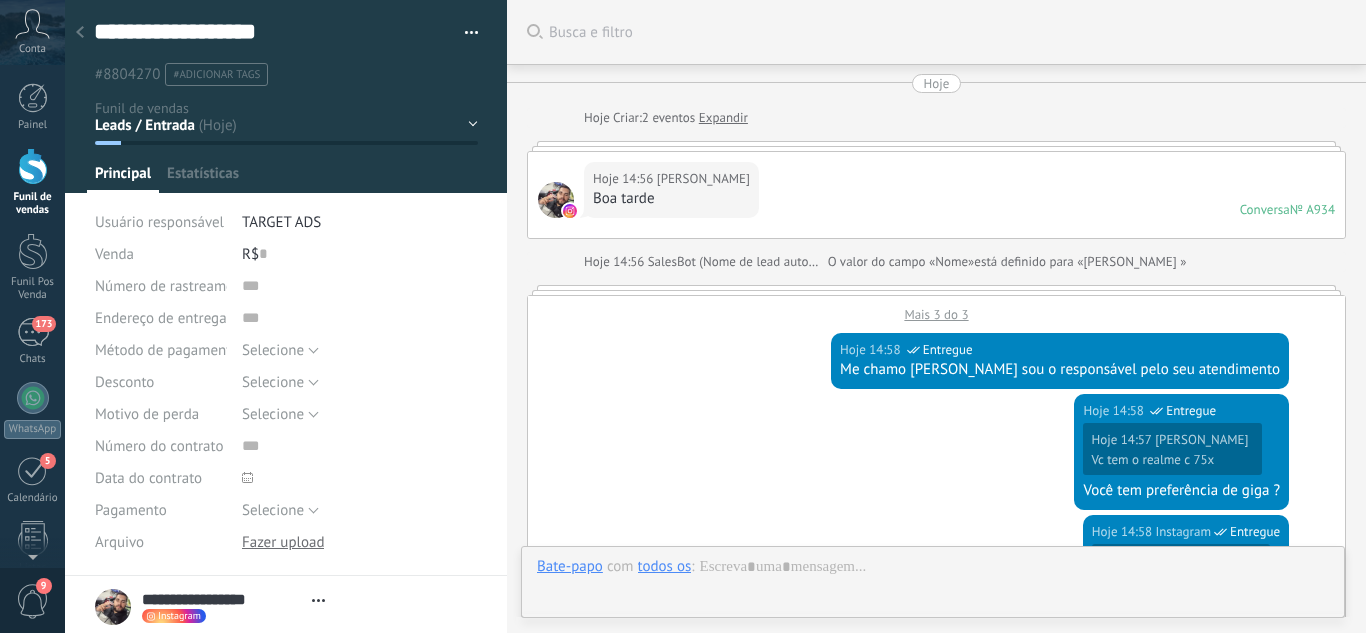 scroll, scrollTop: 1238, scrollLeft: 0, axis: vertical 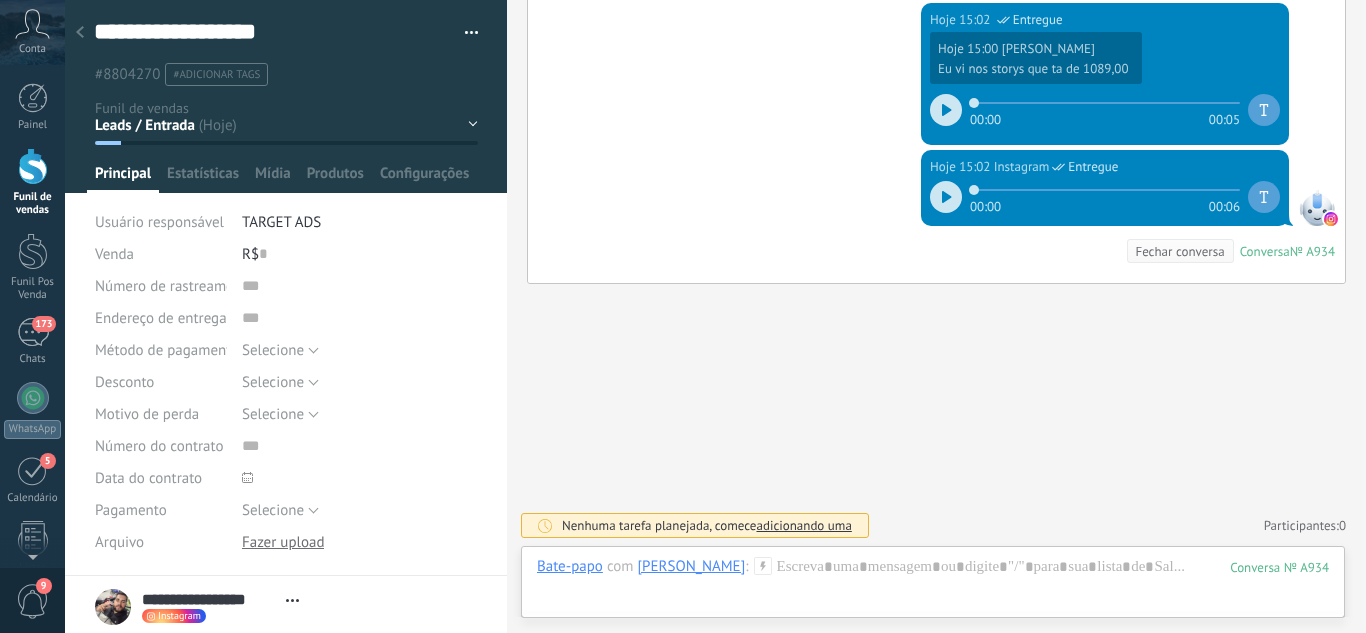drag, startPoint x: 486, startPoint y: 126, endPoint x: 461, endPoint y: 124, distance: 25.079872 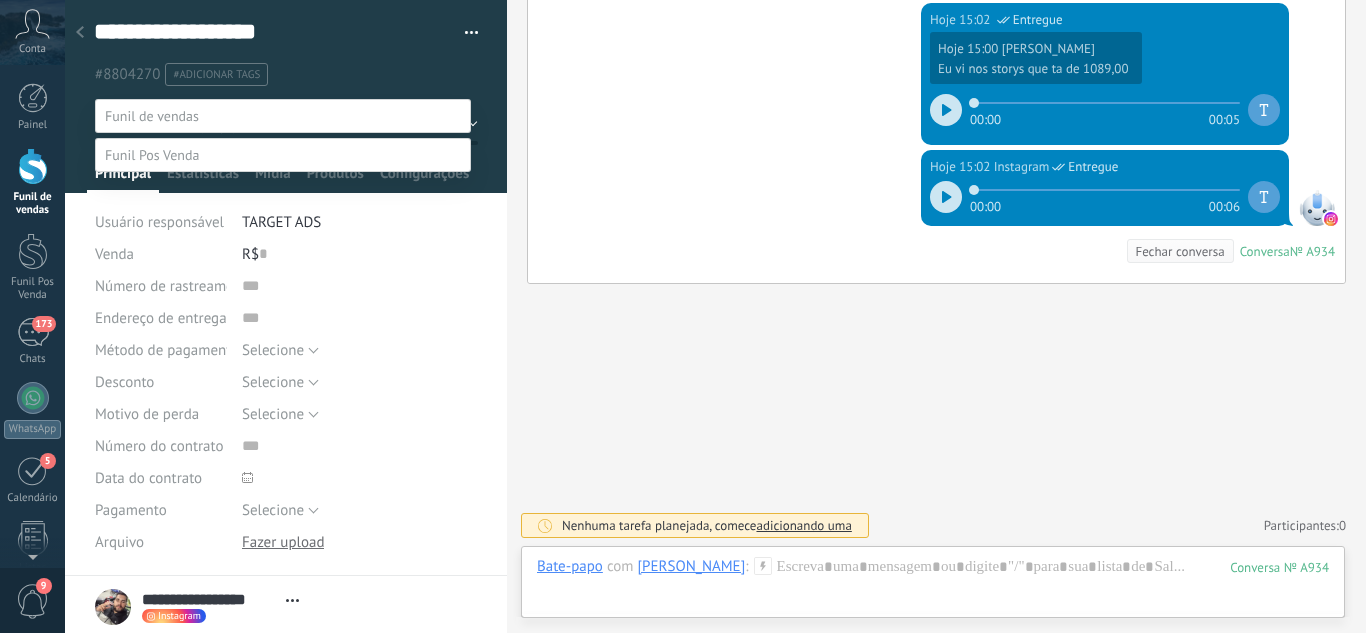 click on "Orçamento Enviado" at bounding box center (0, 0) 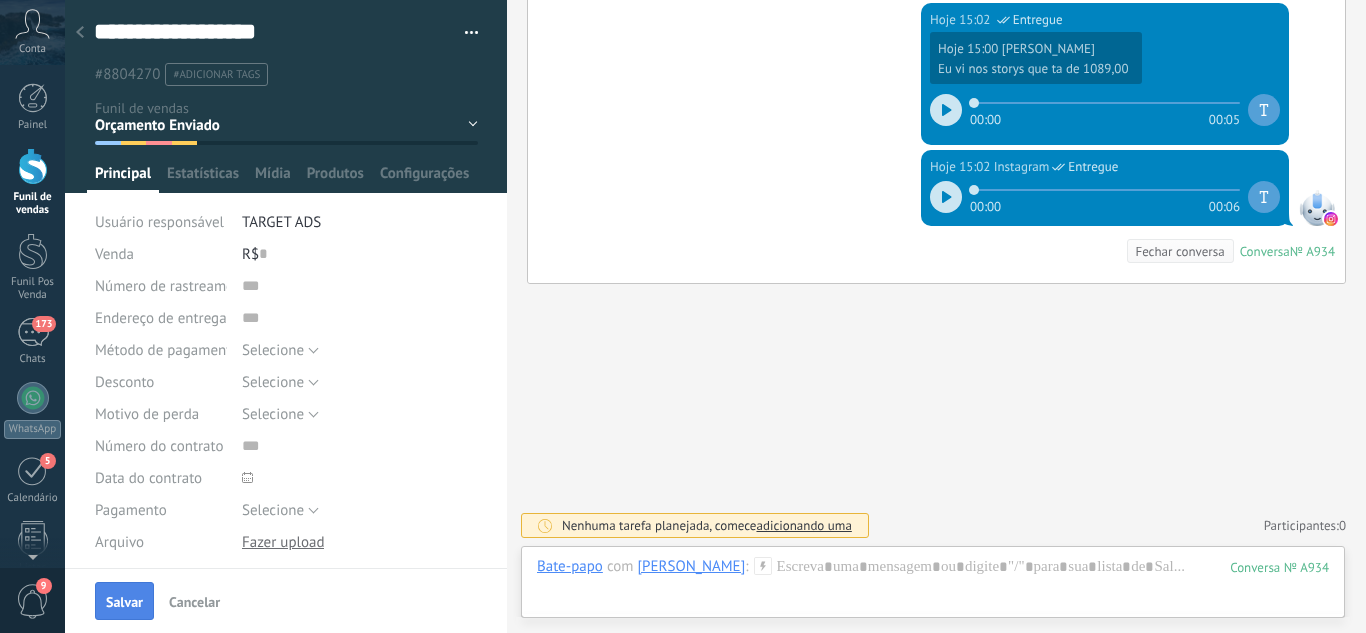 click on "Salvar" at bounding box center (124, 601) 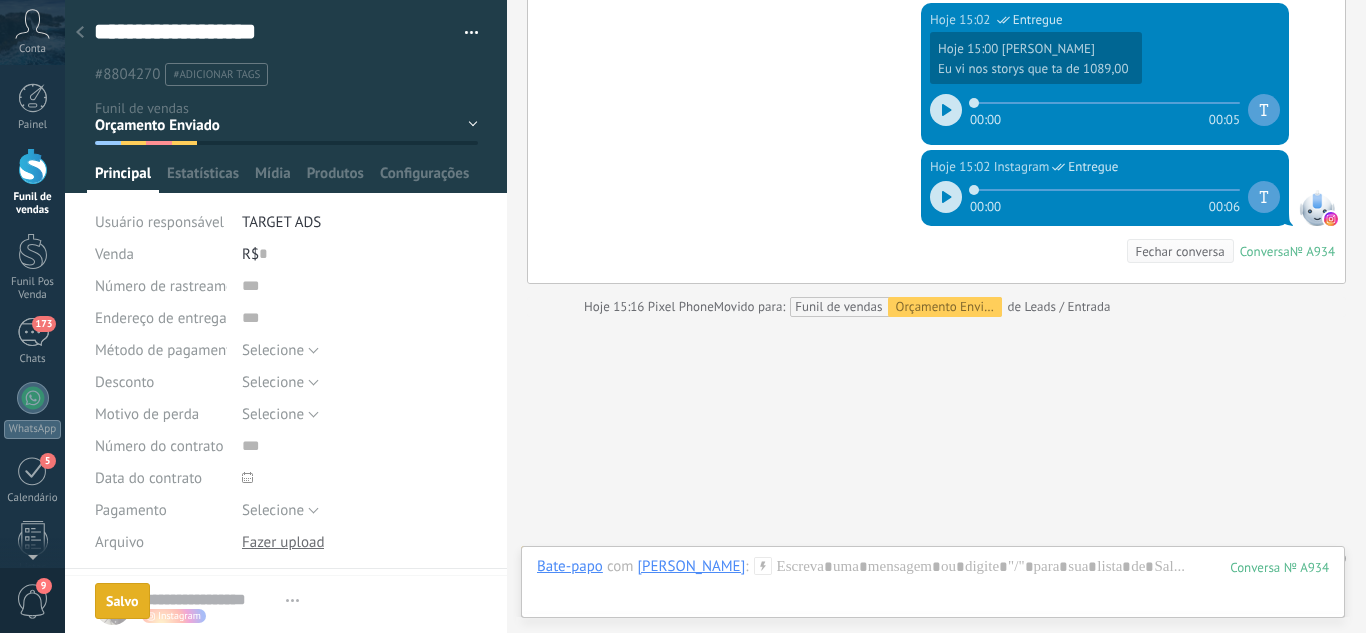 scroll, scrollTop: 1271, scrollLeft: 0, axis: vertical 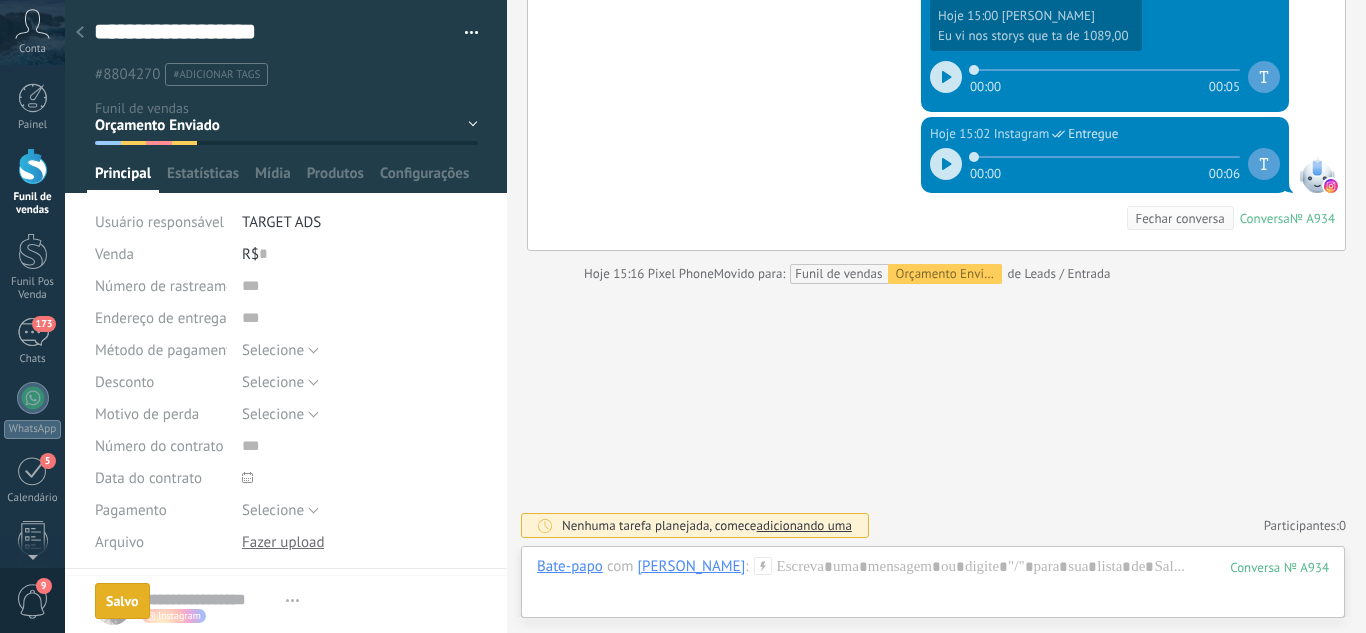 click at bounding box center (80, 33) 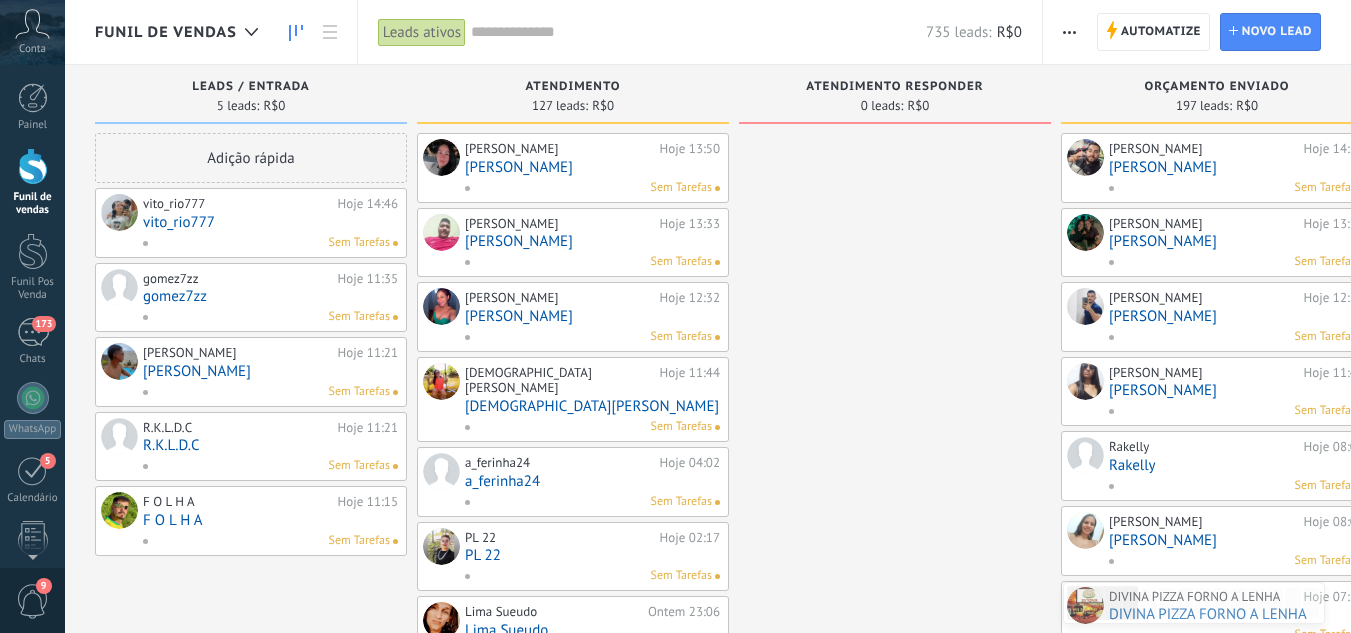 click on "vito_rio777 Hoje 14:46 vito_rio777  Sem Tarefas" at bounding box center [270, 223] 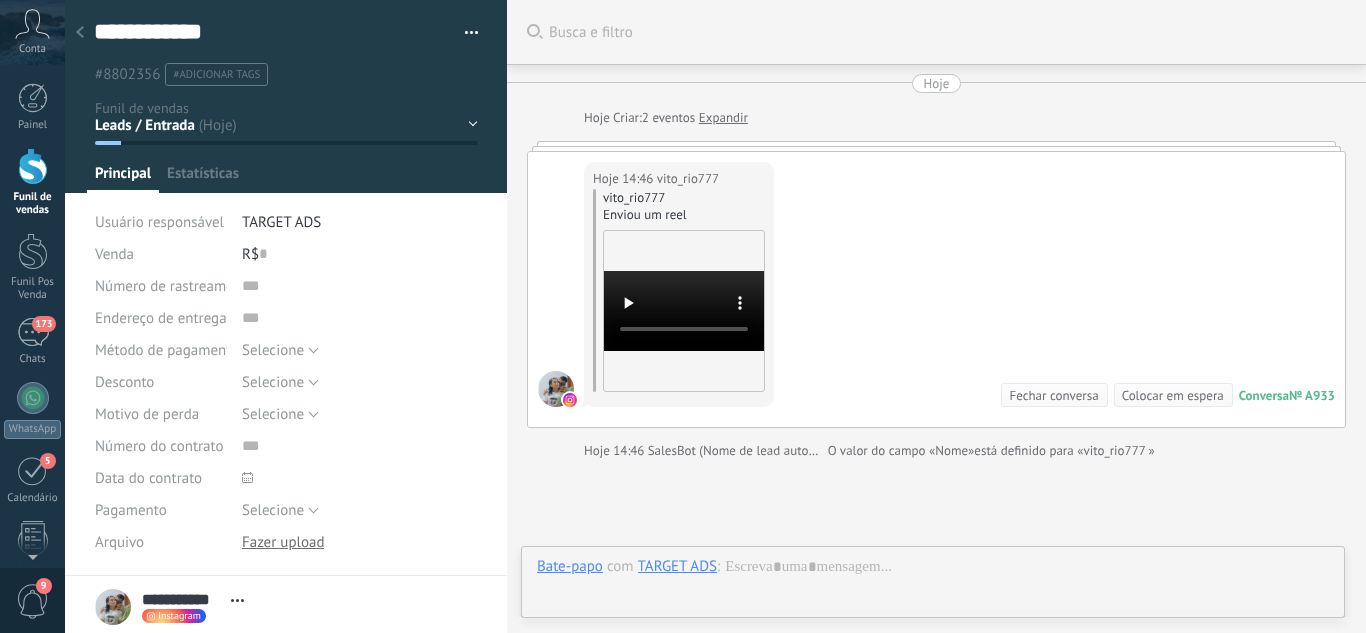 scroll, scrollTop: 177, scrollLeft: 0, axis: vertical 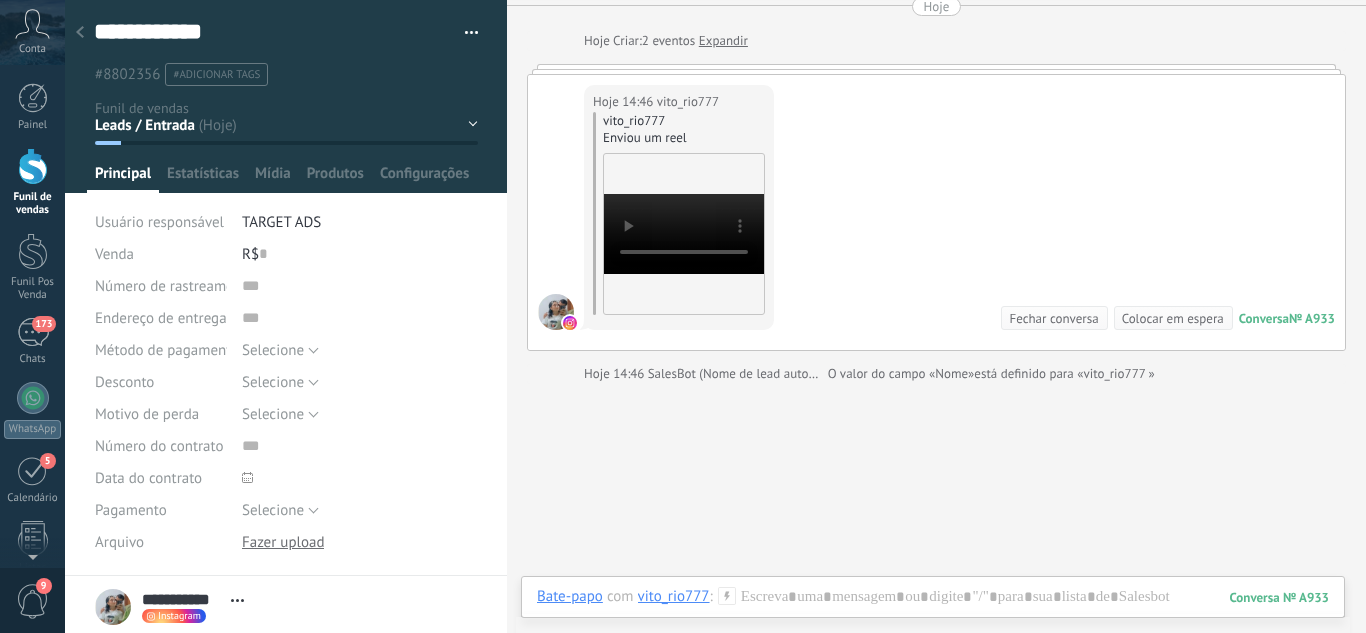 click on "Leads / Entrada
Atendimento
Atendimento Responder
Orçamento Enviado
Orçamento Responder
Negociação / Fechamento
-" at bounding box center (0, 0) 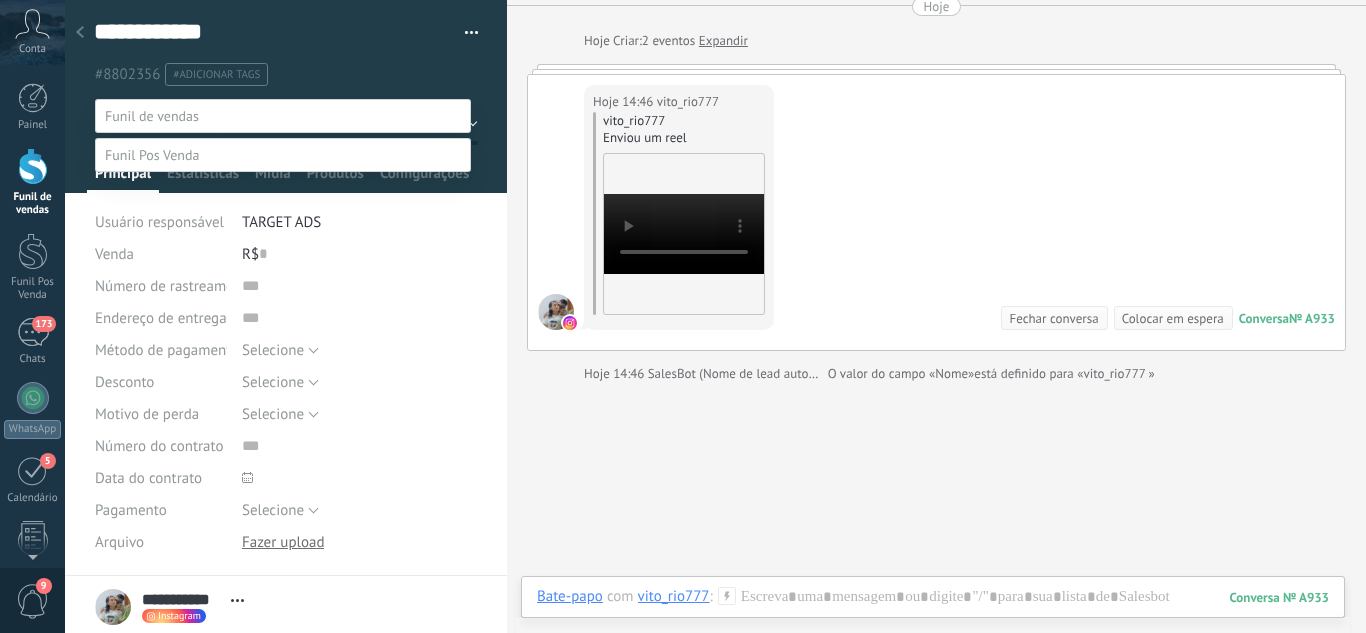 click on "Perdido / Desqualificado" at bounding box center (0, 0) 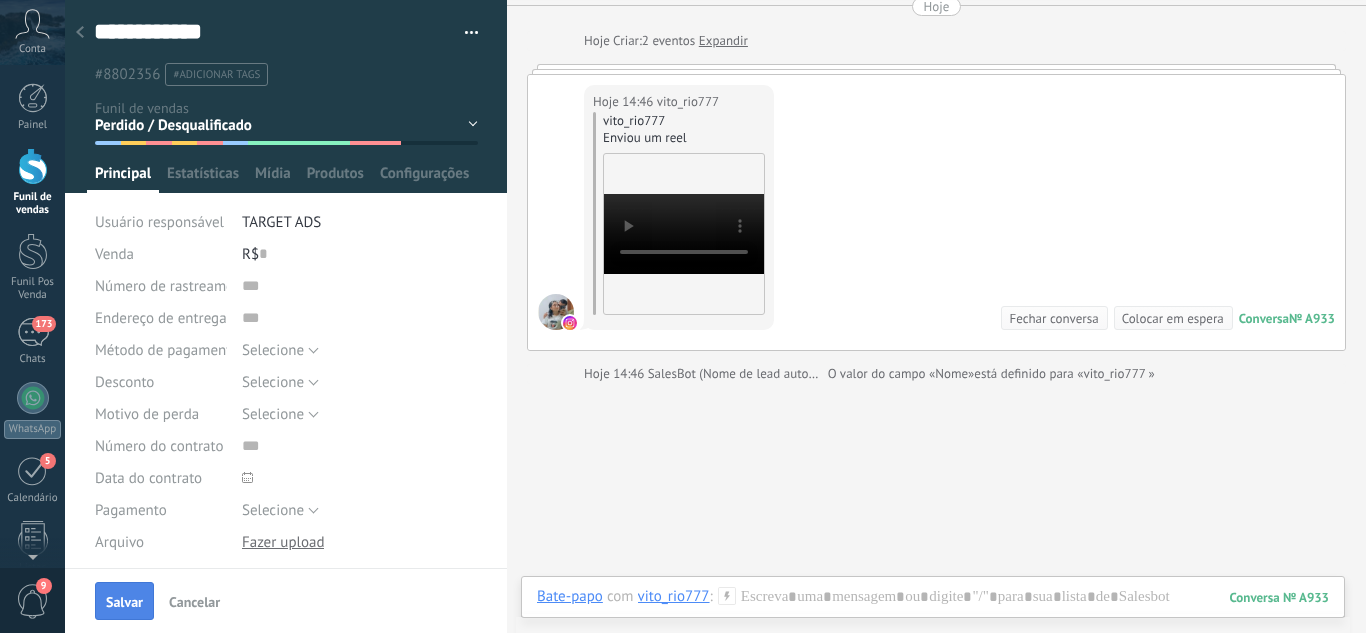 click on "Salvar" at bounding box center [124, 601] 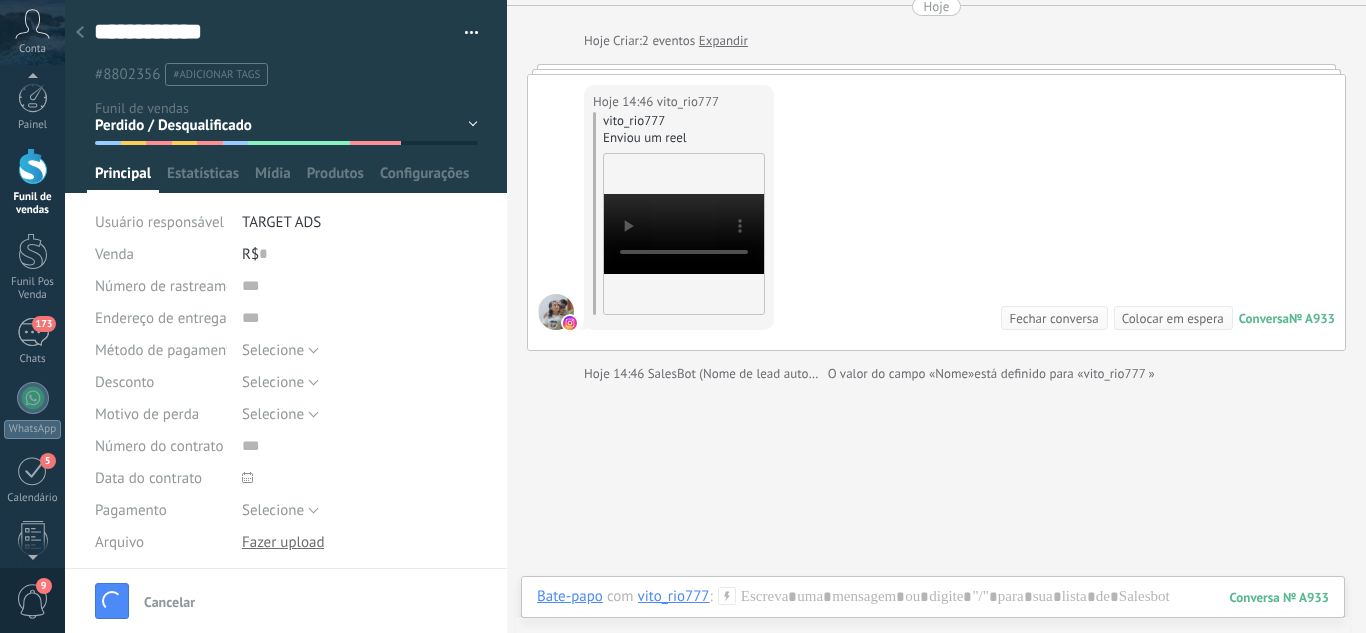 scroll, scrollTop: 3, scrollLeft: 0, axis: vertical 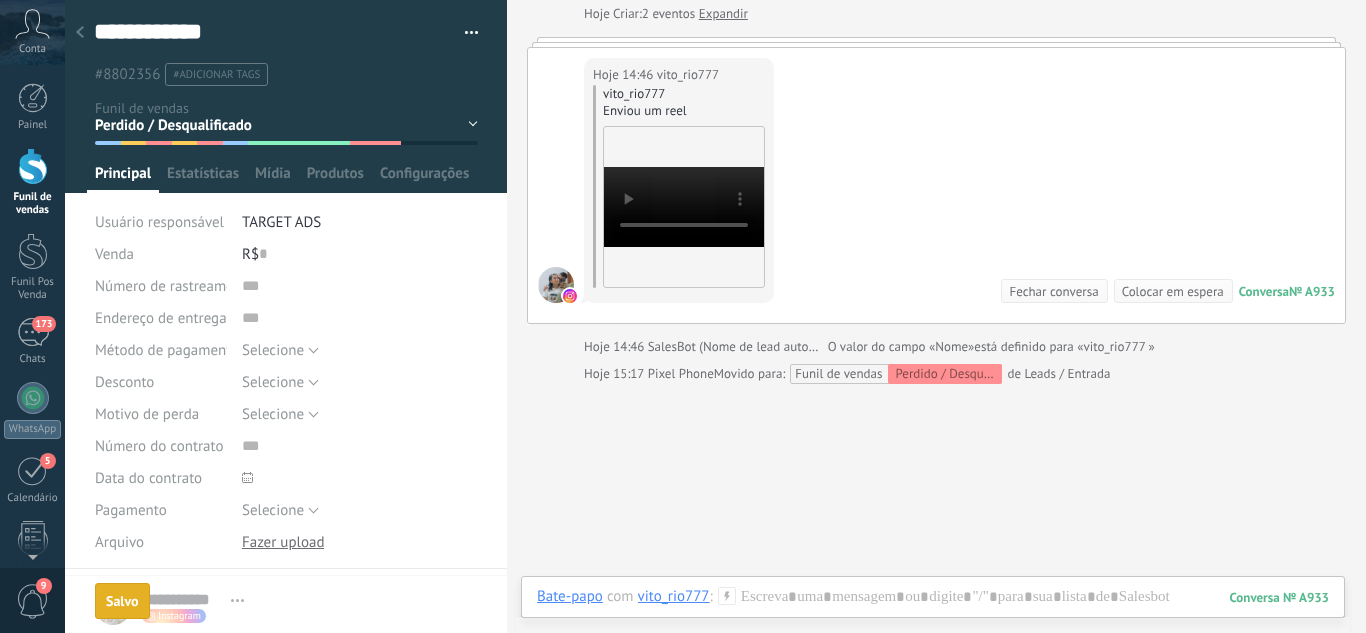 click 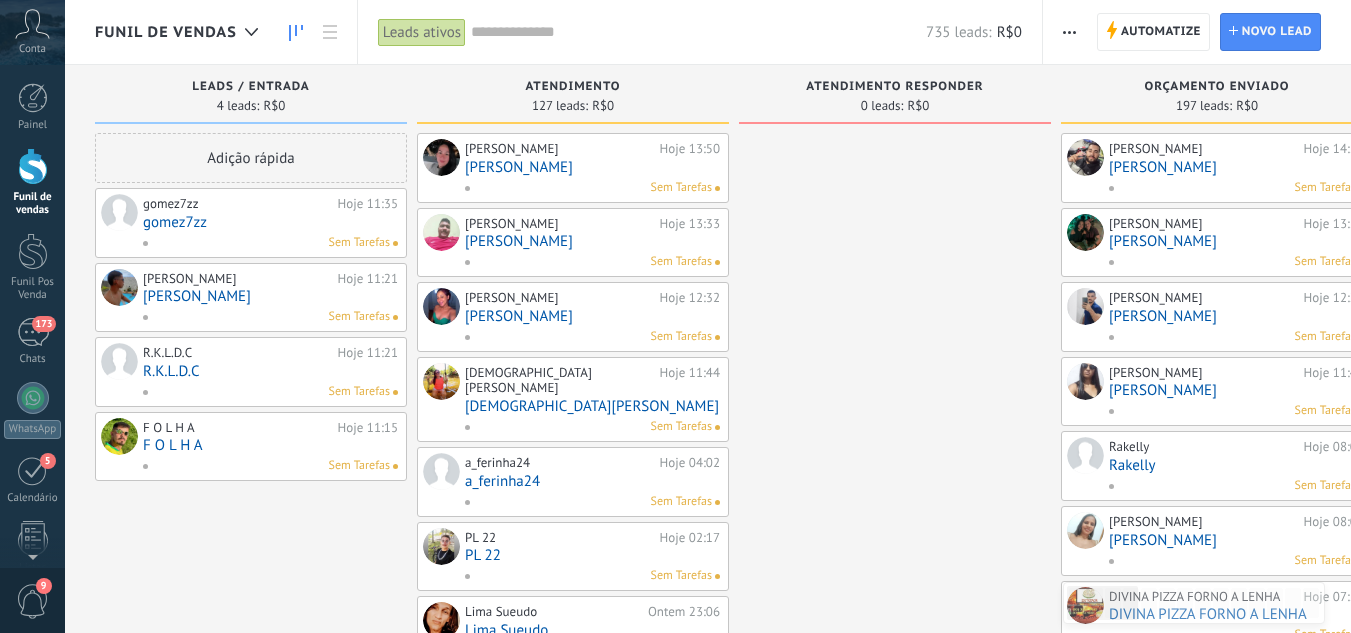 click on "Sem Tarefas" at bounding box center (266, 243) 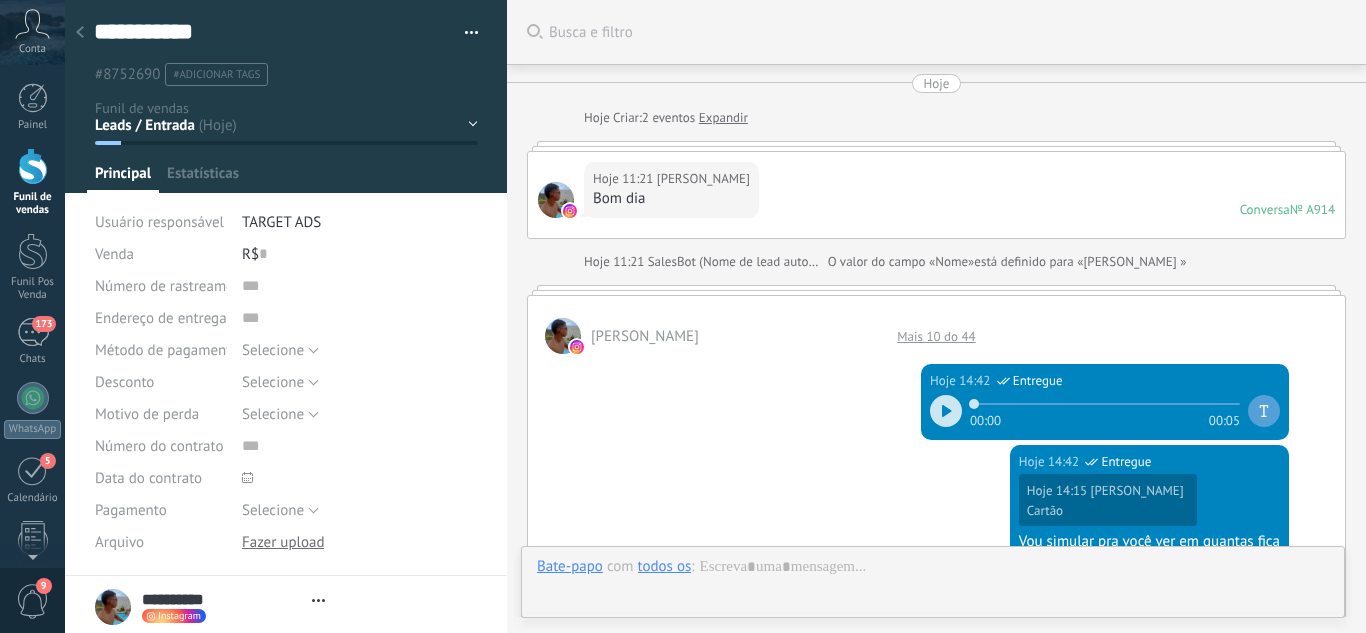 type on "**********" 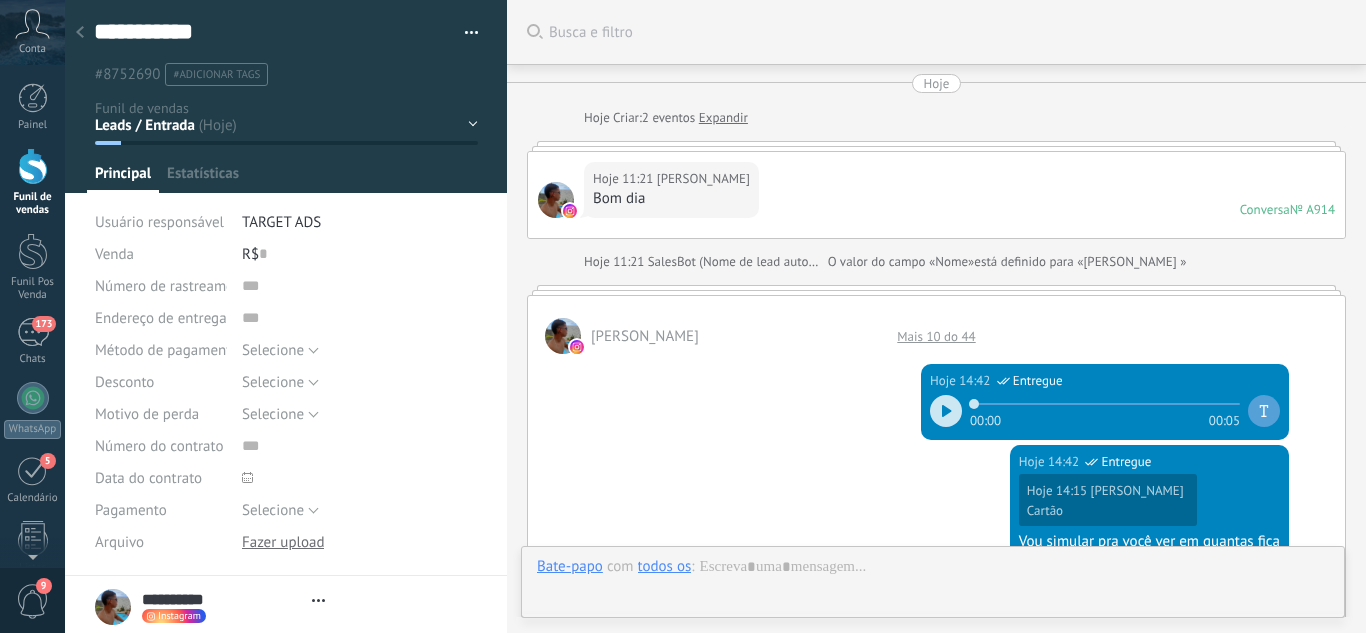 scroll, scrollTop: 30, scrollLeft: 0, axis: vertical 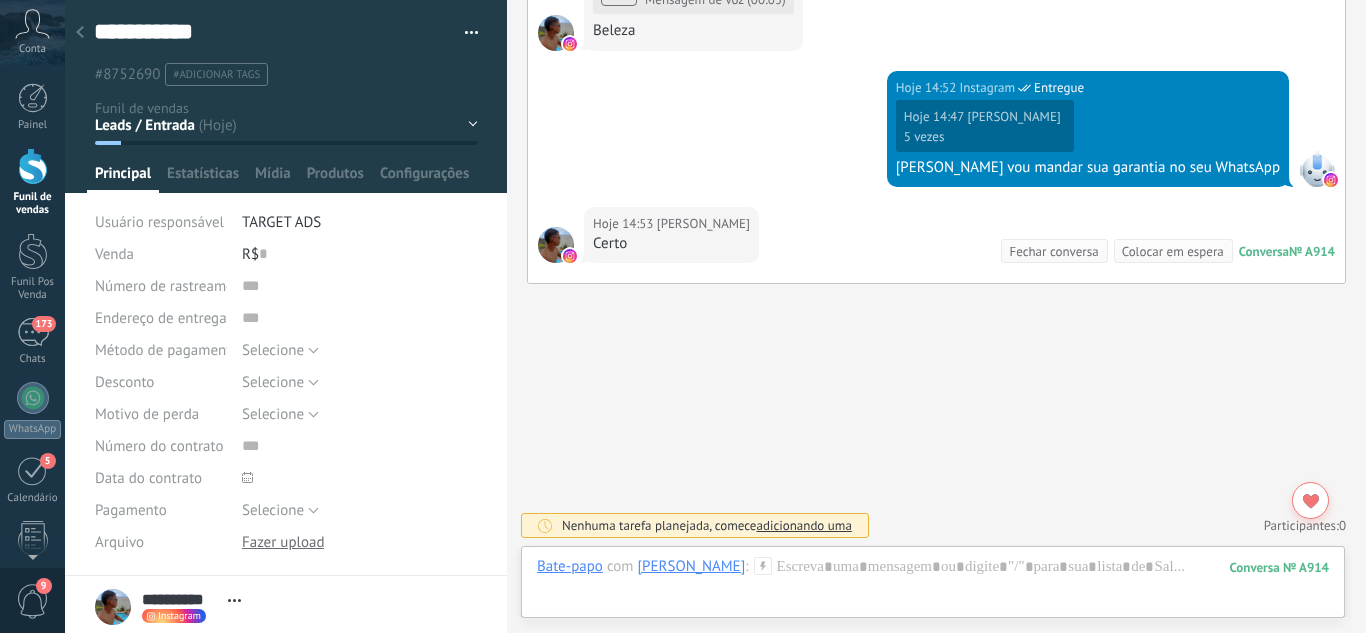 drag, startPoint x: 466, startPoint y: 128, endPoint x: 451, endPoint y: 134, distance: 16.155495 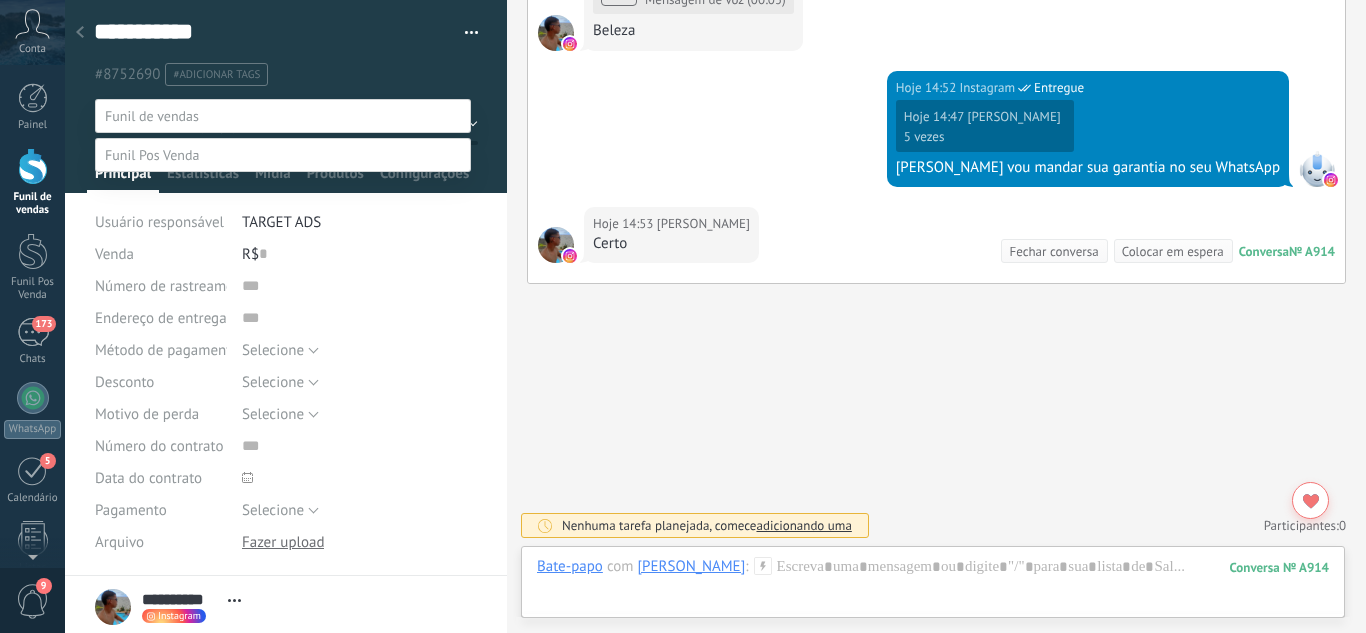 click on "Fechamento ([PERSON_NAME]) Whats - Pós-venda" at bounding box center [0, 0] 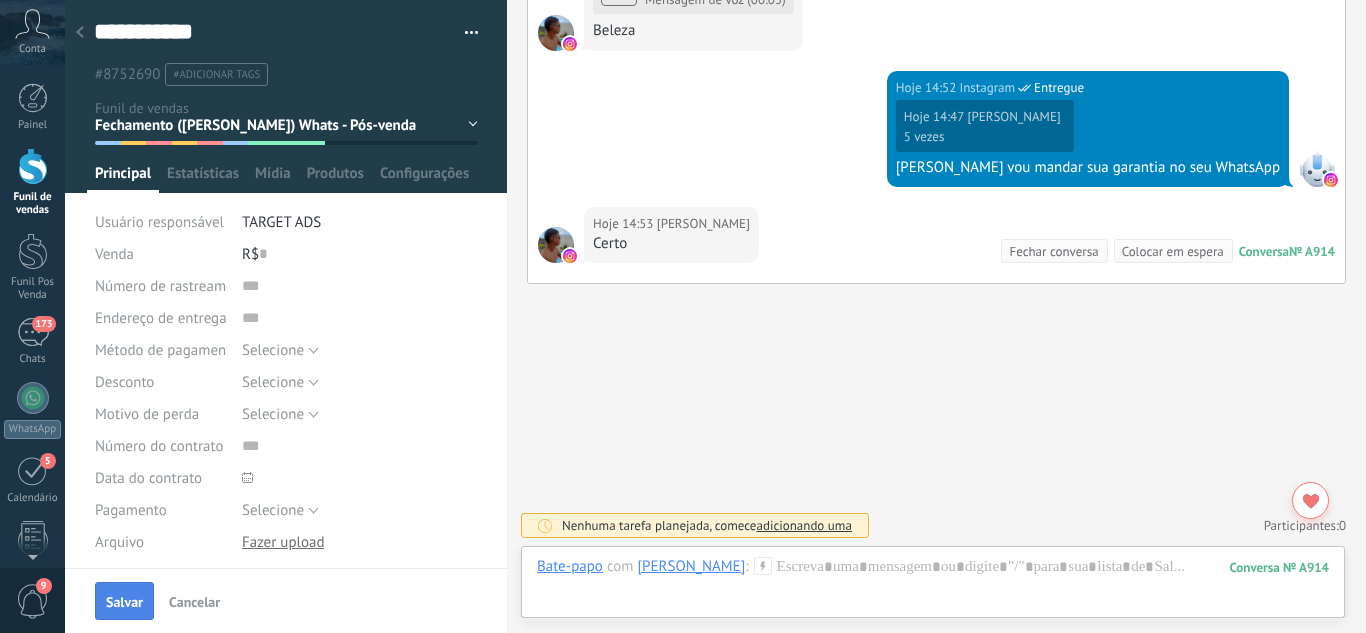 click on "Salvar" at bounding box center [124, 601] 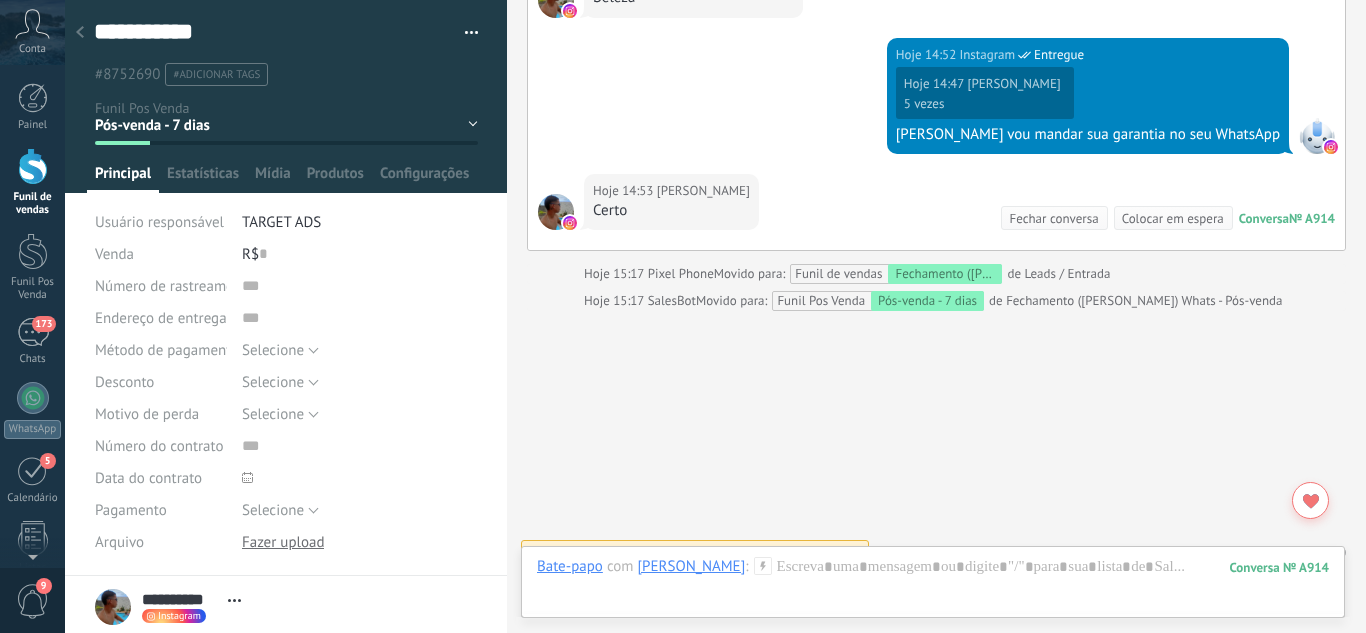 scroll, scrollTop: 1288, scrollLeft: 0, axis: vertical 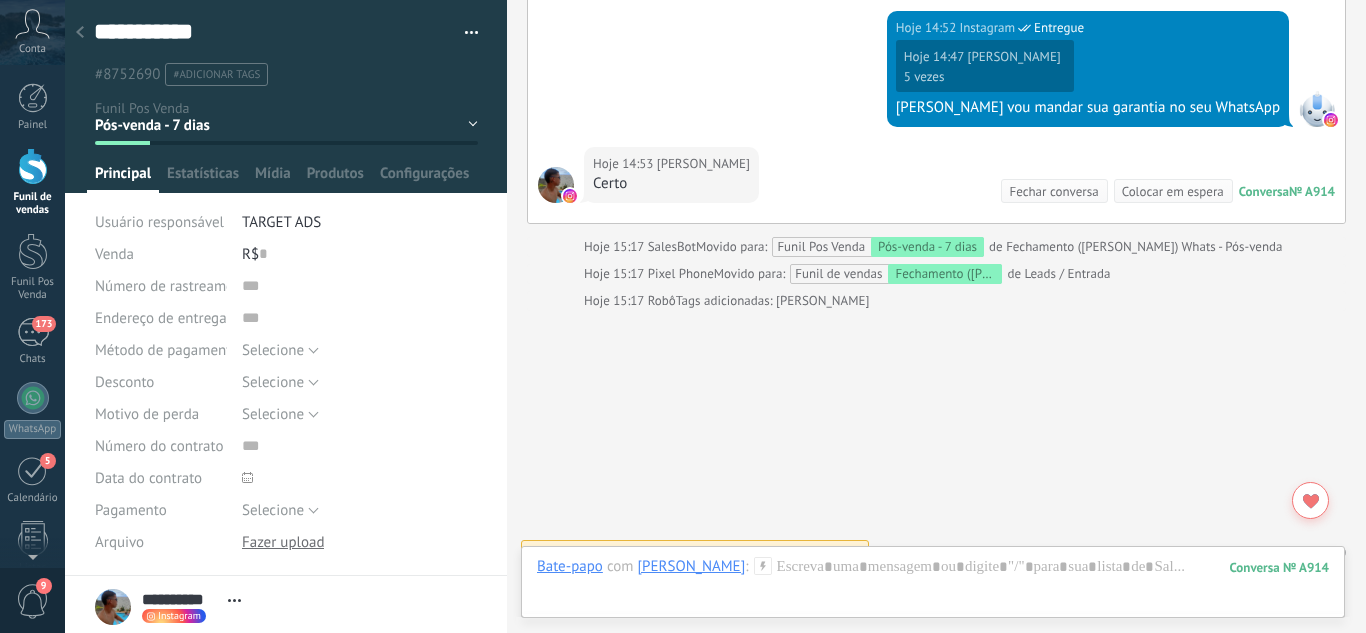 click 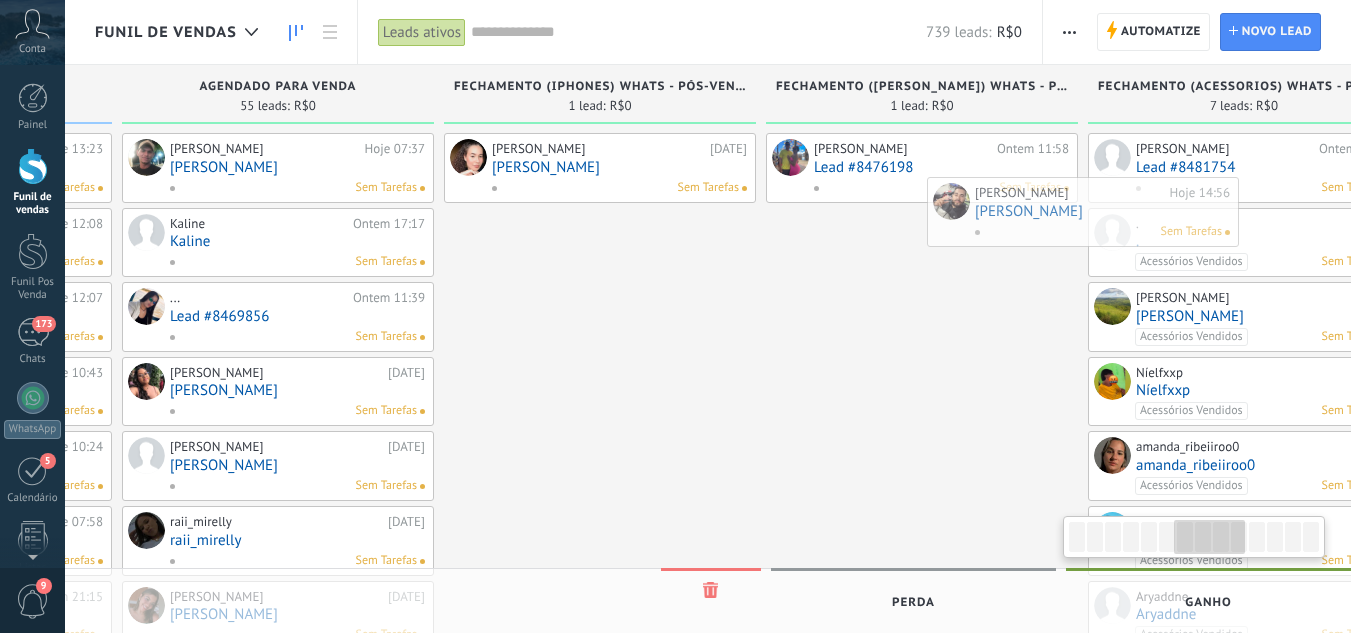 scroll, scrollTop: 0, scrollLeft: 1938, axis: horizontal 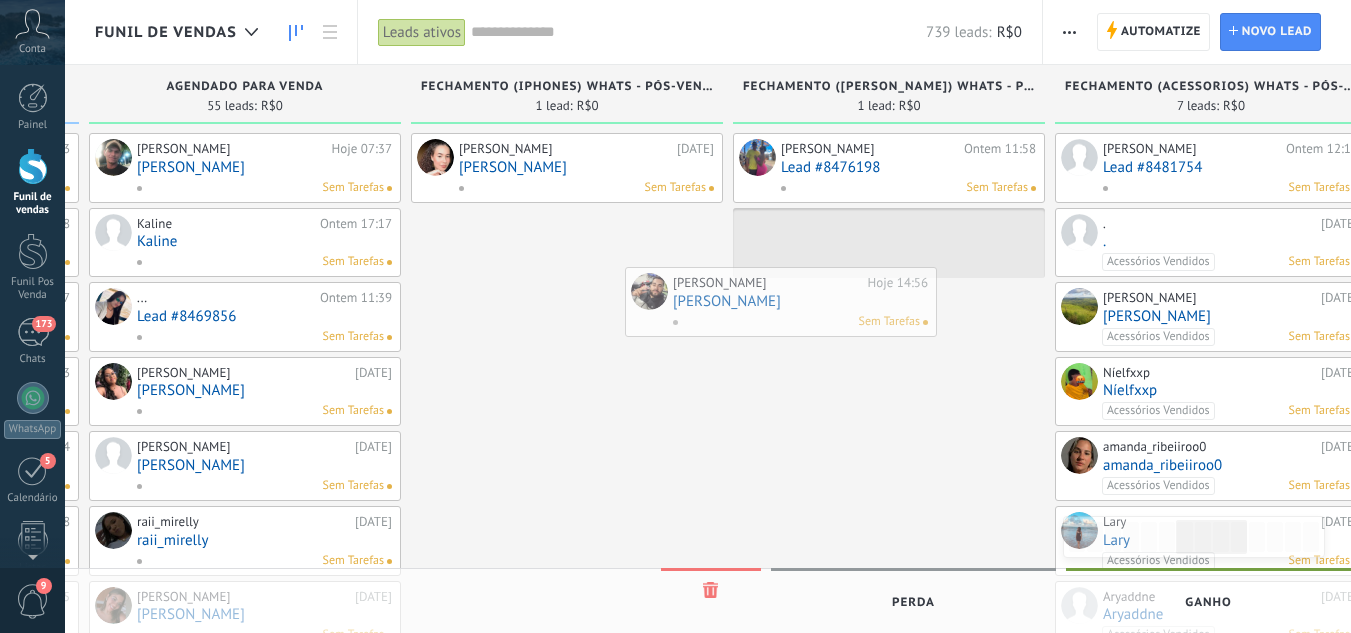 drag, startPoint x: 1189, startPoint y: 178, endPoint x: 754, endPoint y: 312, distance: 455.1714 